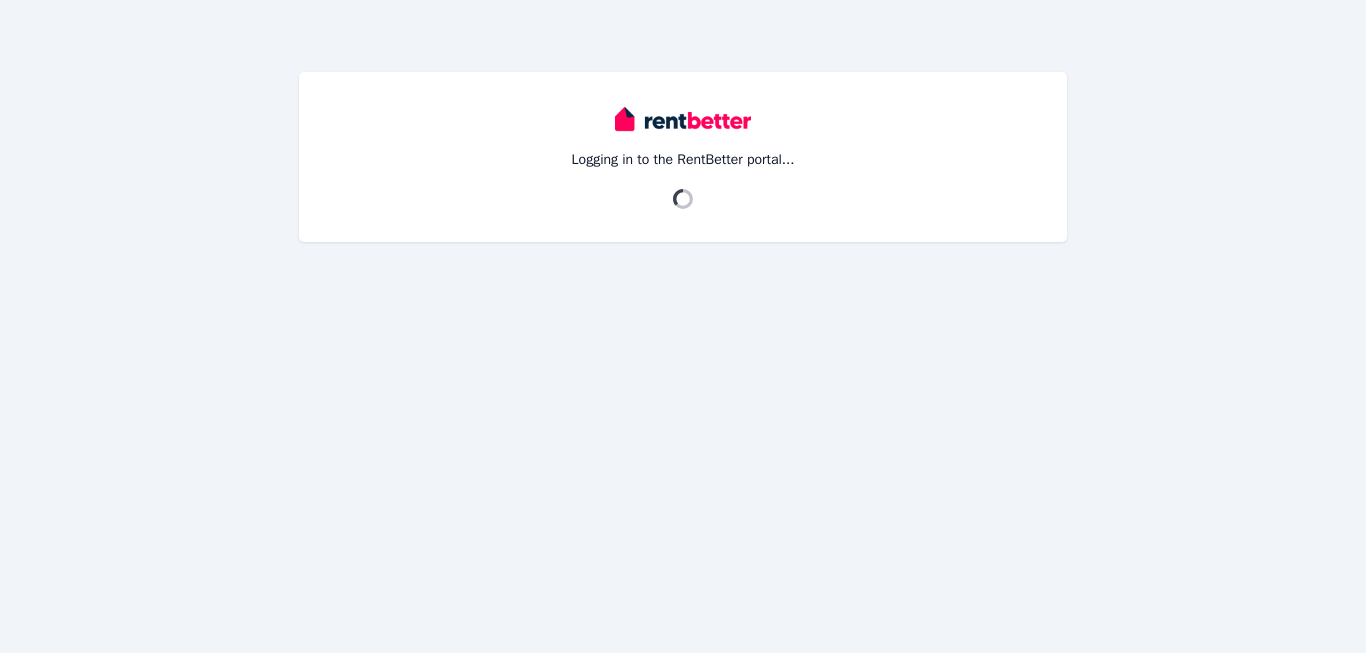 scroll, scrollTop: 0, scrollLeft: 0, axis: both 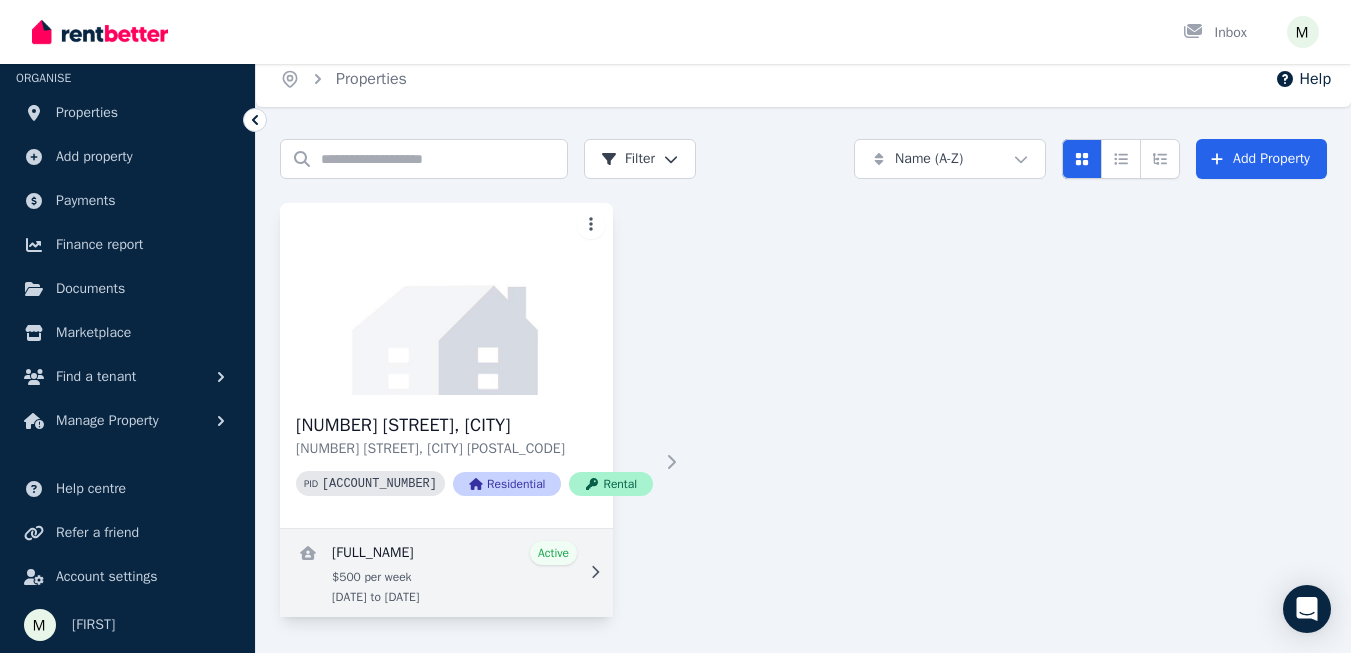 click at bounding box center [446, 573] 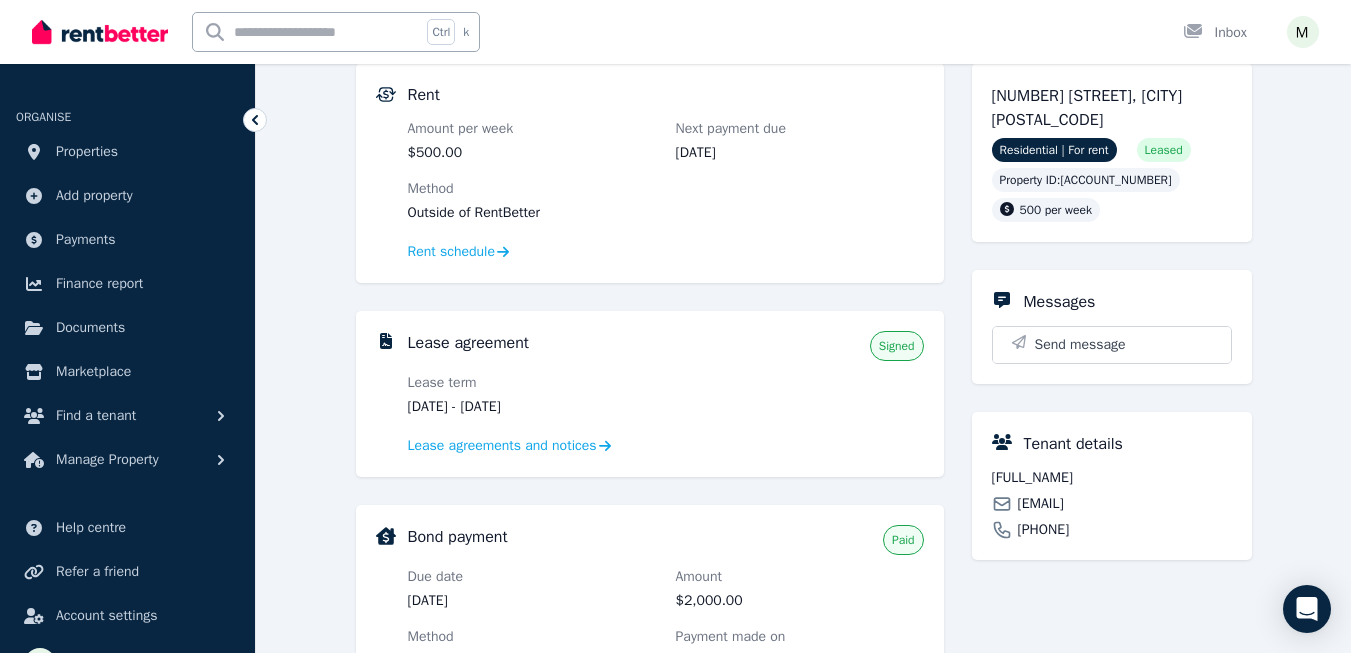 scroll, scrollTop: 200, scrollLeft: 0, axis: vertical 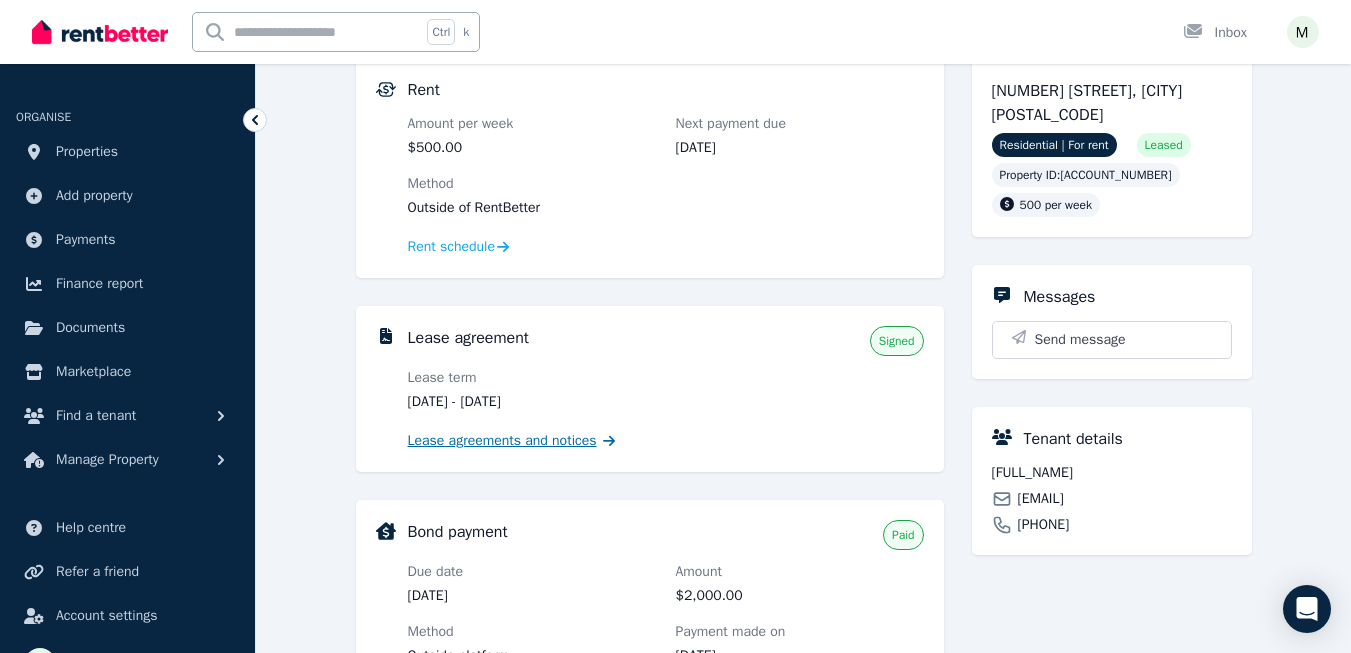 click on "Lease agreements and notices" at bounding box center (502, 441) 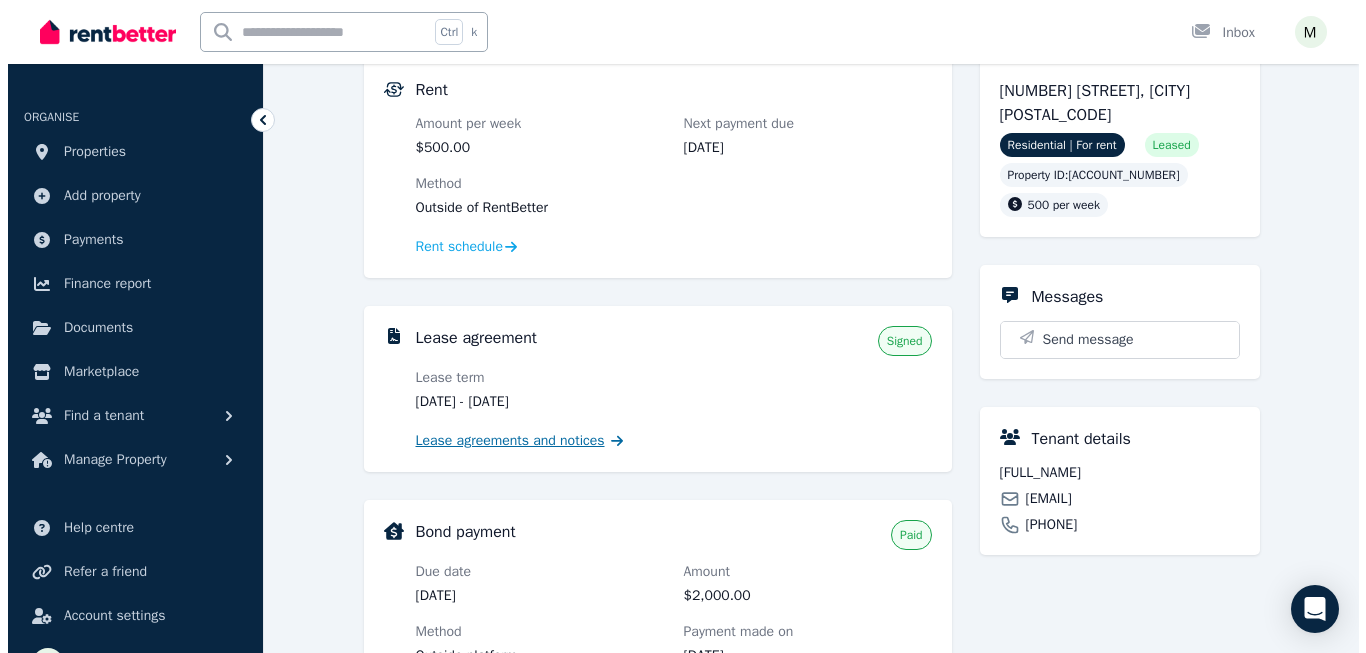 scroll, scrollTop: 0, scrollLeft: 0, axis: both 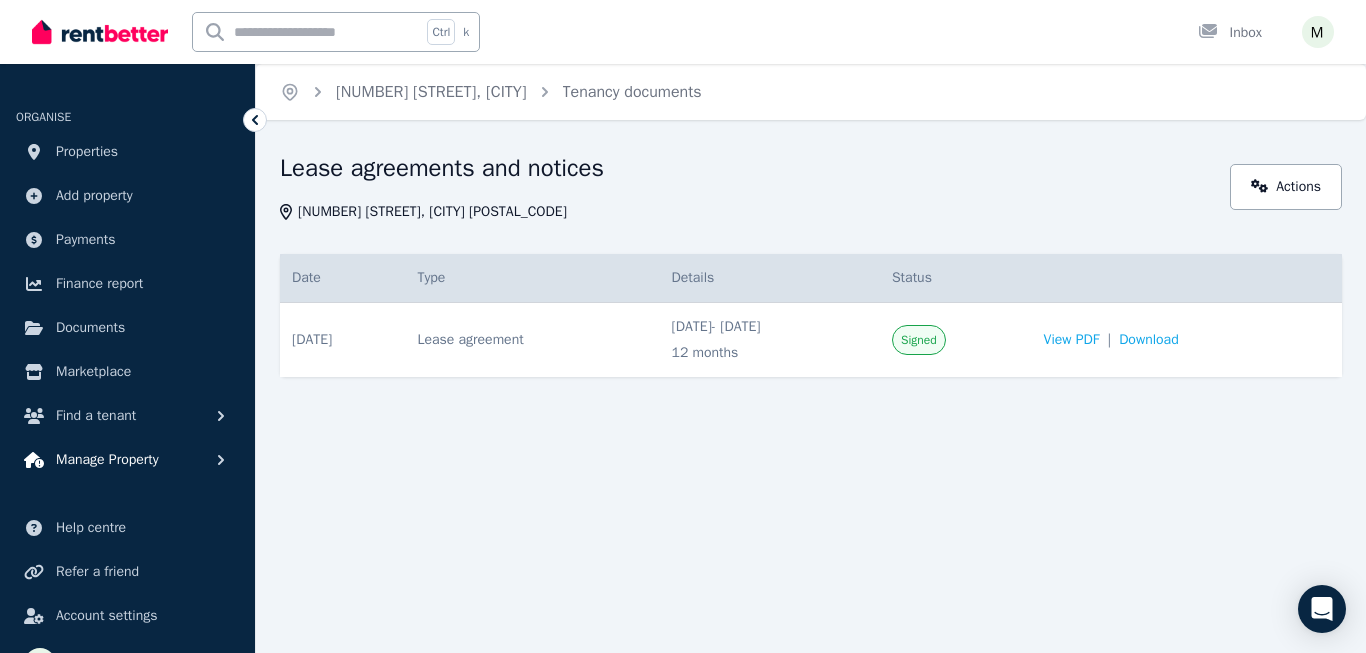 click on "Manage Property" at bounding box center (107, 460) 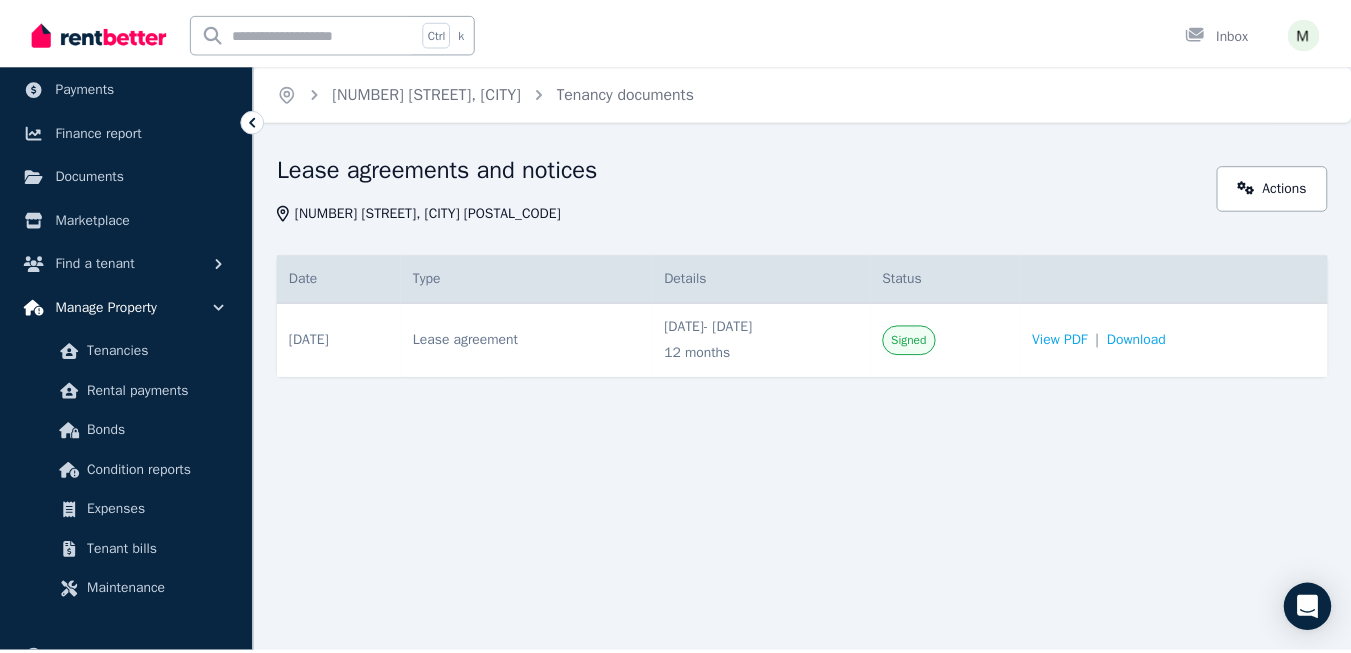 scroll, scrollTop: 200, scrollLeft: 0, axis: vertical 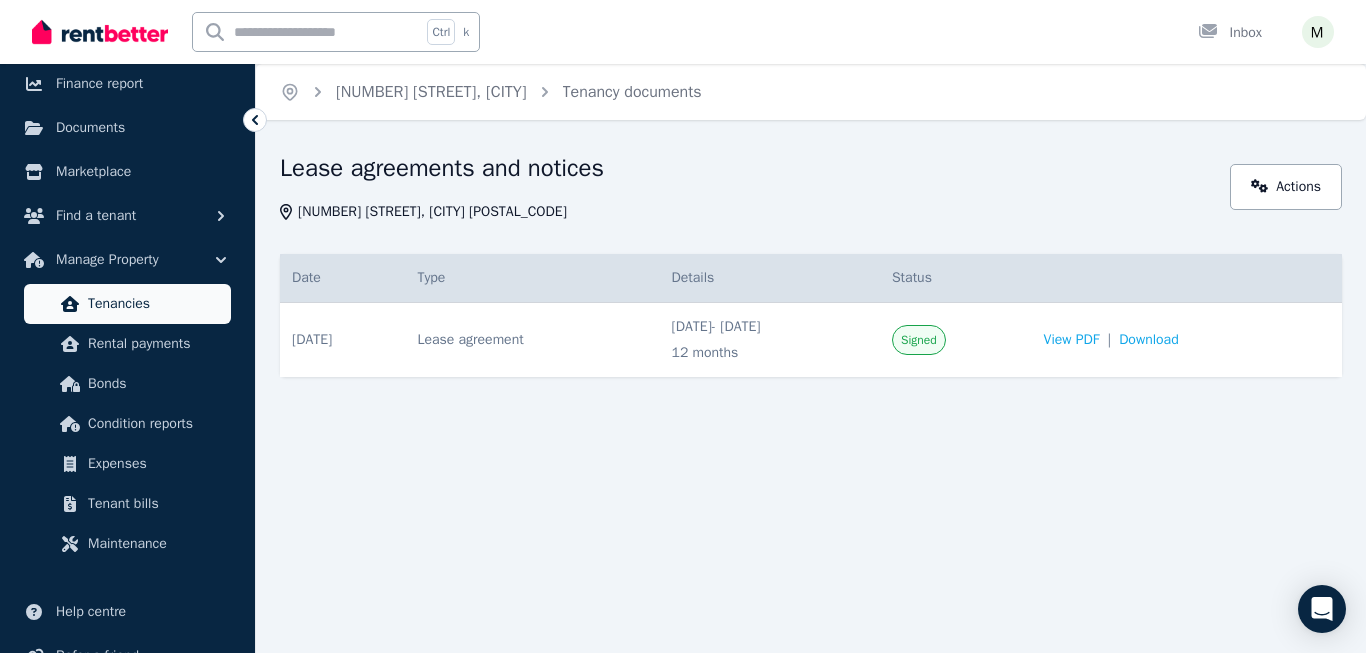 click on "Tenancies" at bounding box center [155, 304] 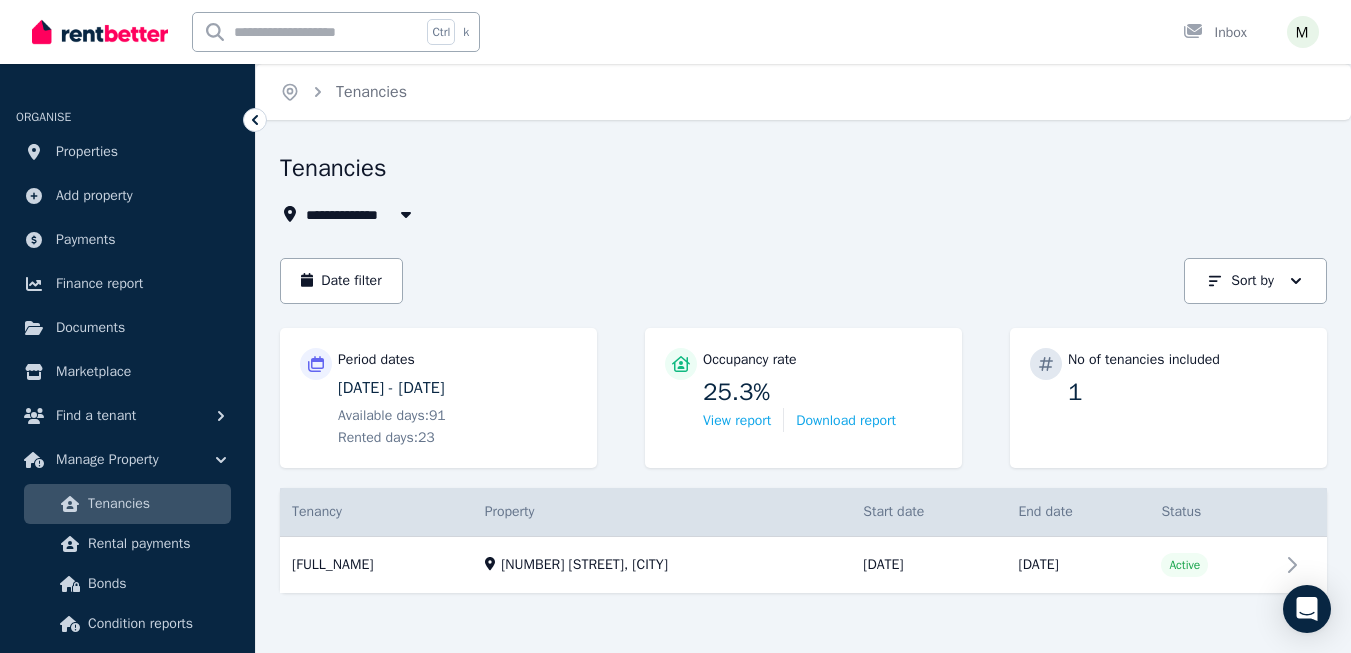 scroll, scrollTop: 12, scrollLeft: 0, axis: vertical 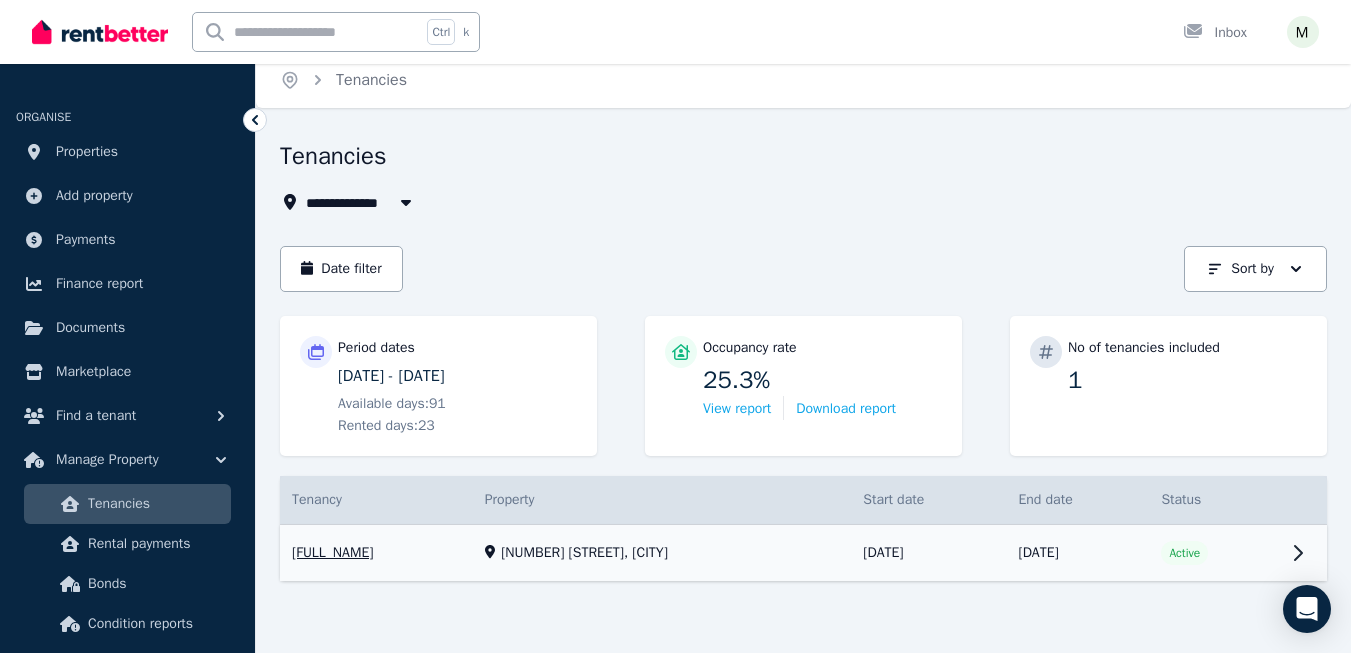click on "View property details" at bounding box center (803, 553) 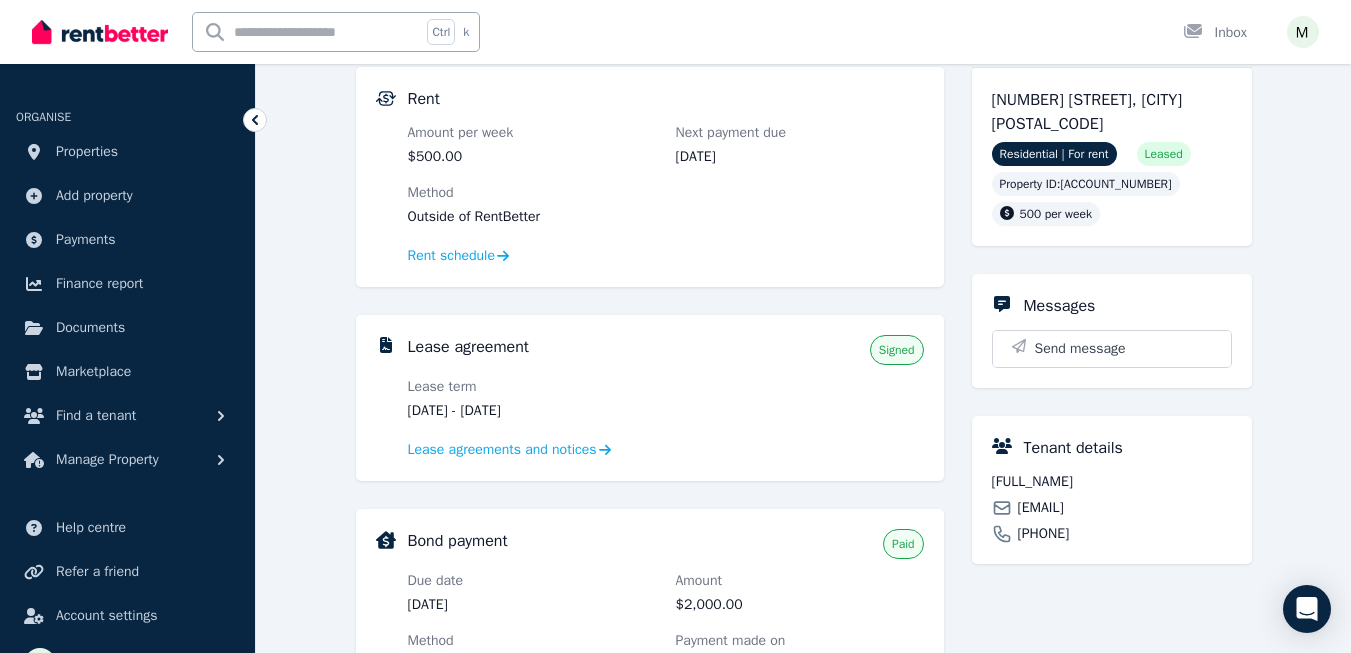 scroll, scrollTop: 189, scrollLeft: 0, axis: vertical 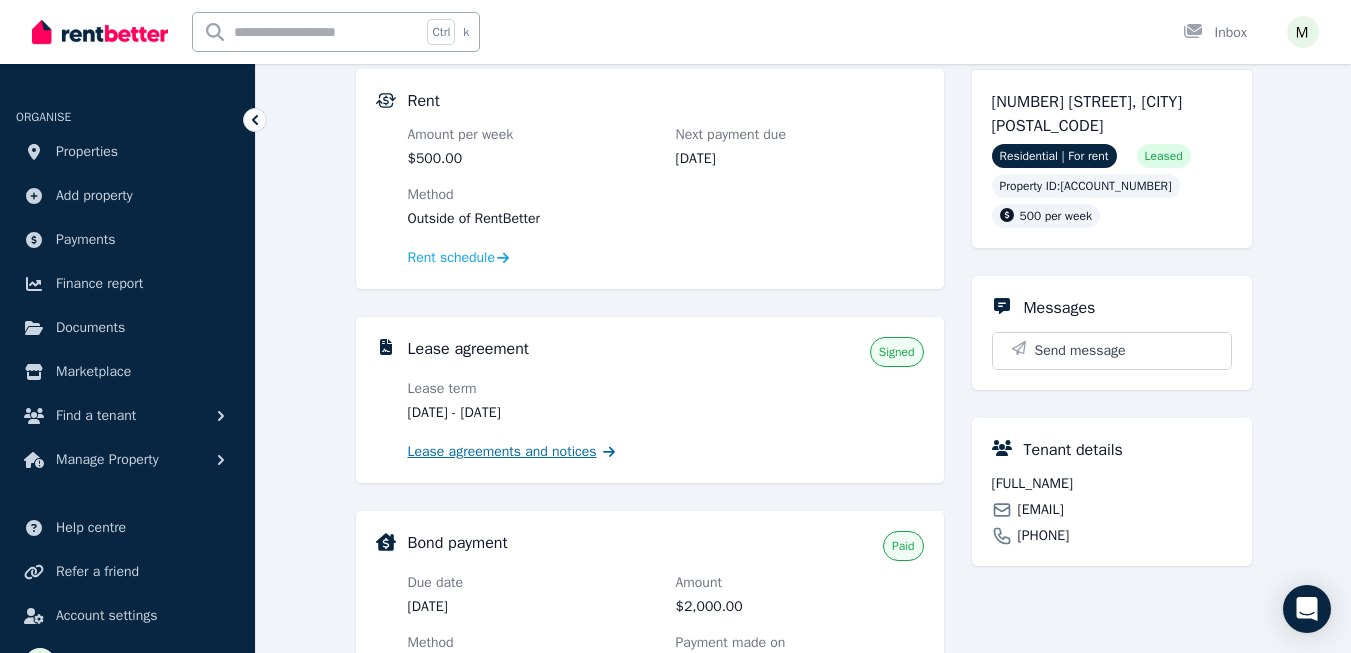 click on "Lease agreements and notices" at bounding box center [502, 452] 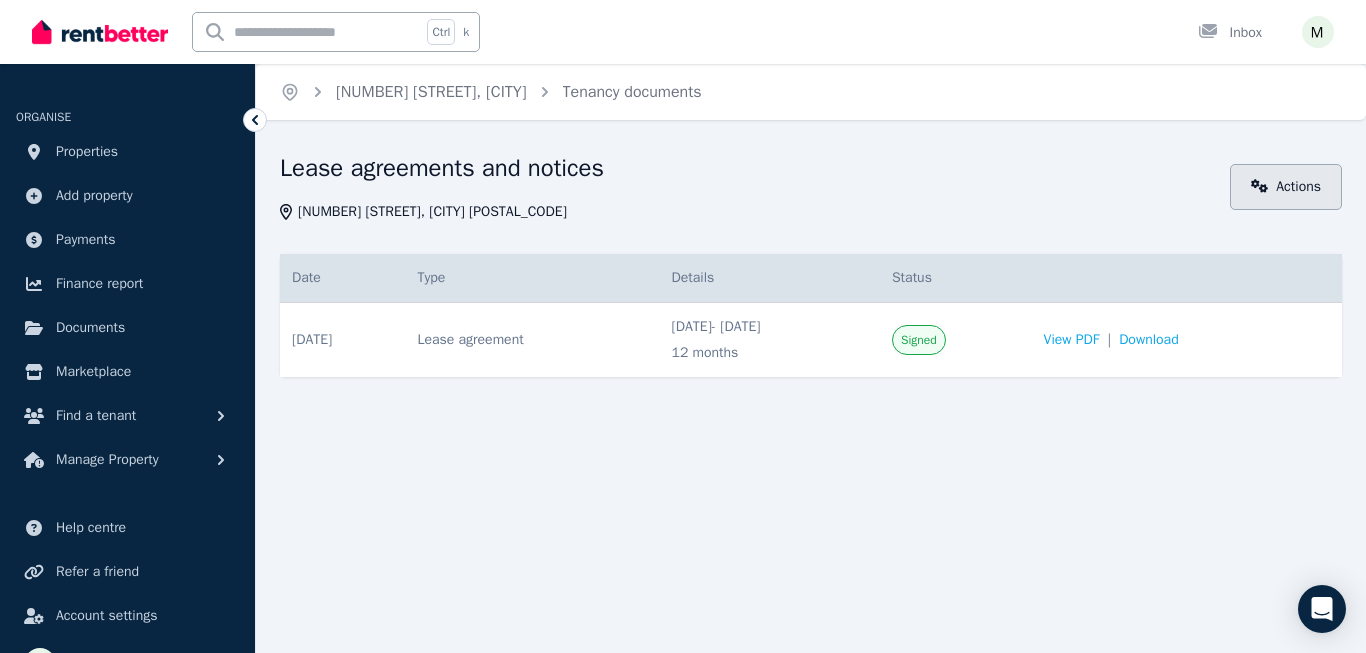 click on "Actions" at bounding box center (1286, 187) 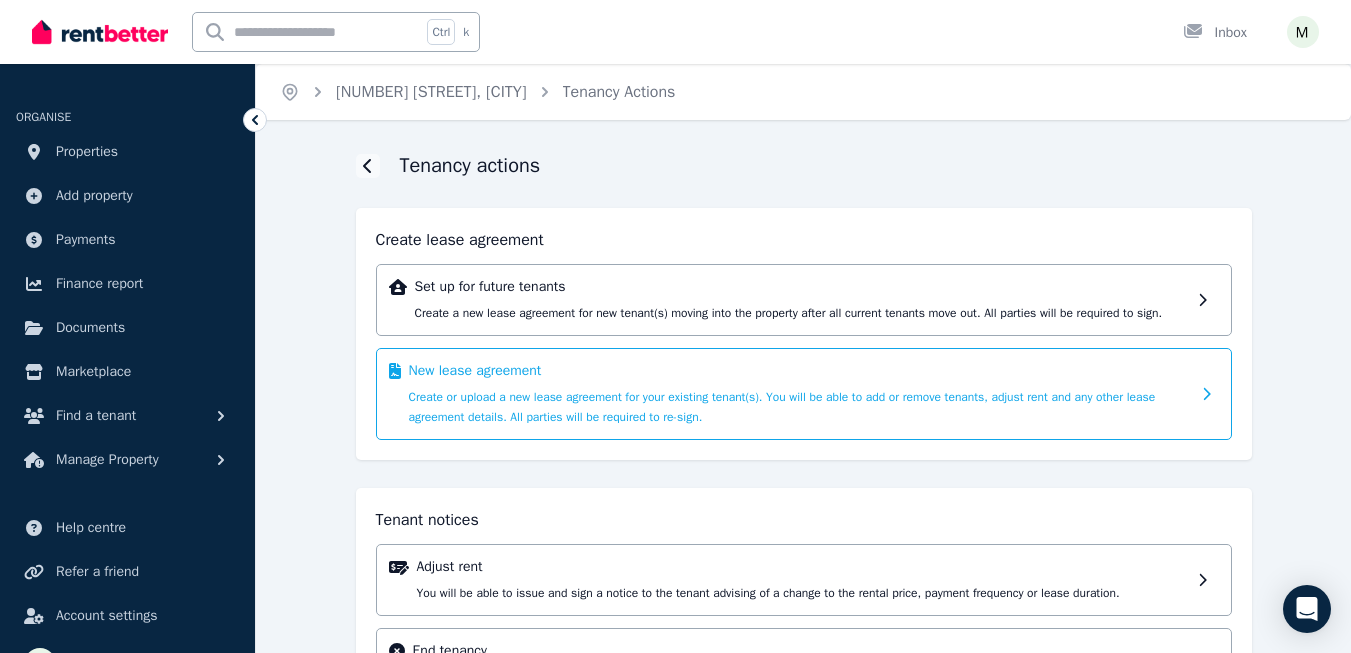 click on "Create or upload a new lease agreement for your existing tenant(s). You will be able to add or remove tenants, adjust rent and any other lease agreement details. All parties will be required to re-sign." at bounding box center (782, 407) 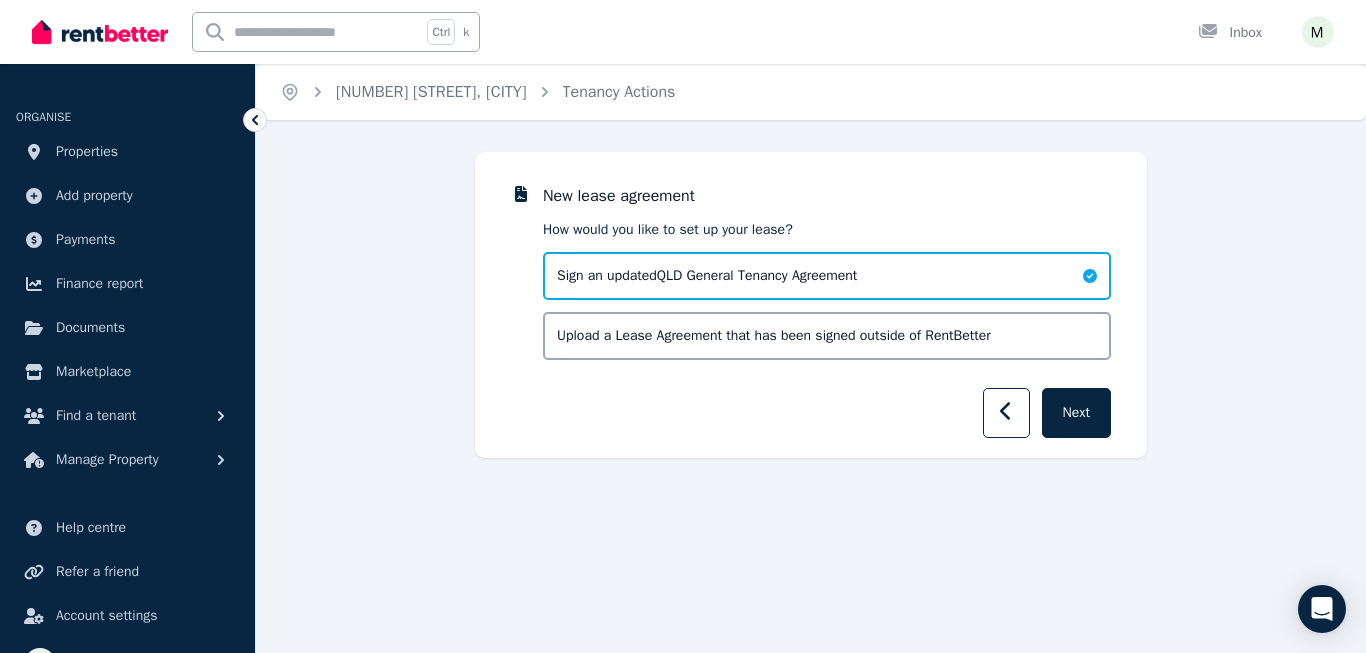 click on "Sign an updated  QLD General Tenancy Agreement" at bounding box center [707, 276] 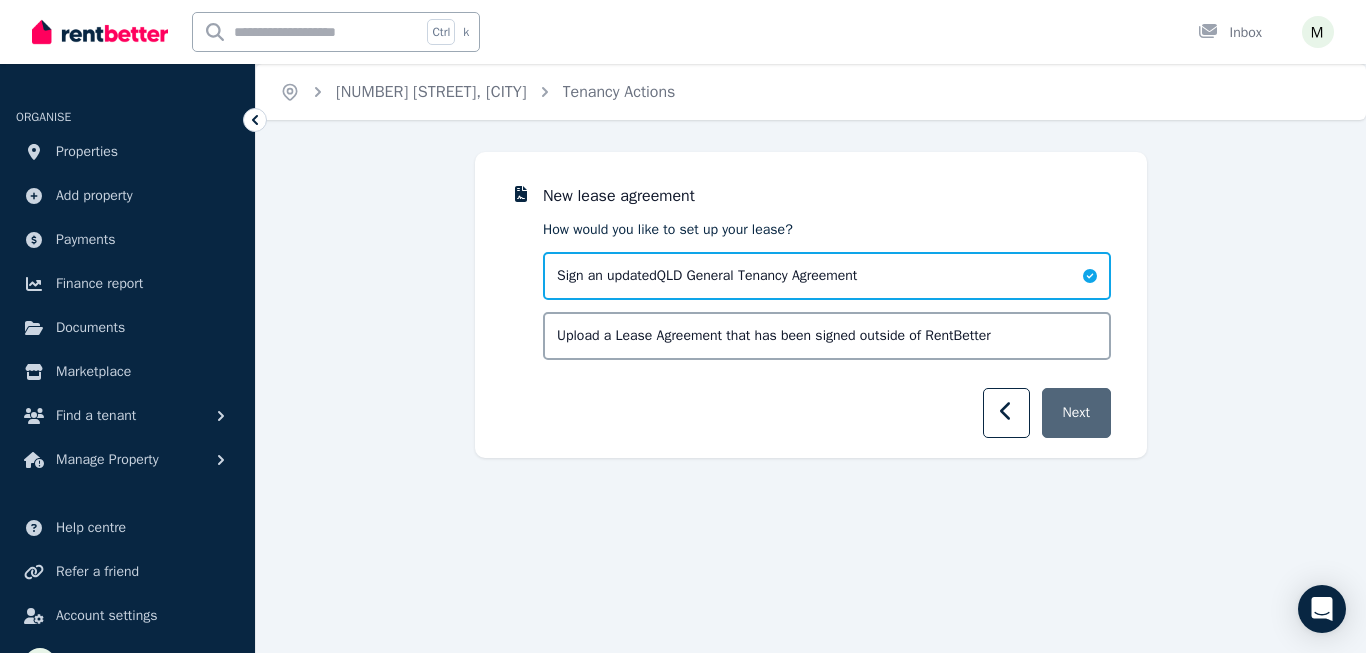 click on "Next" at bounding box center (1076, 413) 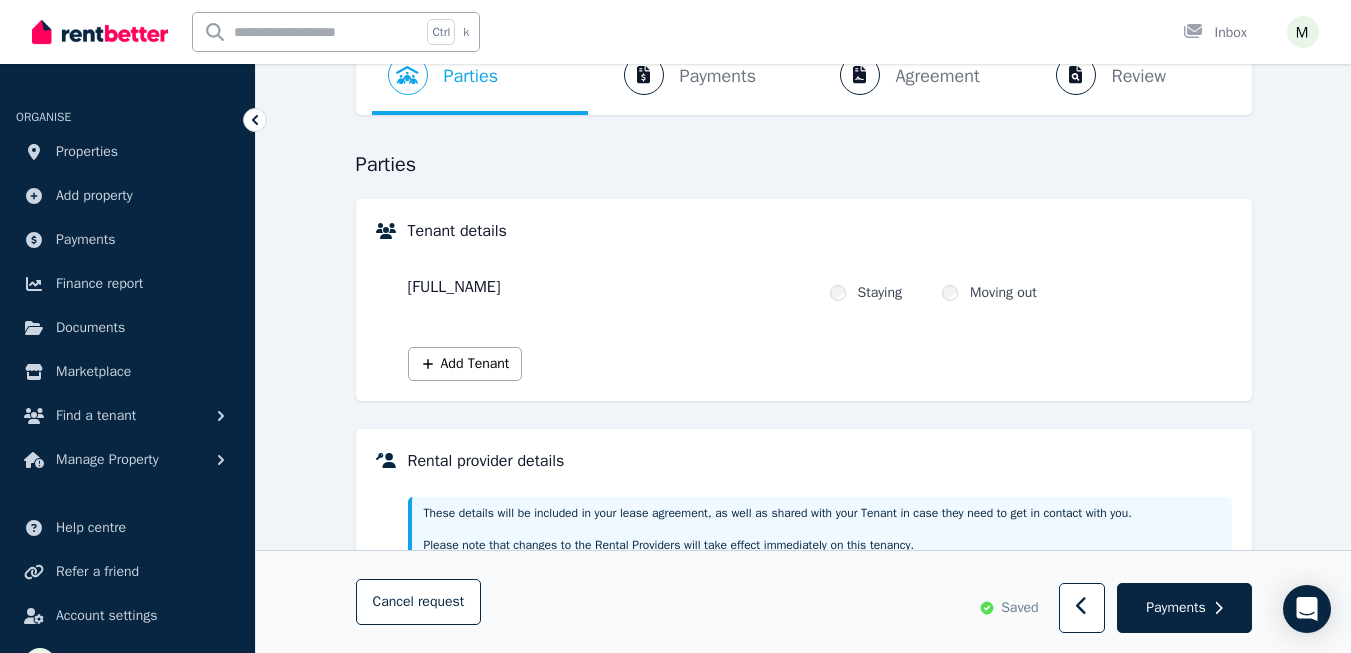 scroll, scrollTop: 489, scrollLeft: 0, axis: vertical 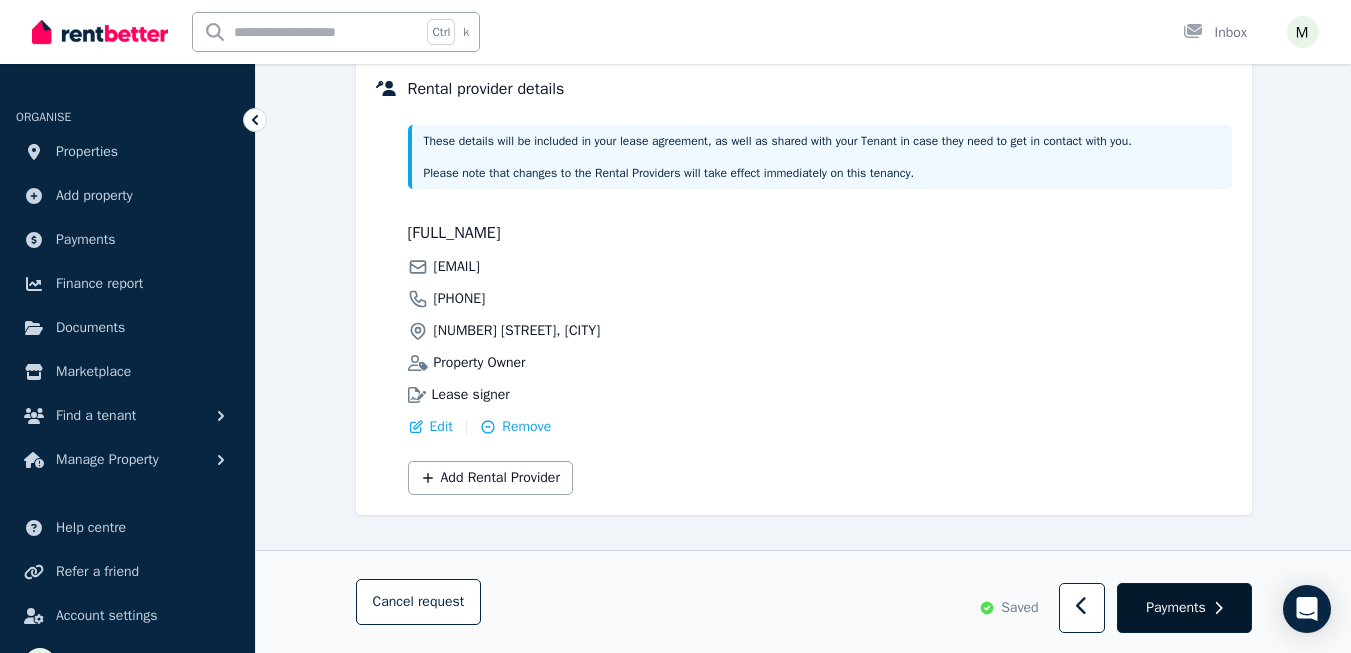 click on "Payments" at bounding box center [1176, 608] 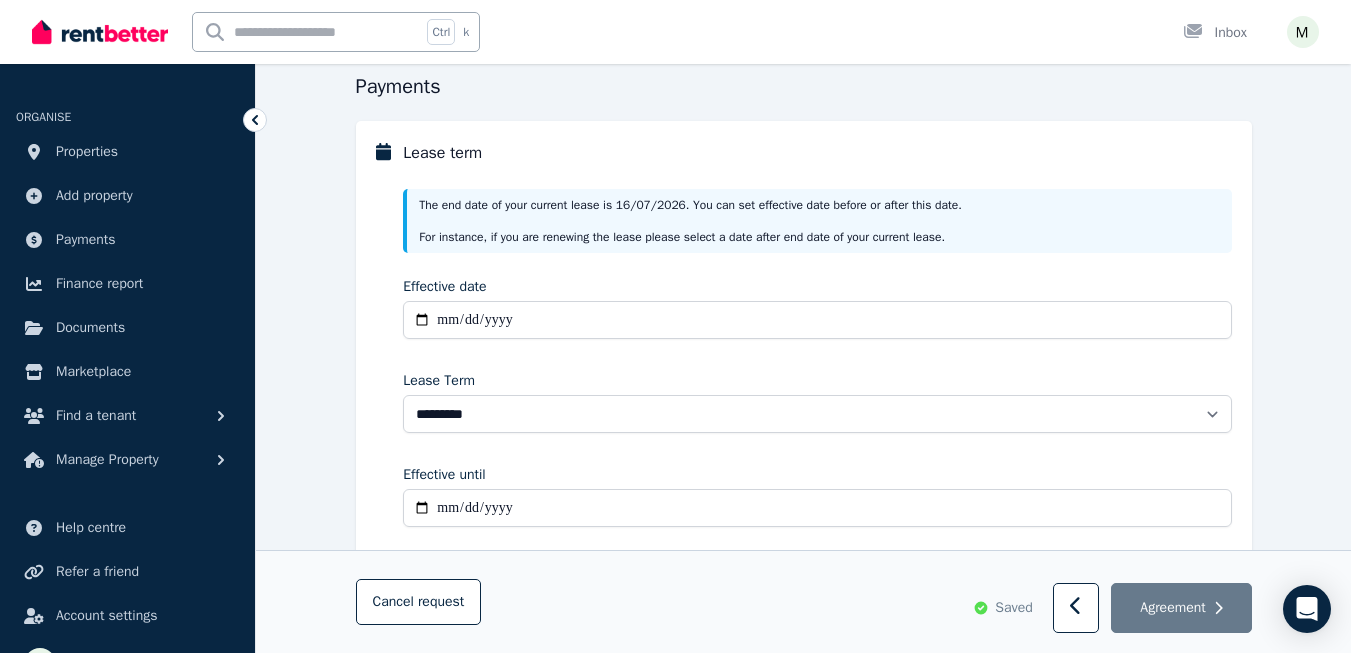 scroll, scrollTop: 189, scrollLeft: 0, axis: vertical 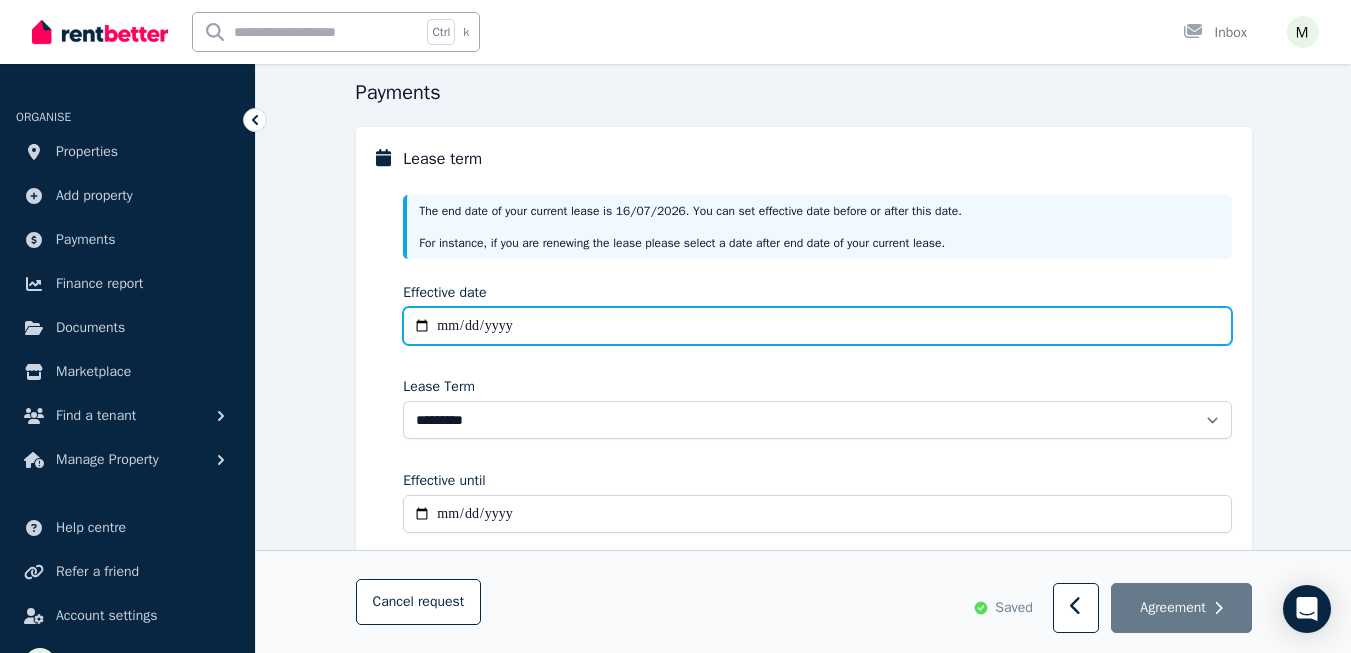 click on "Effective date" at bounding box center (817, 326) 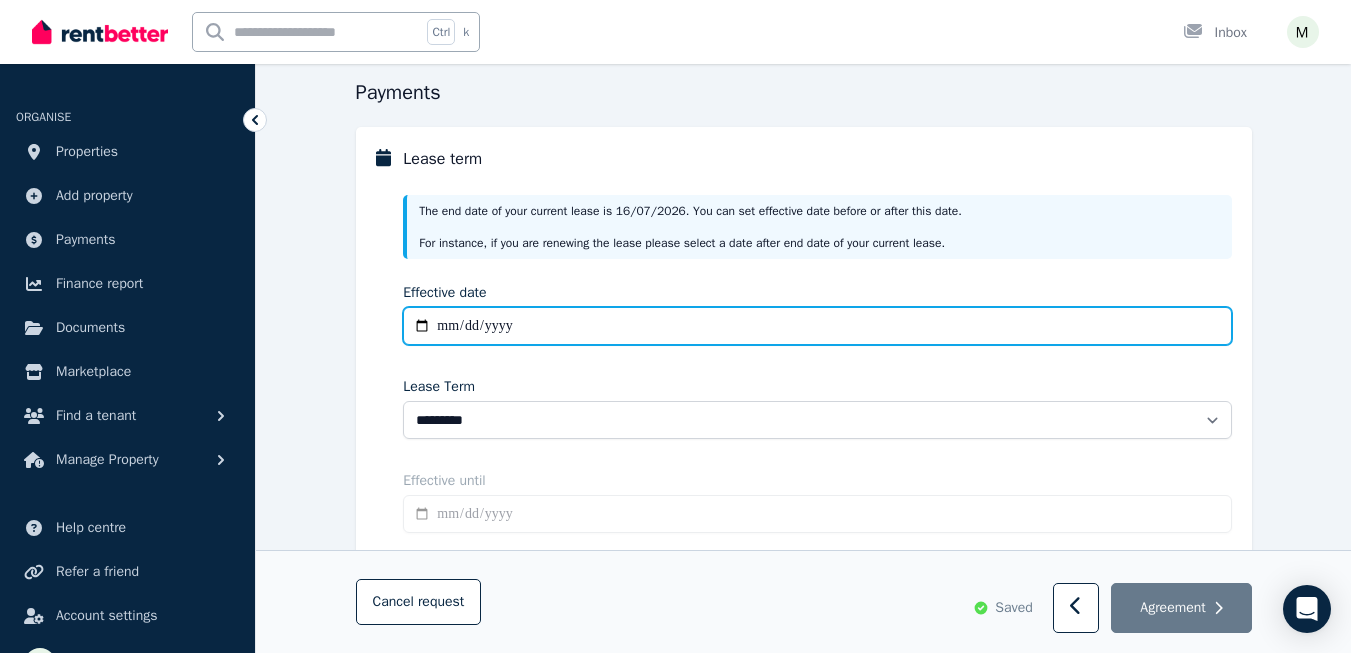 type on "**********" 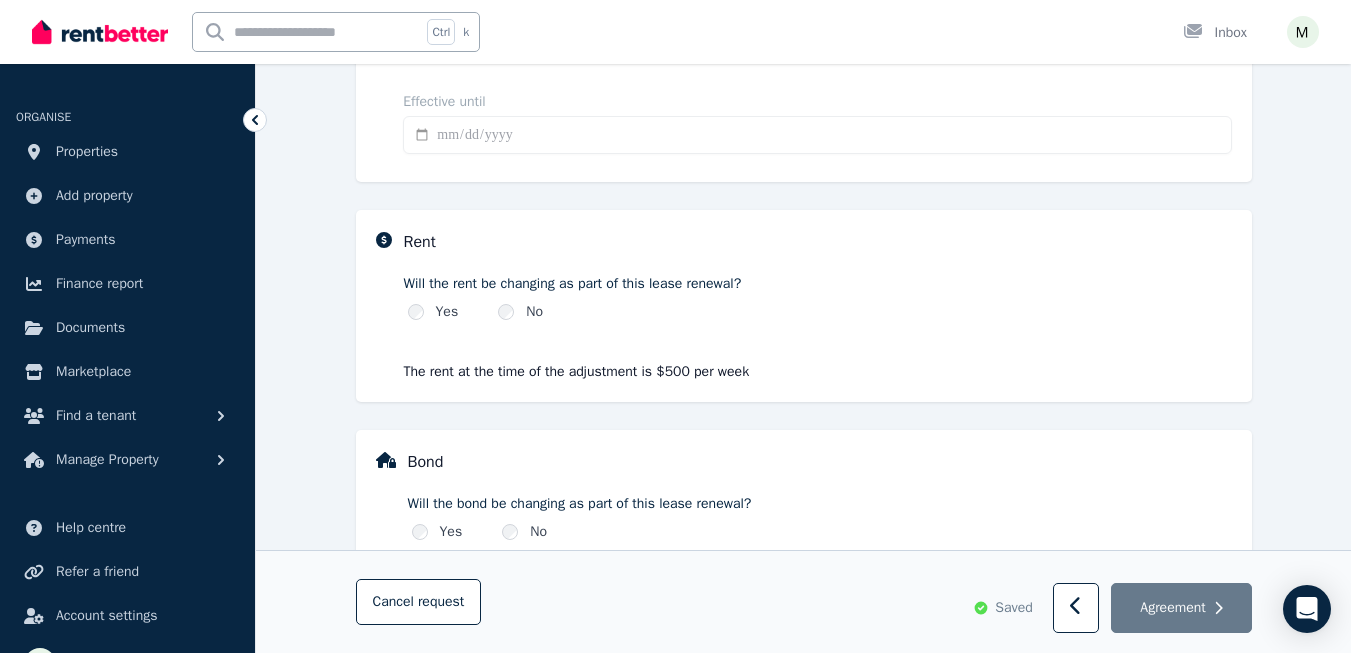 scroll, scrollTop: 589, scrollLeft: 0, axis: vertical 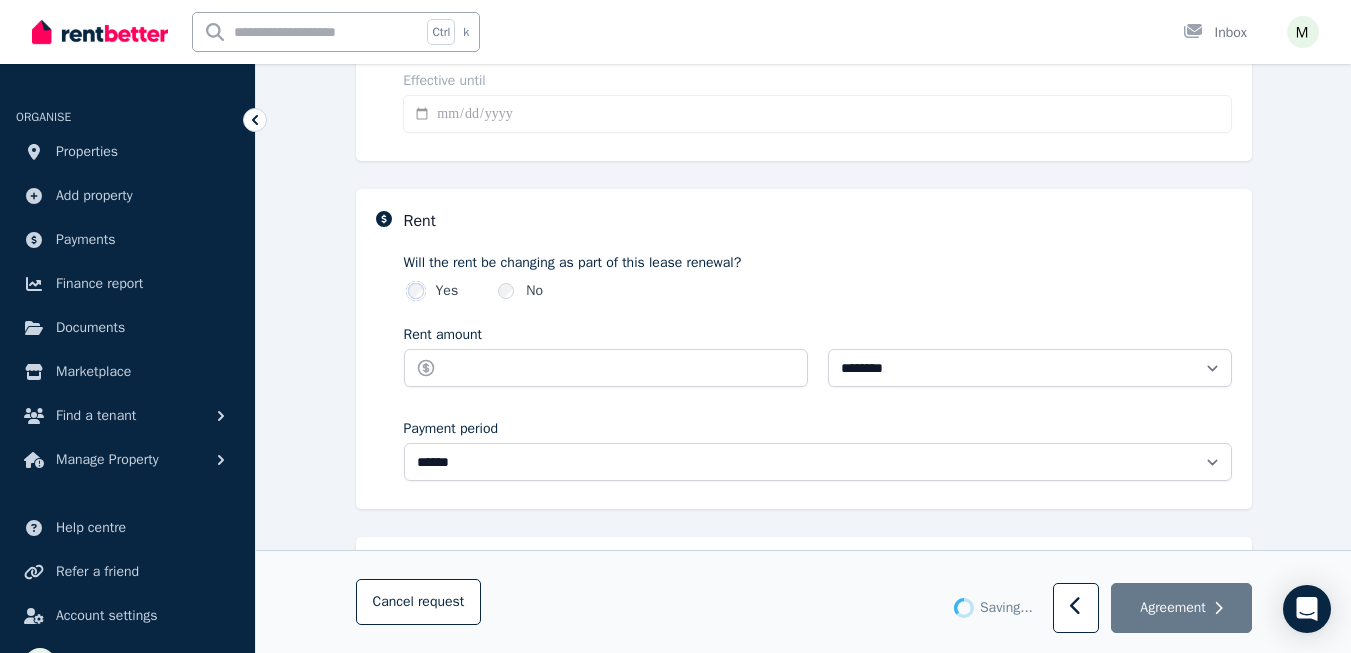 type on "**********" 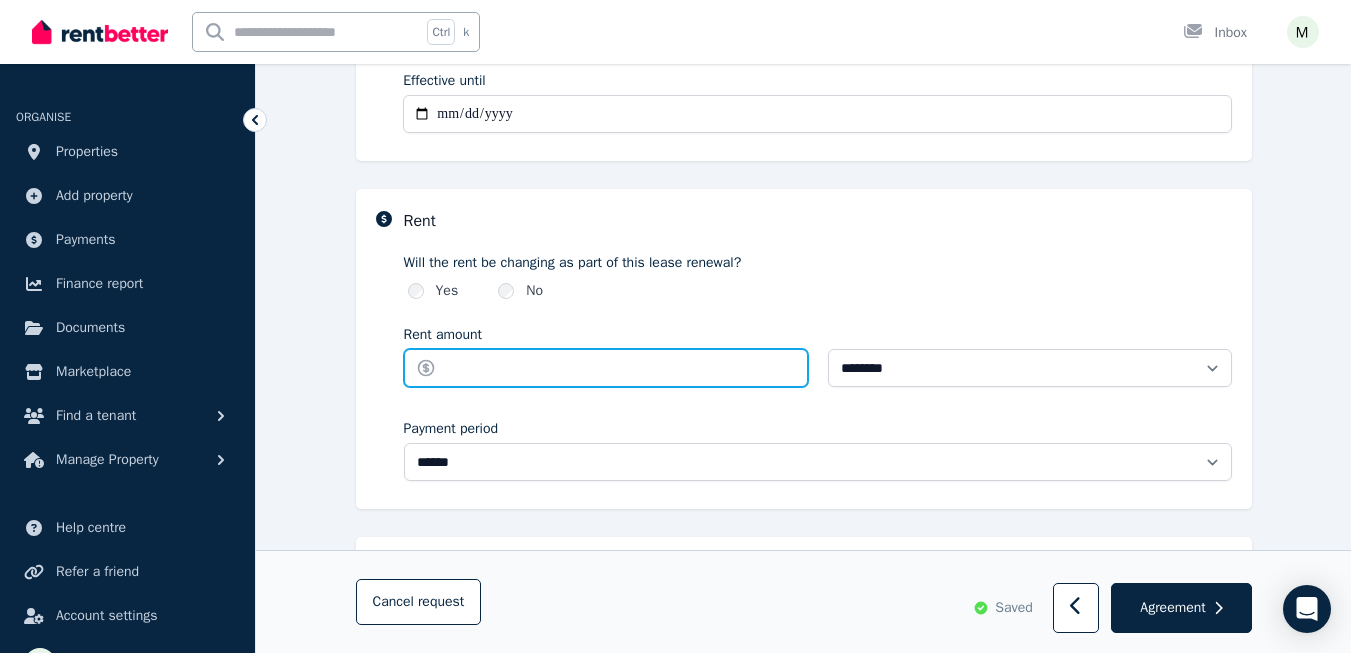 click on "Rent amount" at bounding box center (606, 368) 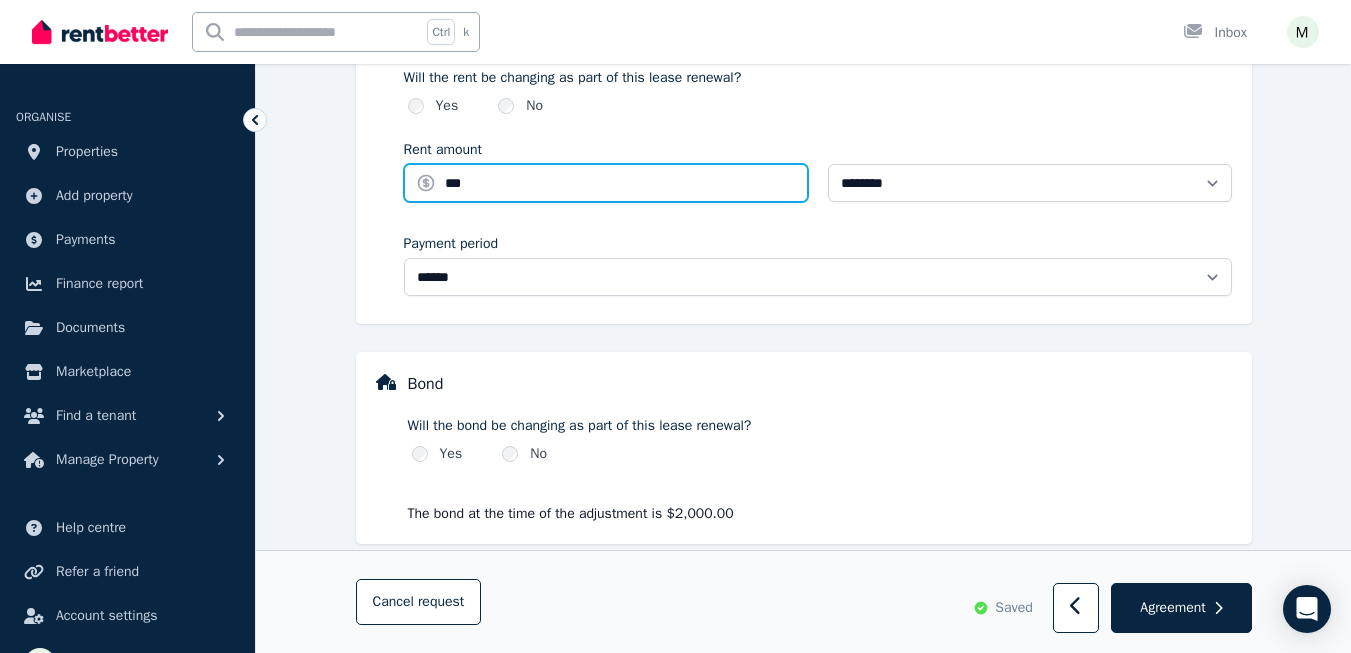 scroll, scrollTop: 789, scrollLeft: 0, axis: vertical 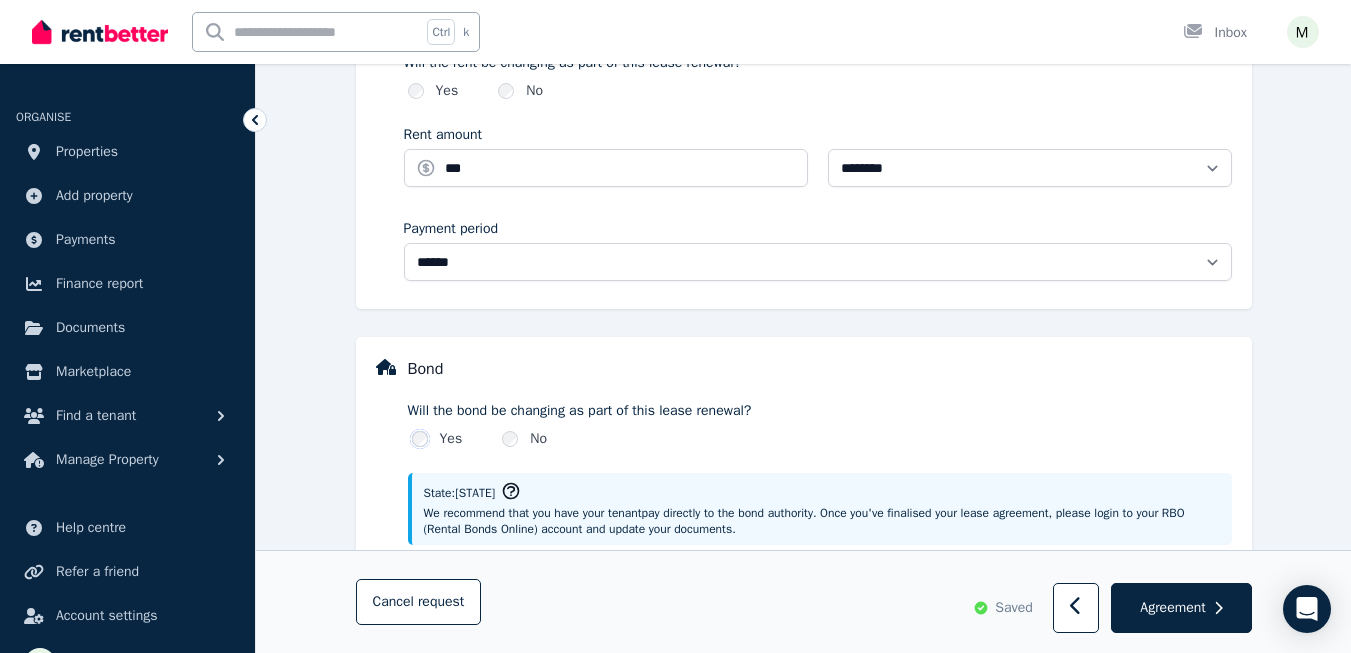 type on "******" 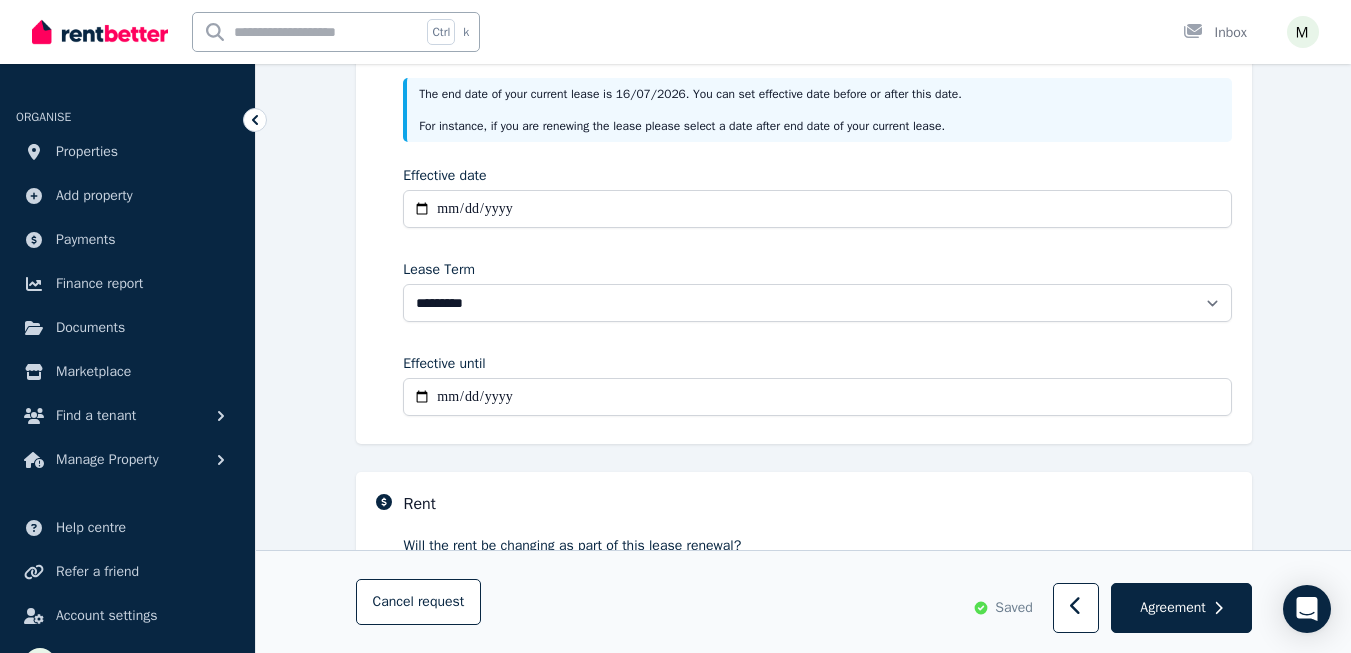 scroll, scrollTop: 303, scrollLeft: 0, axis: vertical 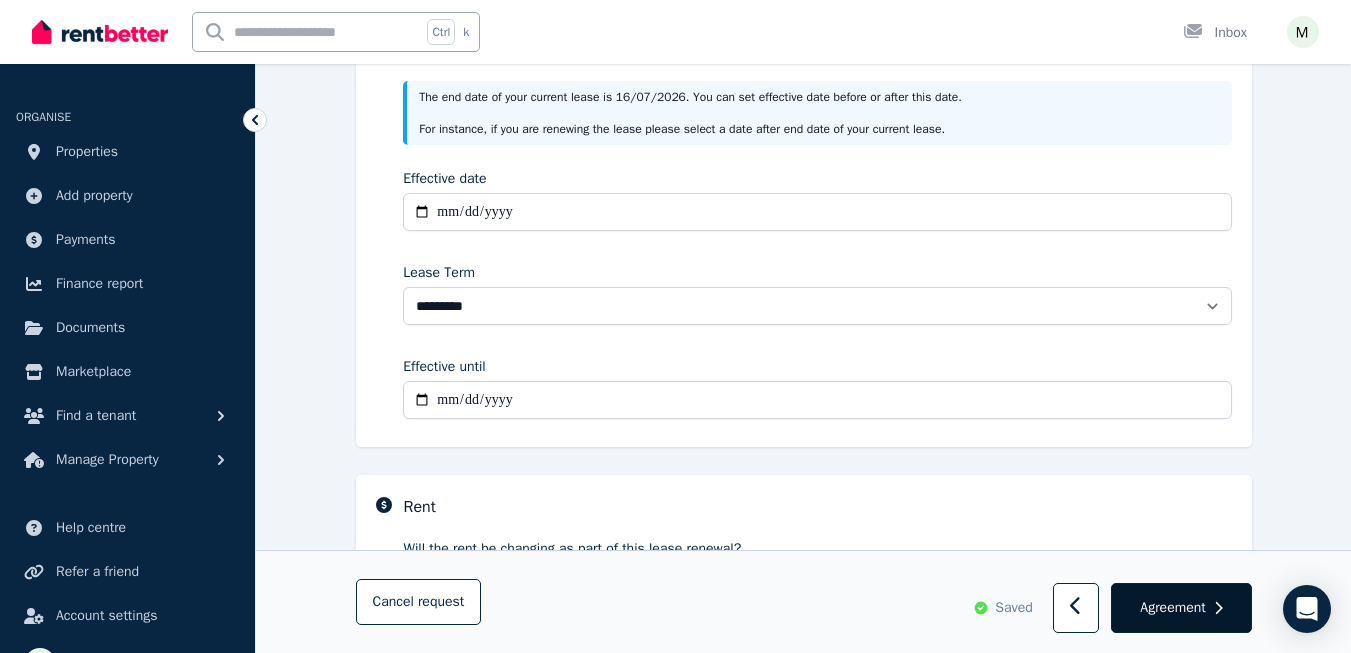 click on "Agreement" at bounding box center [1181, 609] 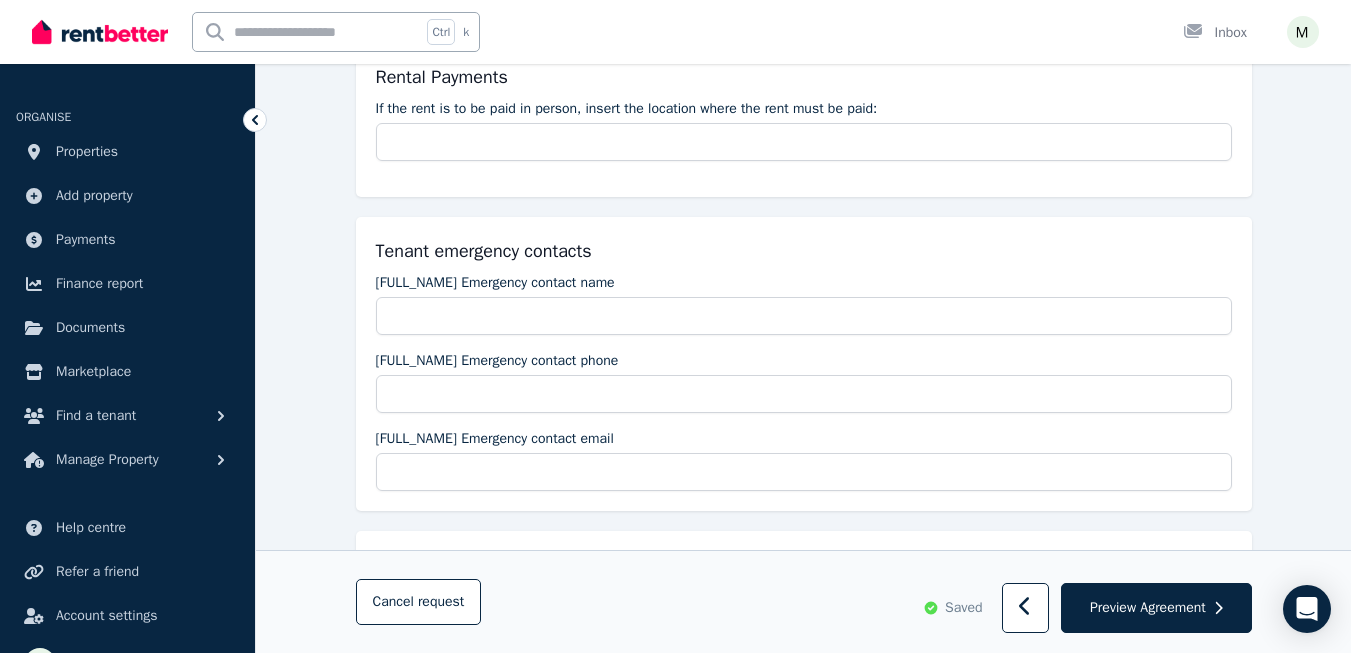 scroll, scrollTop: 0, scrollLeft: 0, axis: both 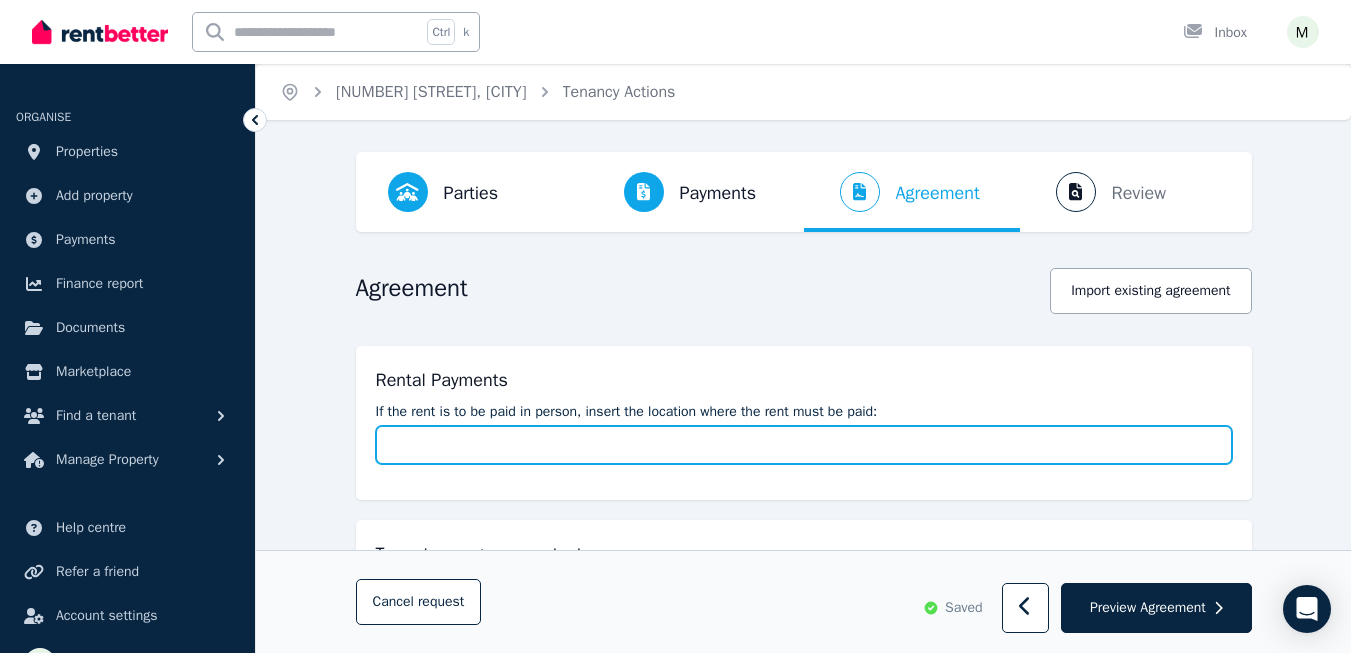 click on "If the rent is to be paid in person, insert the location where the rent must be paid:" at bounding box center (804, 445) 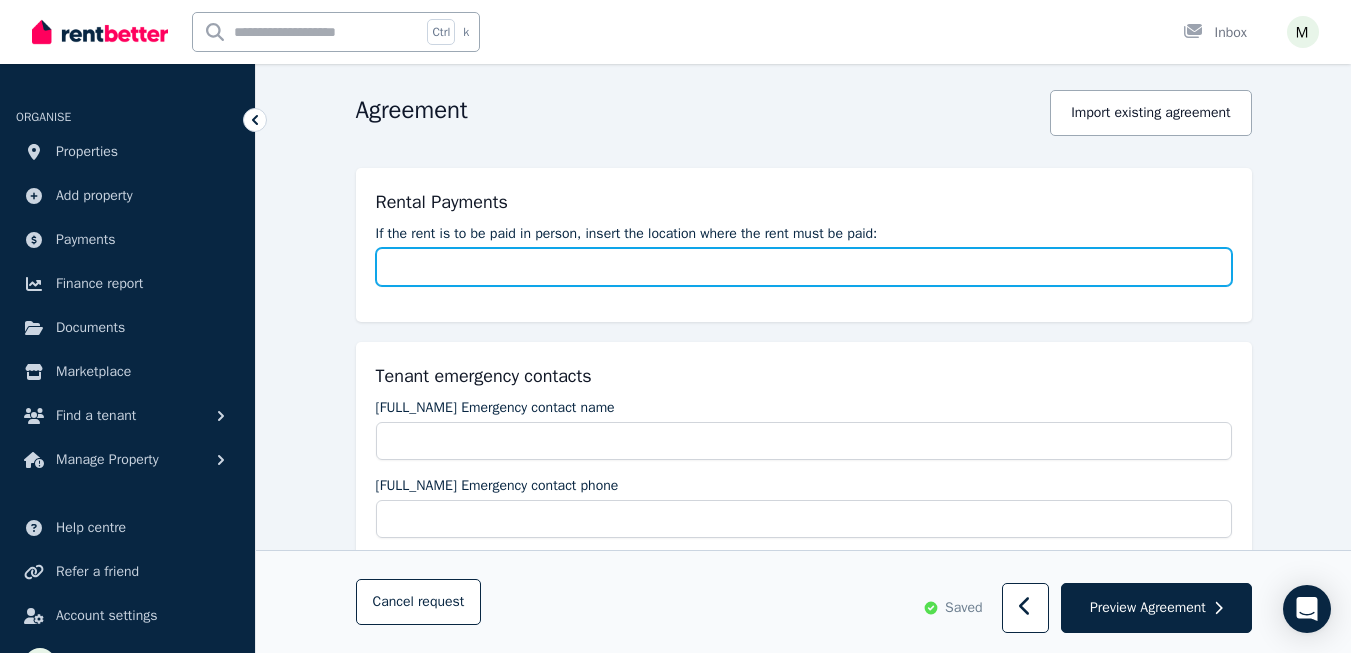 scroll, scrollTop: 300, scrollLeft: 0, axis: vertical 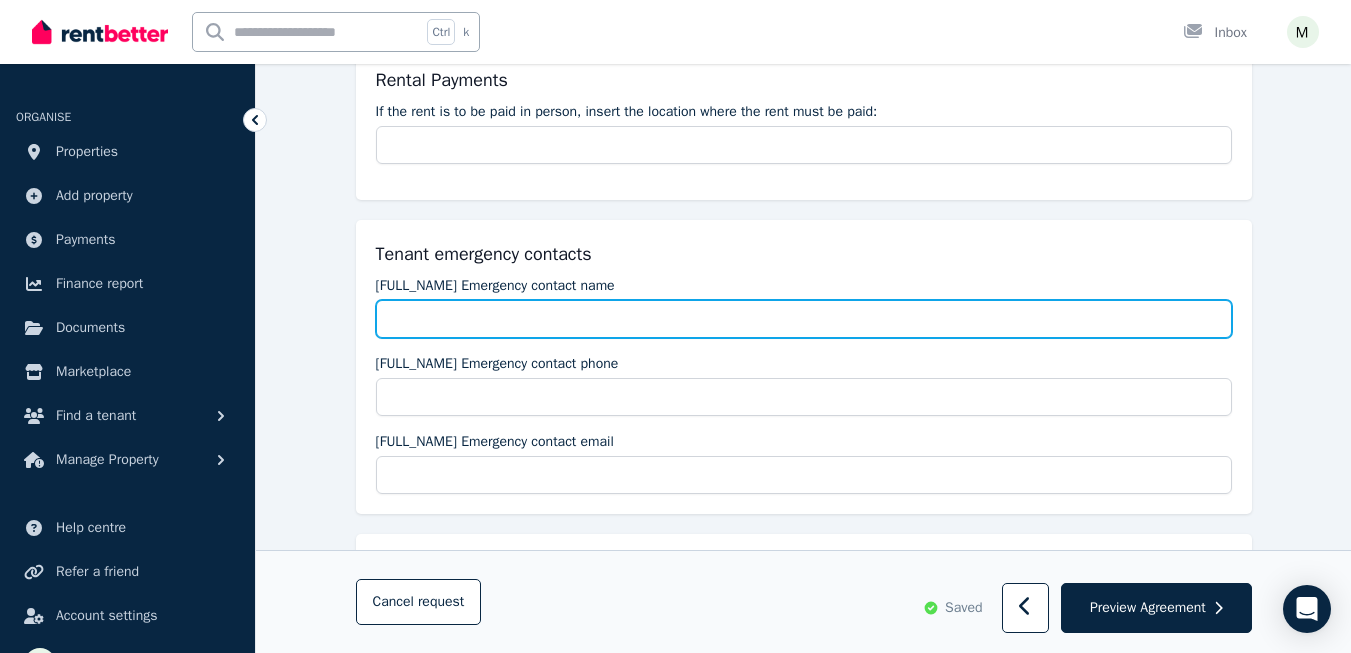 click on "[FULL_NAME] Emergency contact name" at bounding box center [804, 319] 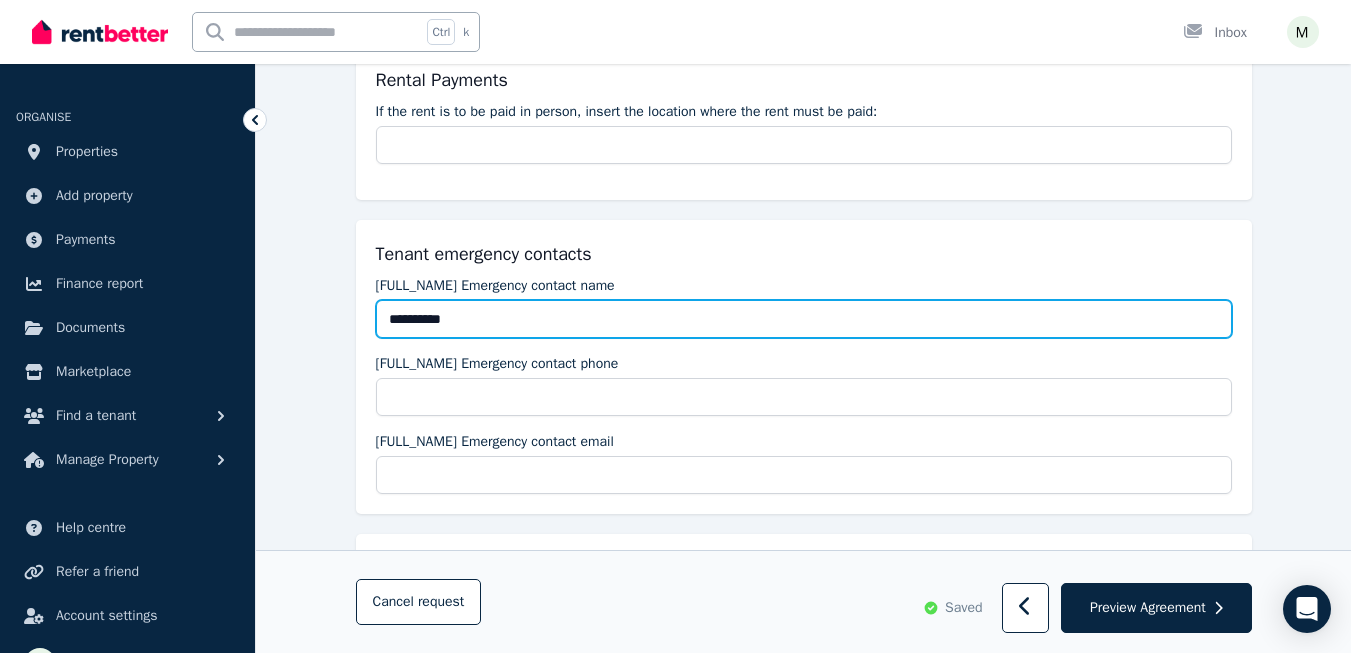 type on "**********" 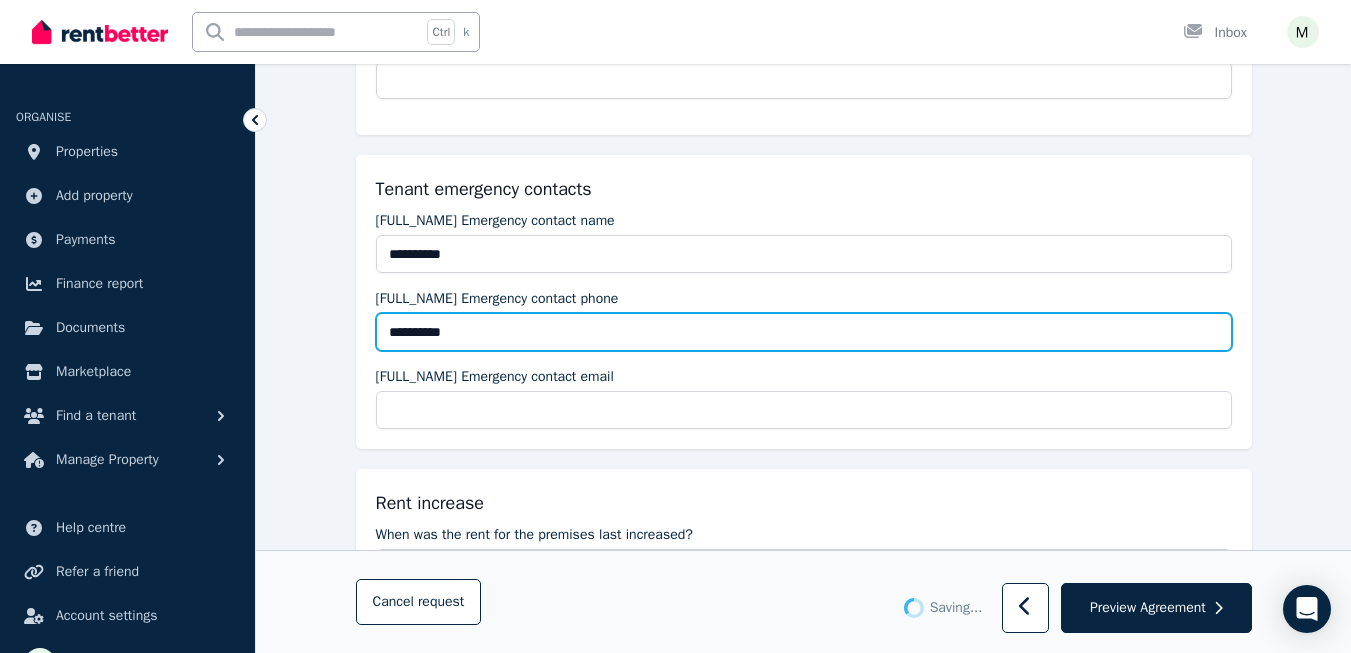 scroll, scrollTop: 400, scrollLeft: 0, axis: vertical 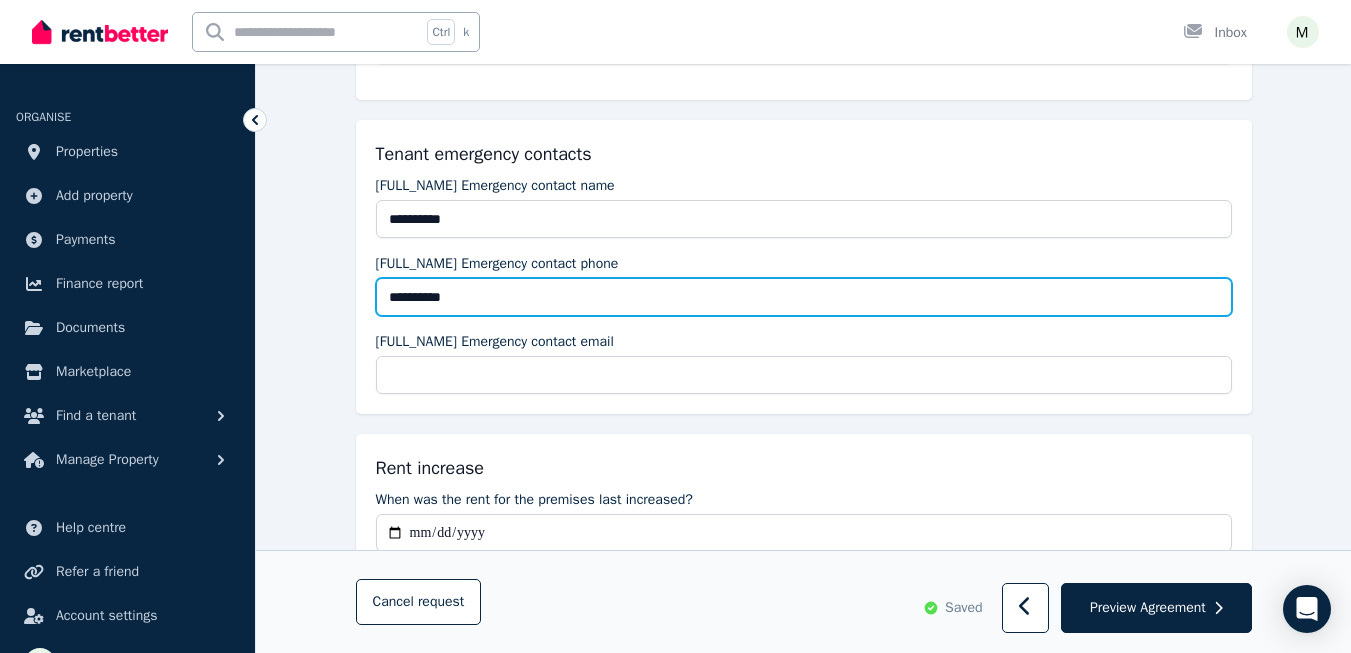 type on "**********" 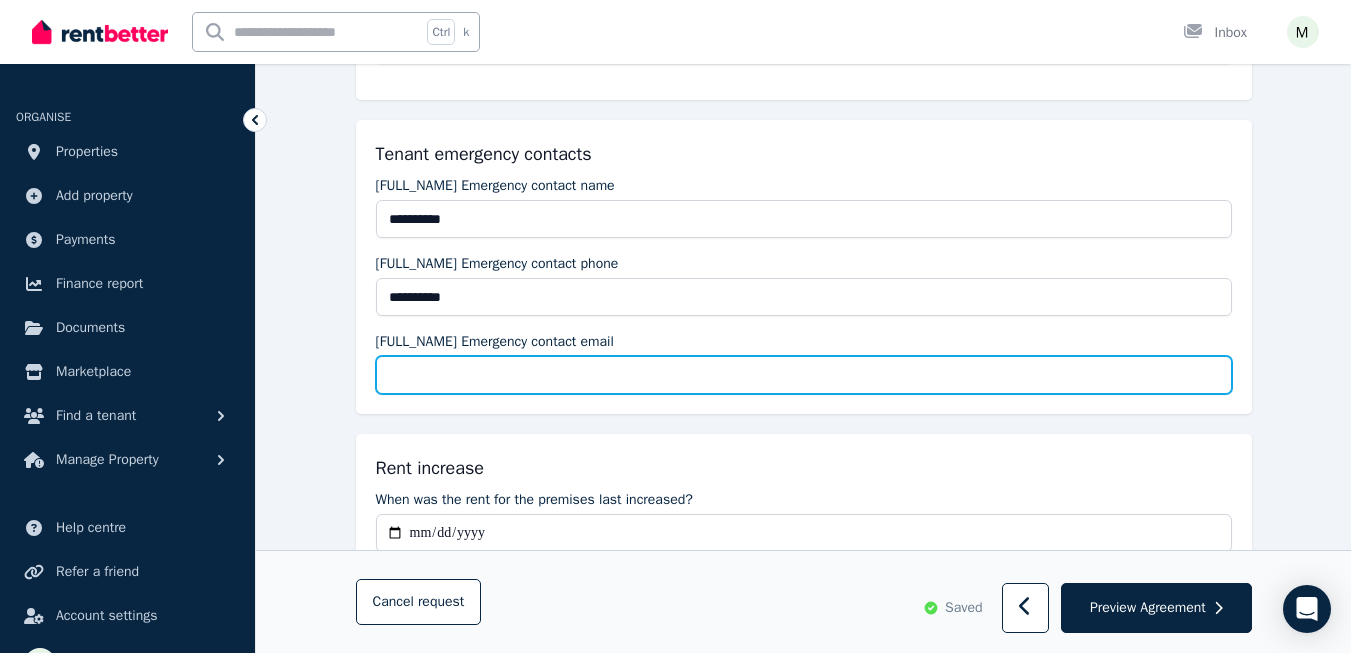 click on "[FULL_NAME] Emergency contact email" at bounding box center [804, 375] 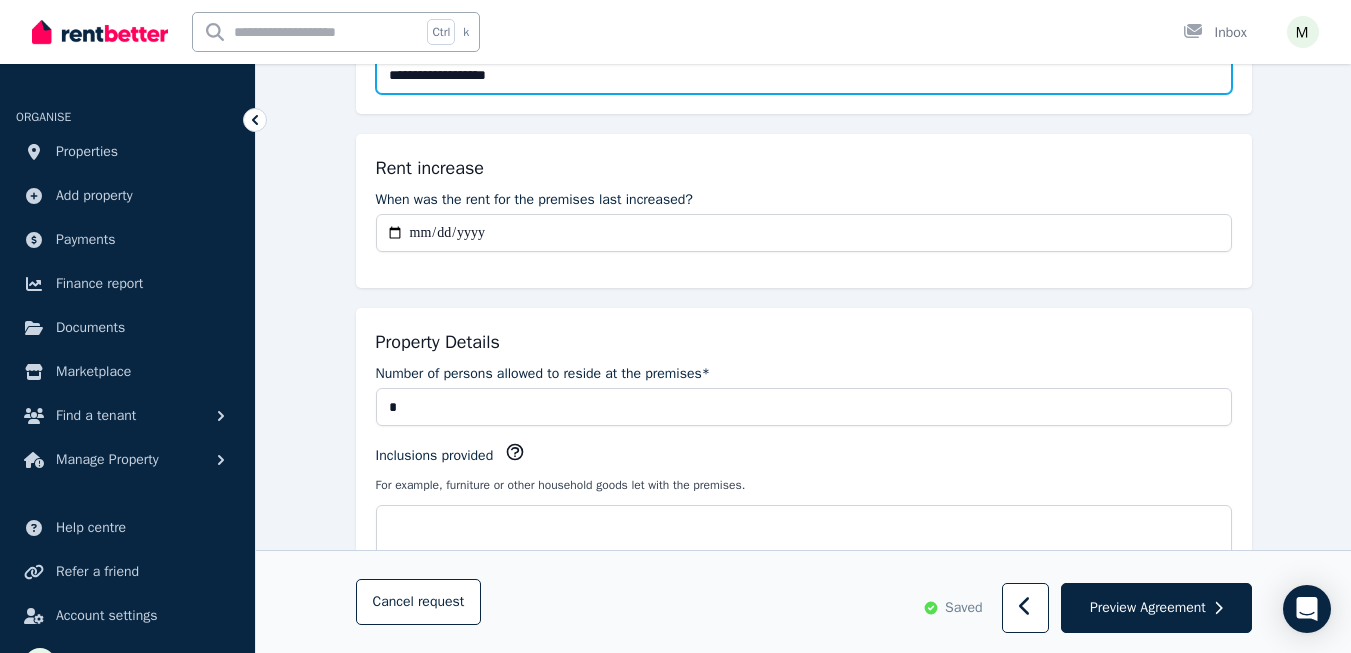 scroll, scrollTop: 900, scrollLeft: 0, axis: vertical 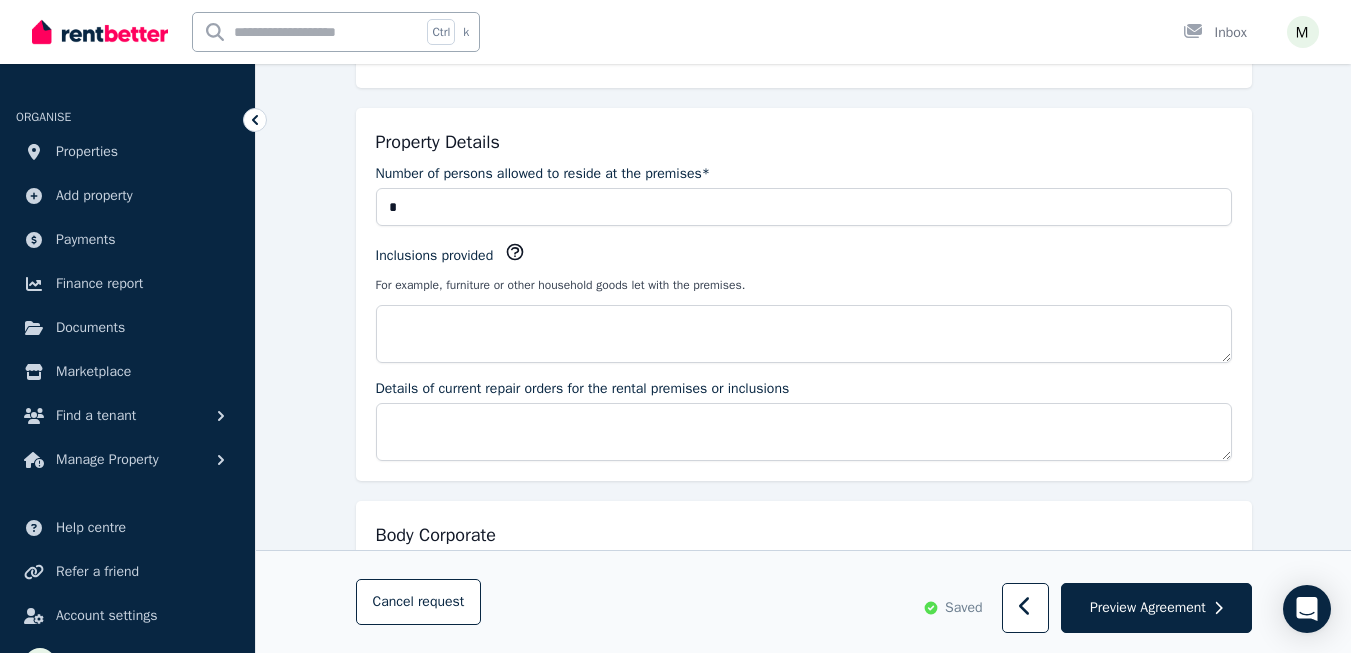 type on "**********" 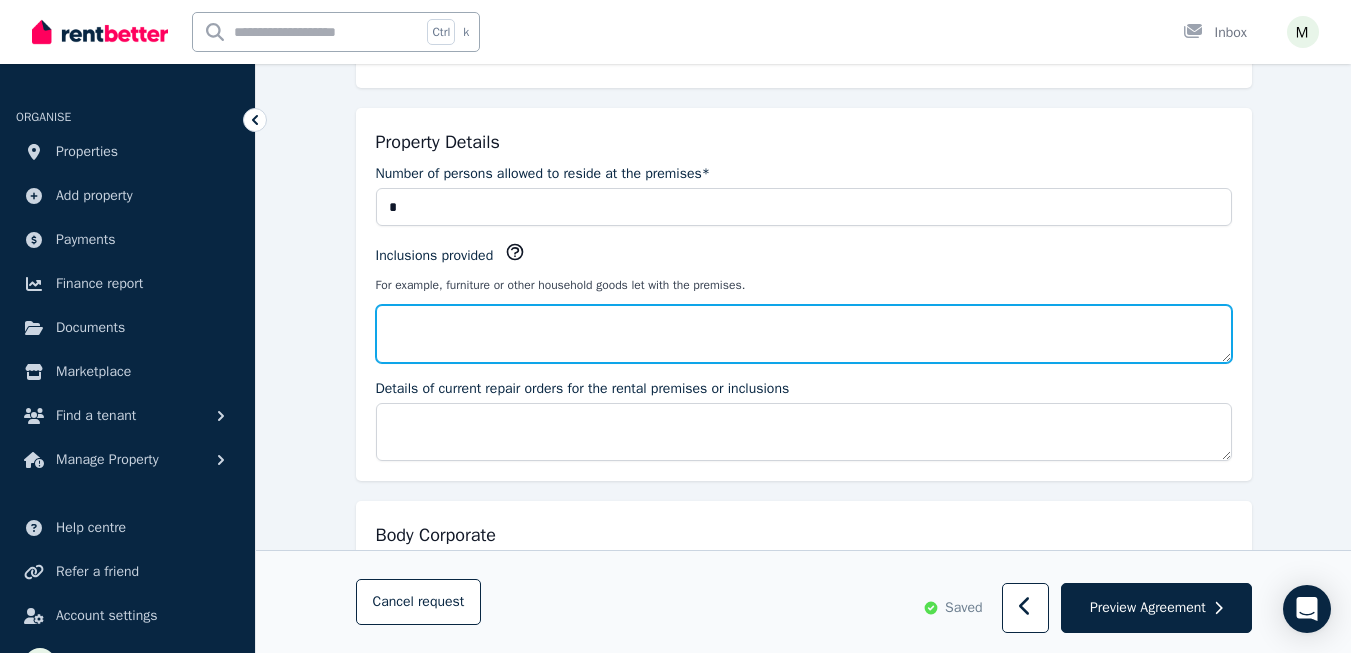 click on "Inclusions provided" at bounding box center [804, 334] 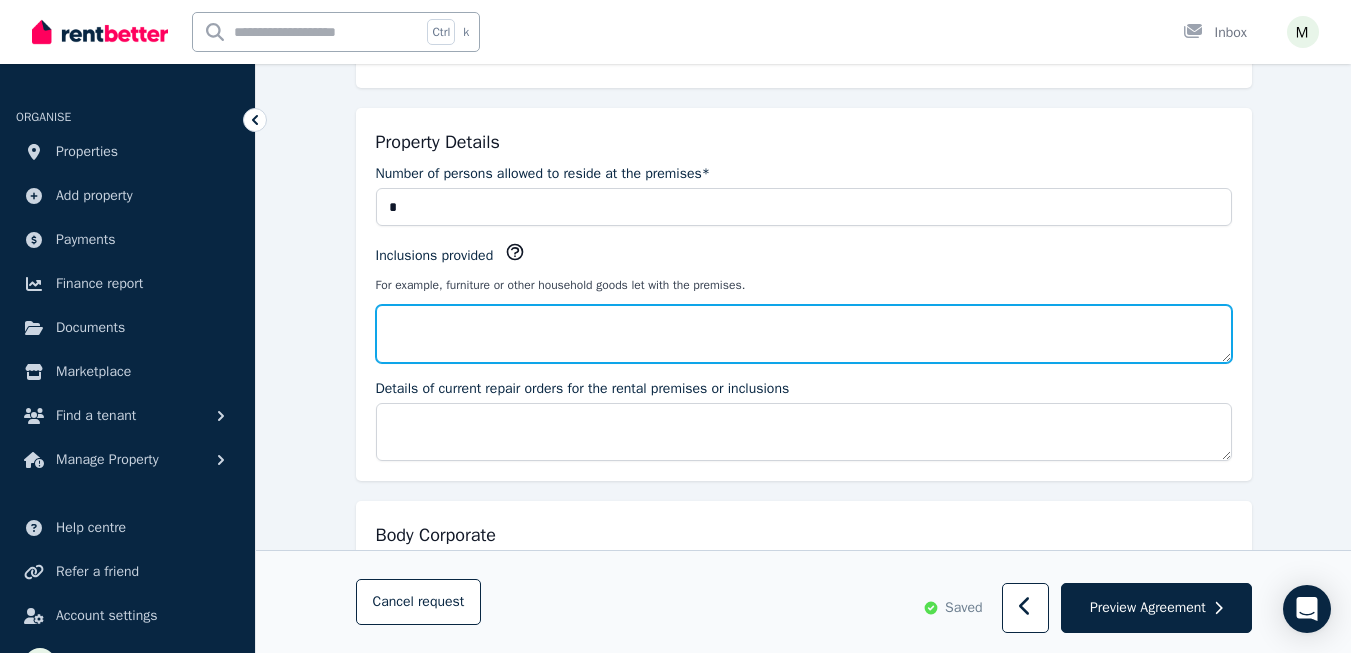paste on "**********" 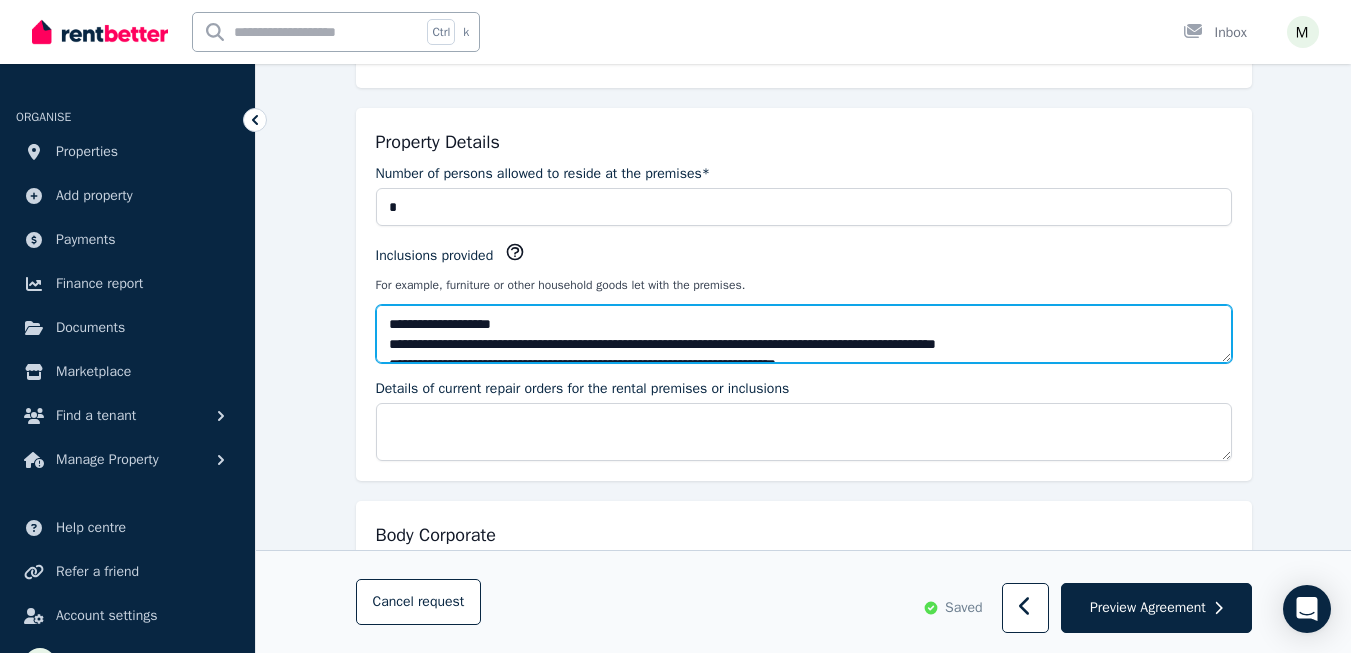 scroll, scrollTop: 11, scrollLeft: 0, axis: vertical 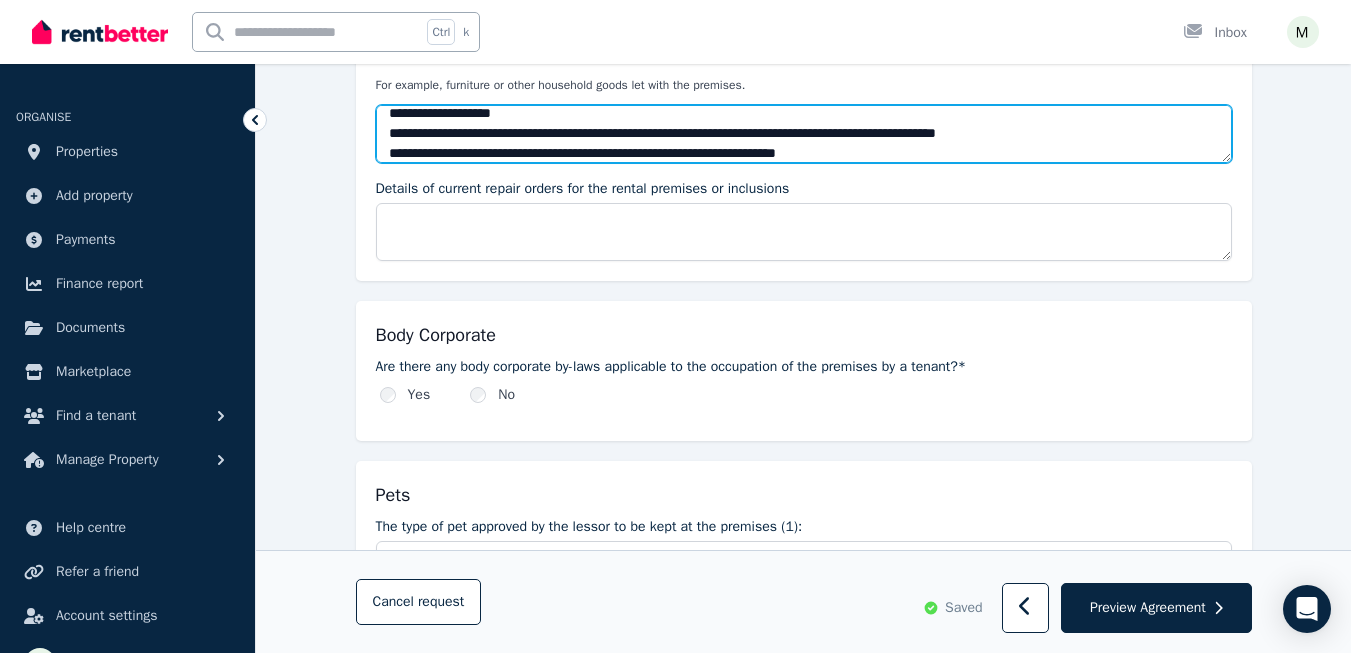 type on "**********" 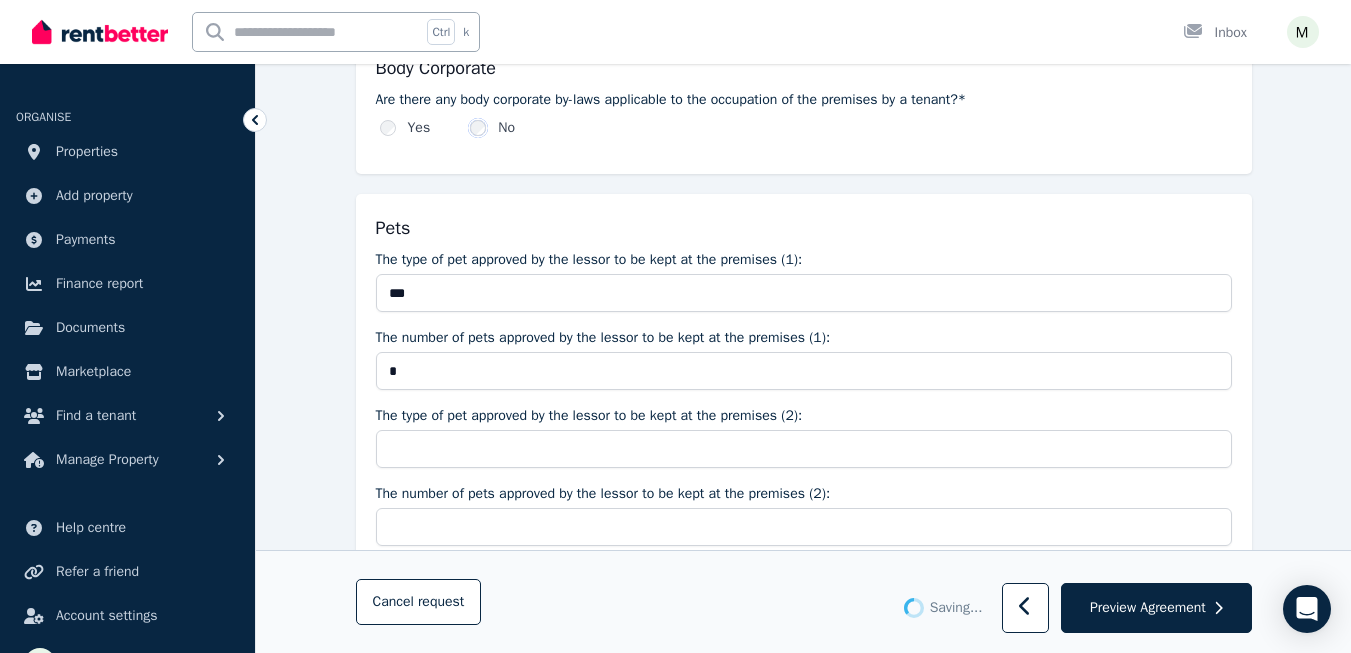 scroll, scrollTop: 1500, scrollLeft: 0, axis: vertical 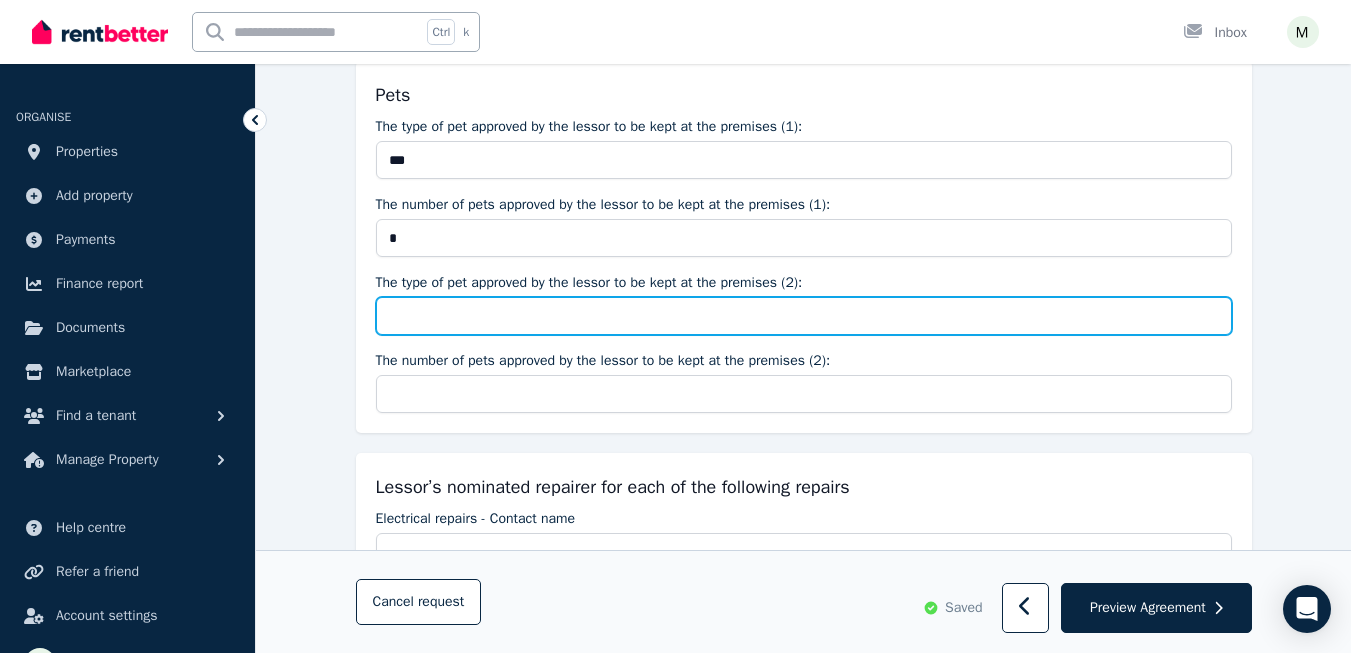 click on "The type of pet approved by the lessor to be kept at the premises (2):" at bounding box center (804, 316) 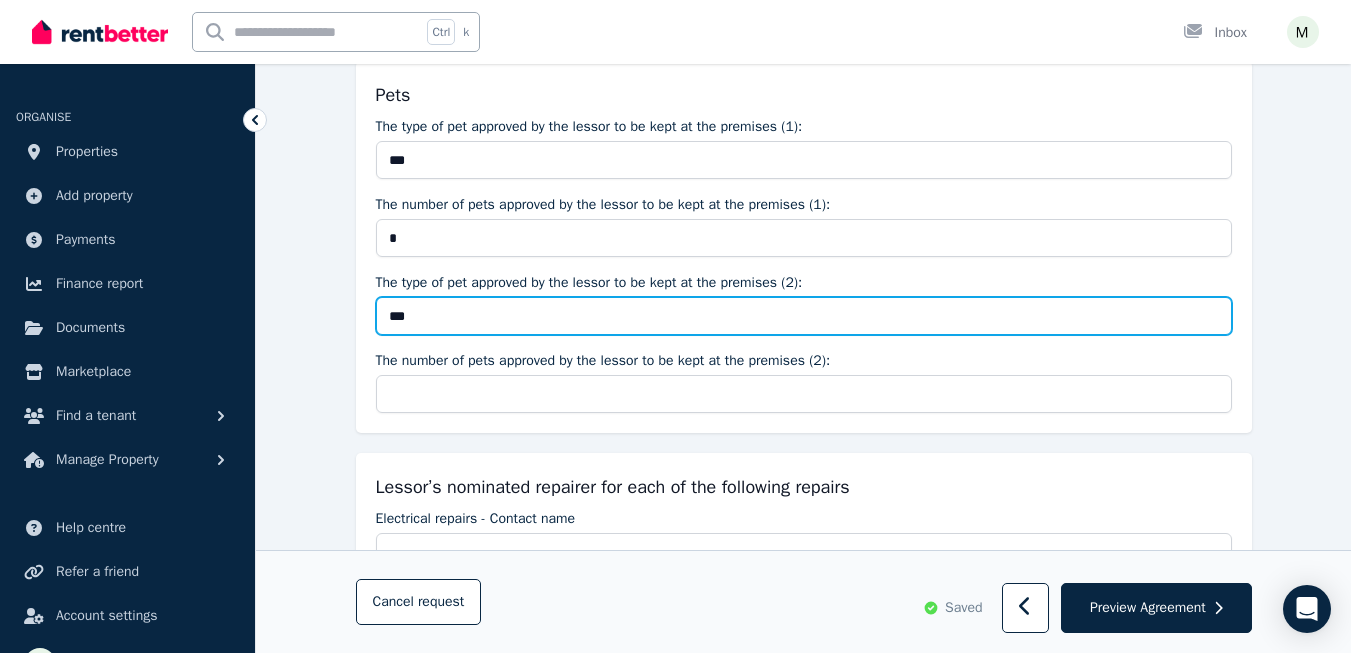 type on "***" 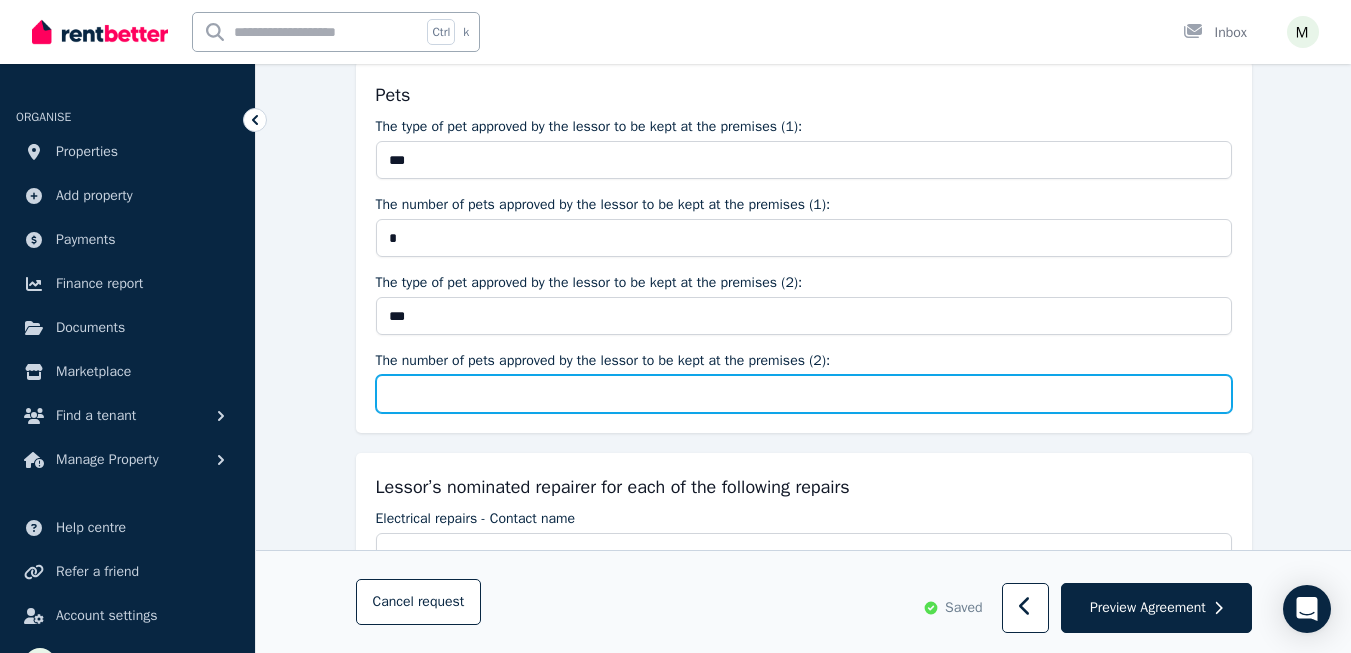 click on "The number of pets approved by the lessor to be kept at the premises (2):" at bounding box center [804, 394] 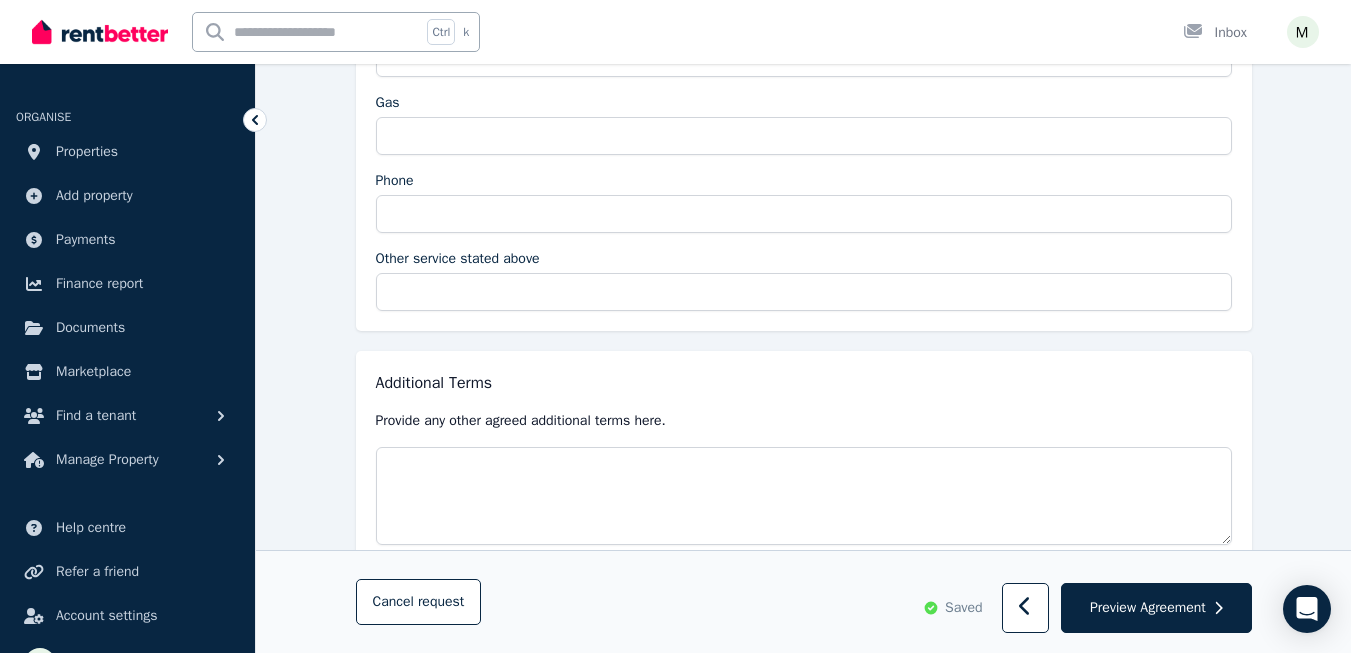 scroll, scrollTop: 3785, scrollLeft: 0, axis: vertical 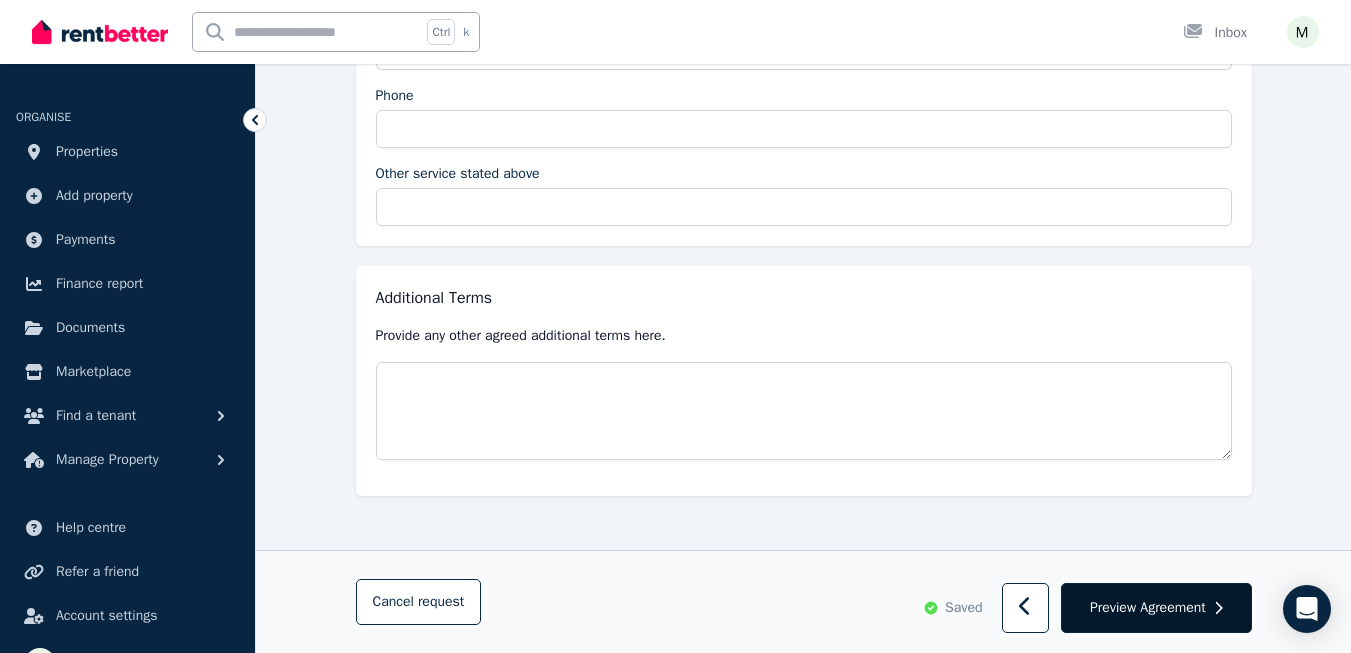 type on "*" 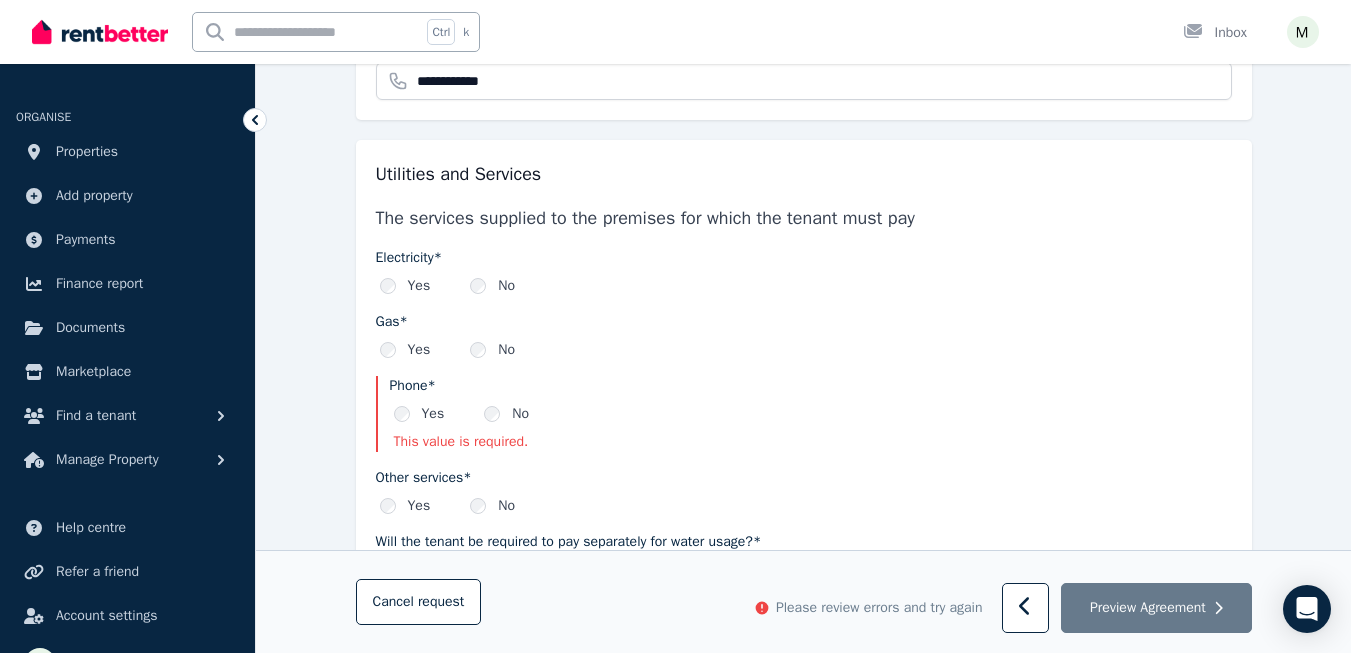 scroll, scrollTop: 2613, scrollLeft: 0, axis: vertical 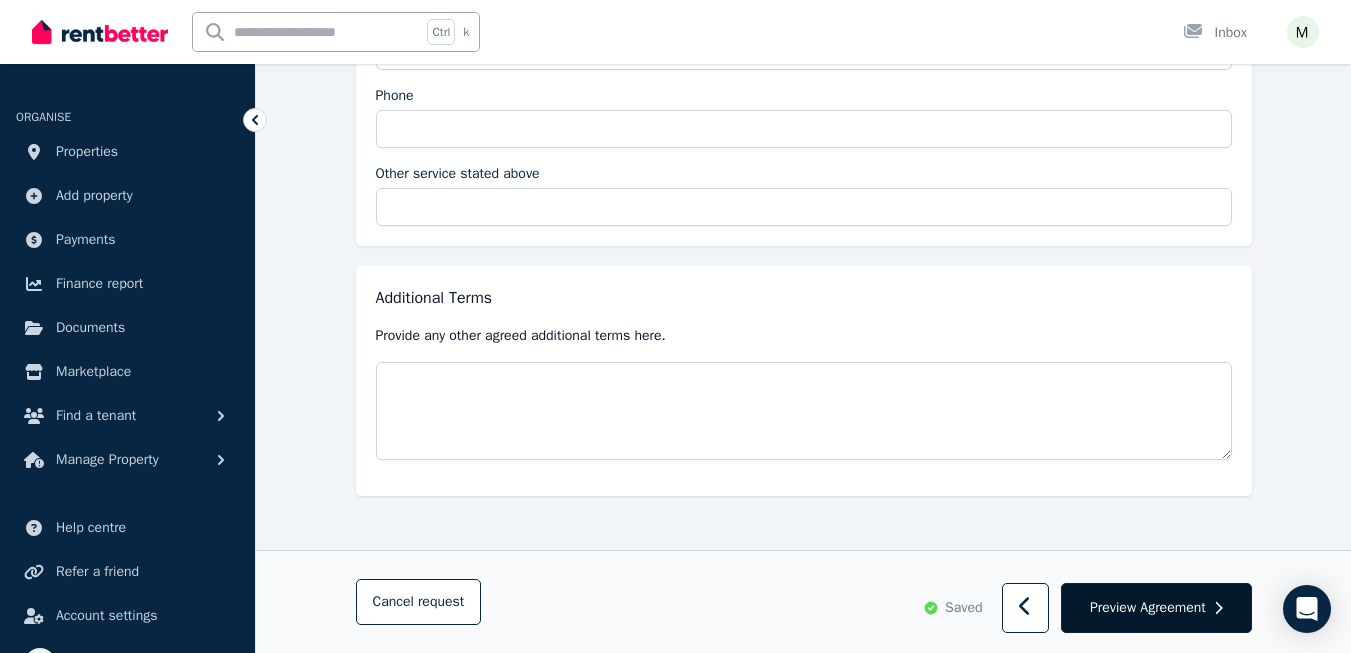 click on "Preview Agreement" at bounding box center [1148, 608] 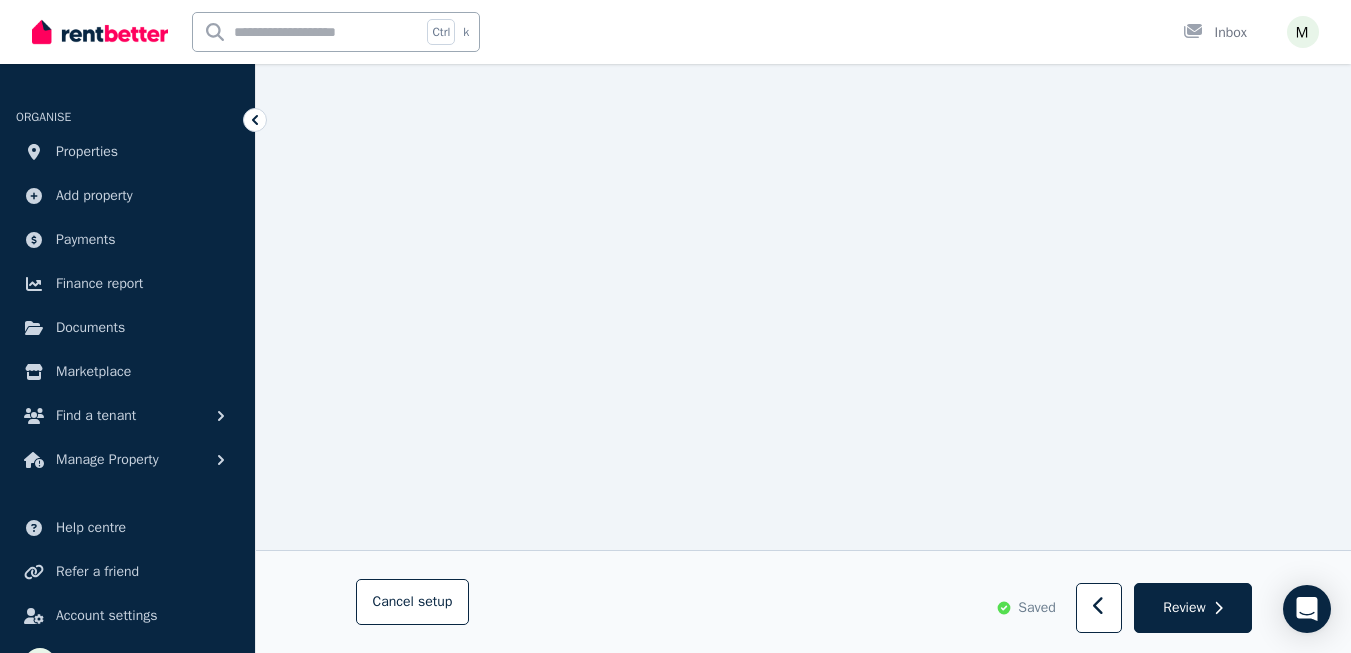 scroll, scrollTop: 13696, scrollLeft: 0, axis: vertical 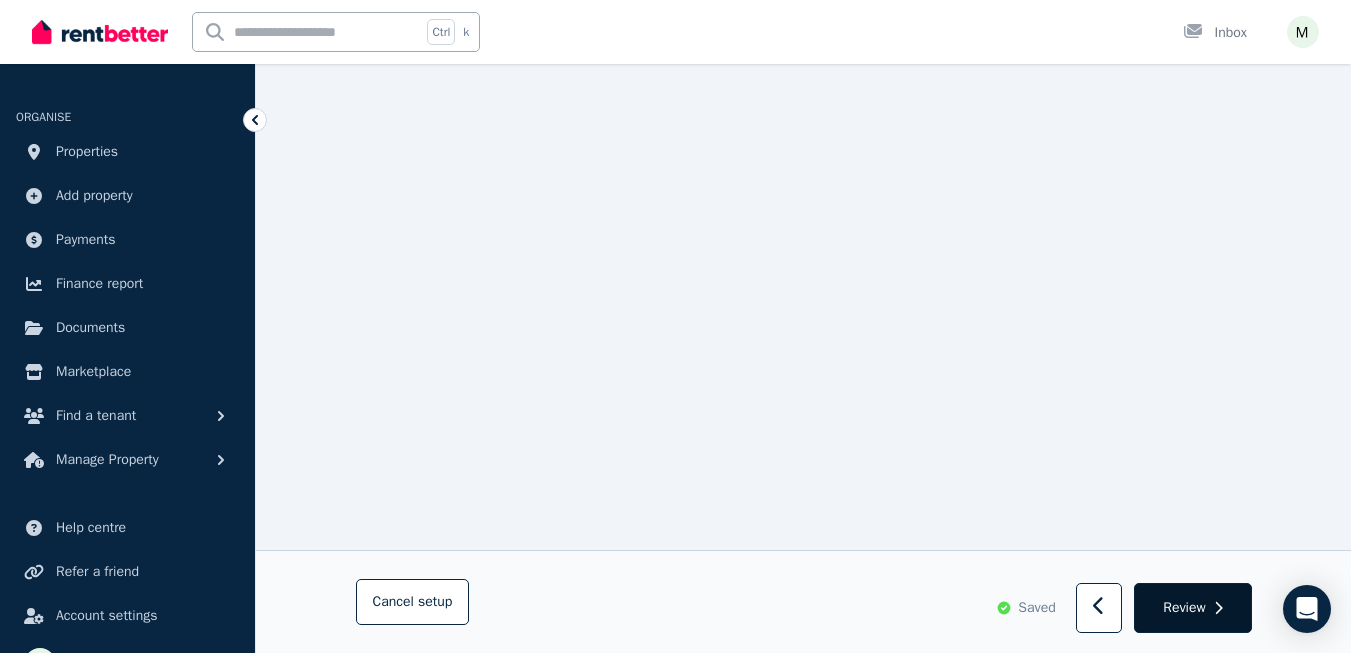 click on "Review" at bounding box center [1184, 608] 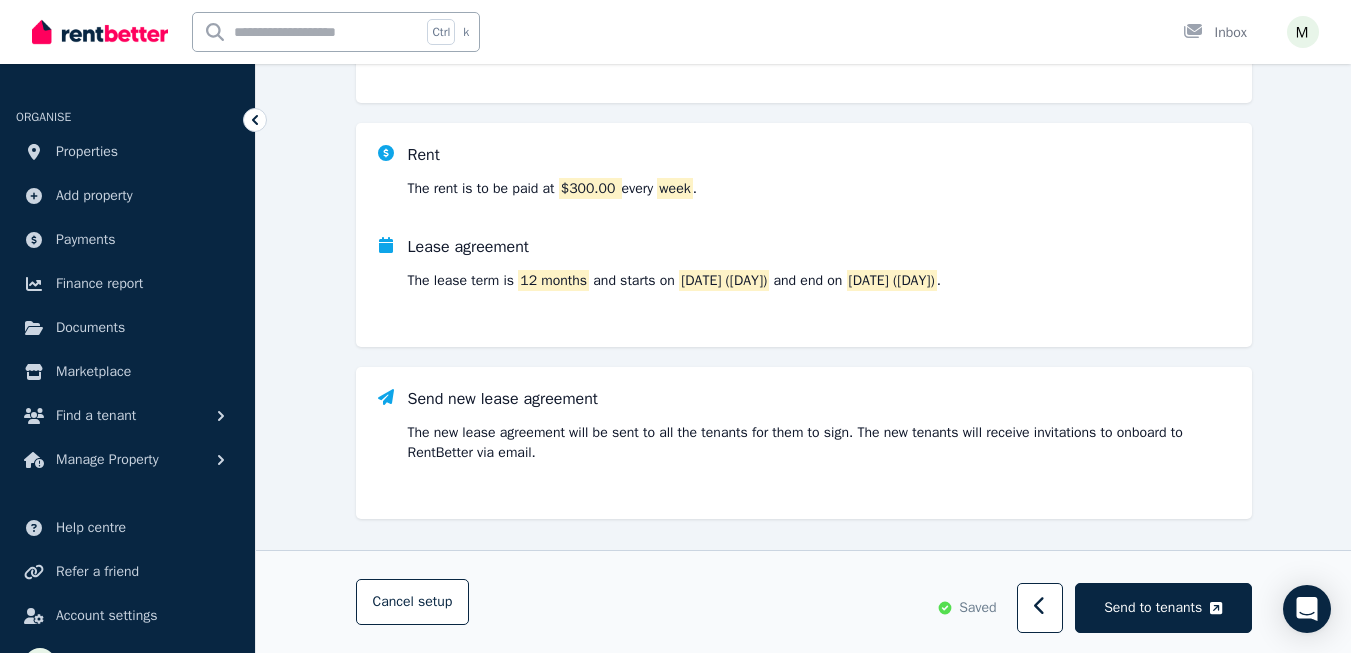 scroll, scrollTop: 581, scrollLeft: 0, axis: vertical 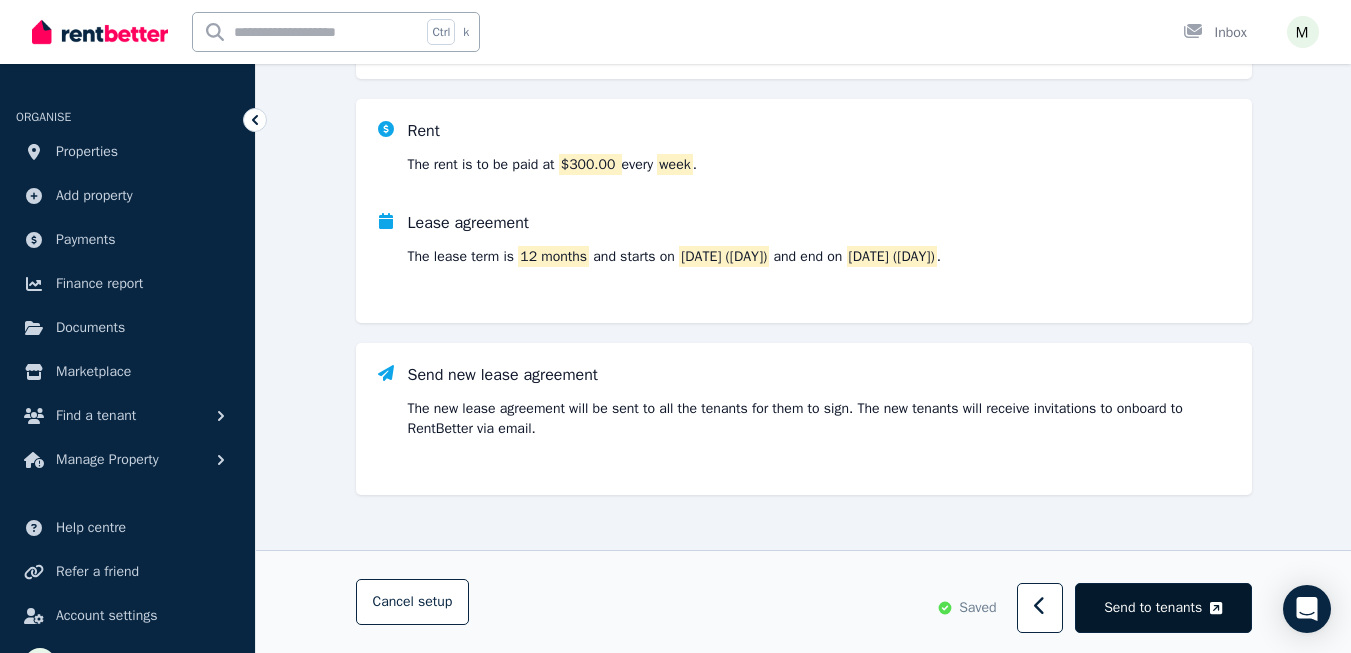 click on "Send to tenants" at bounding box center (1153, 608) 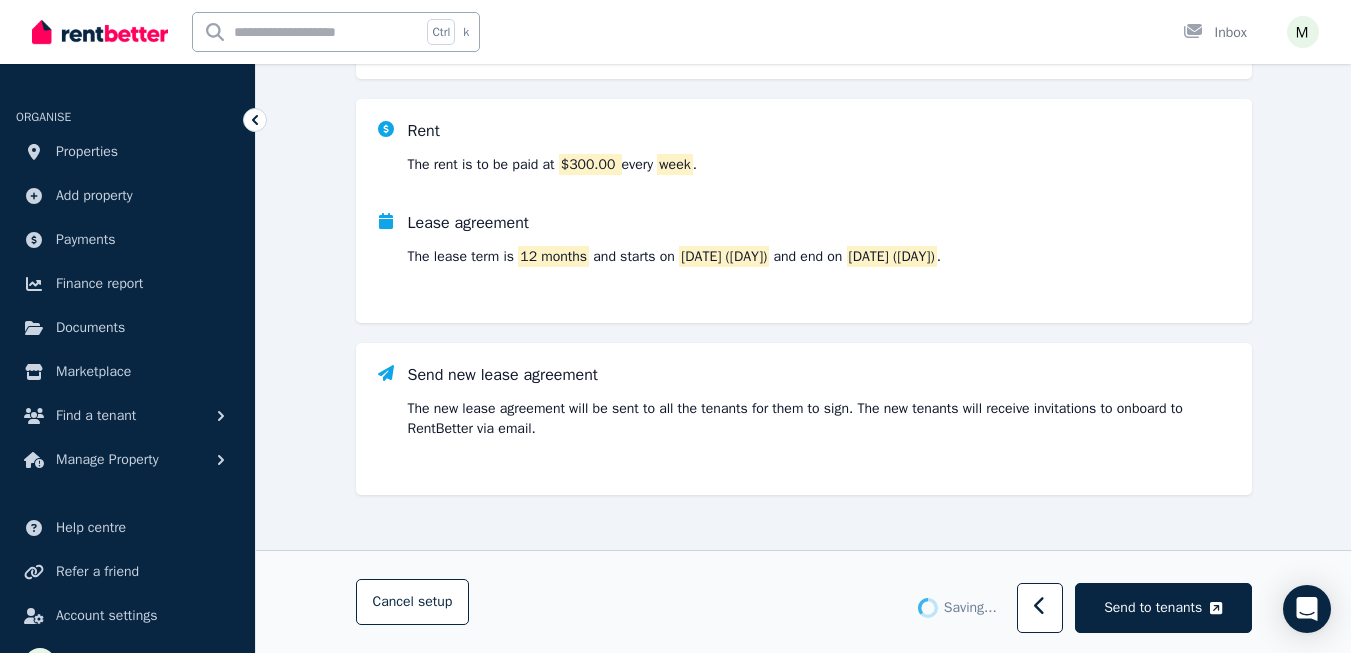 scroll, scrollTop: 0, scrollLeft: 0, axis: both 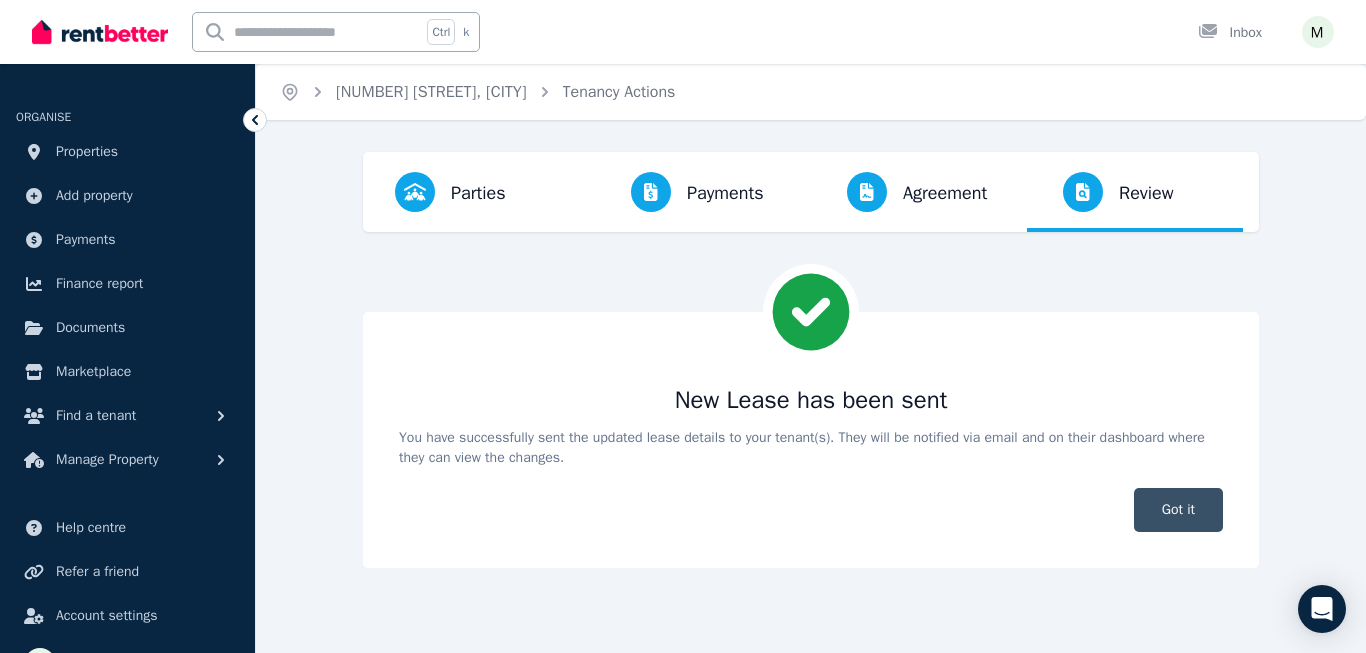 click on "Got it" at bounding box center [1178, 510] 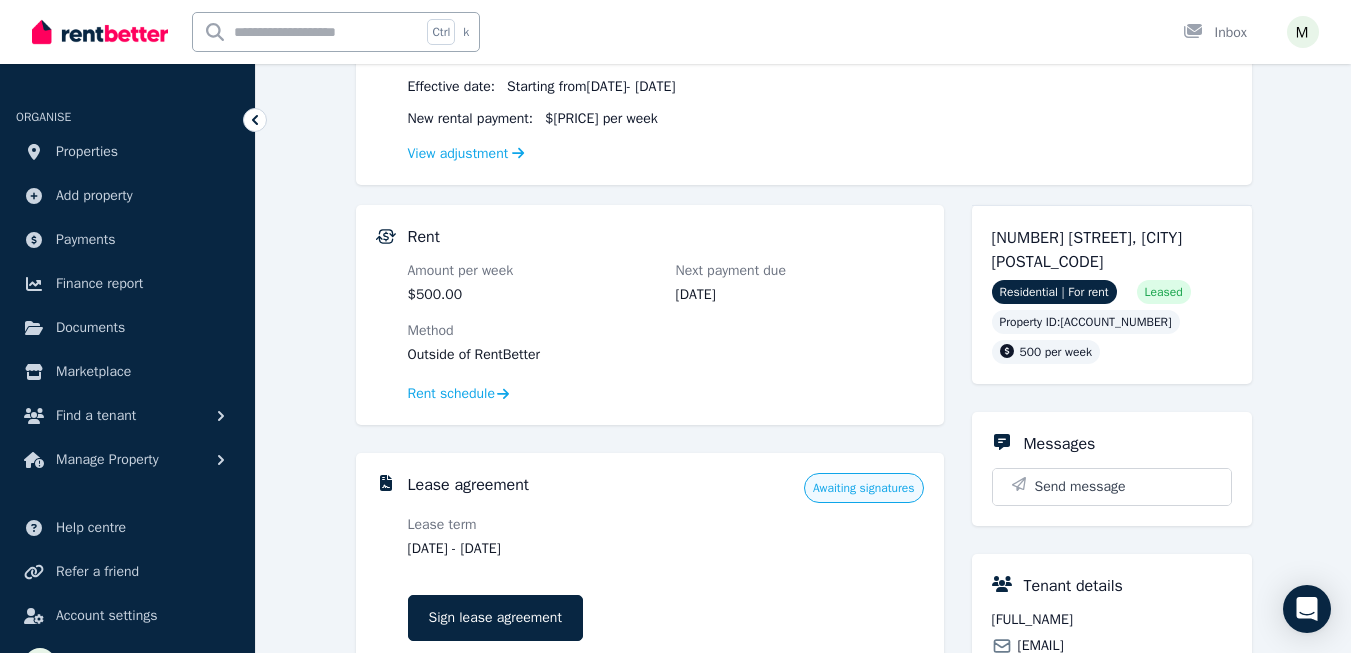 scroll, scrollTop: 300, scrollLeft: 0, axis: vertical 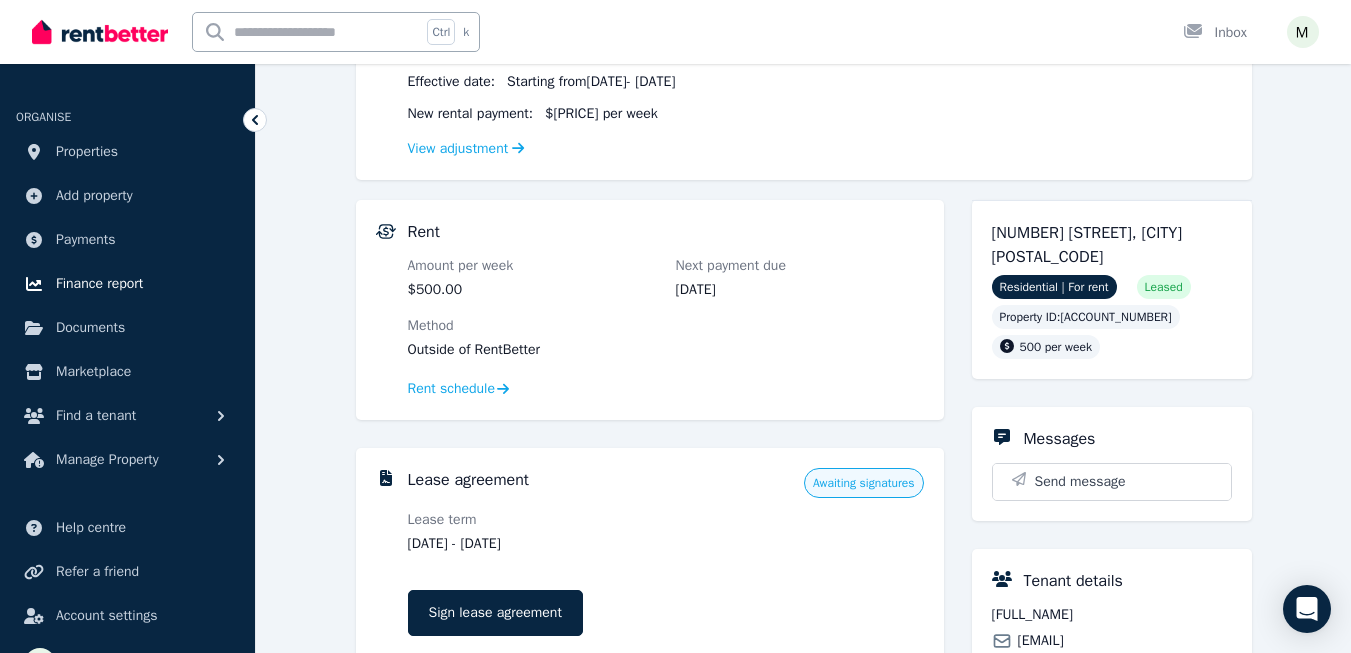 click on "Finance report" at bounding box center [99, 284] 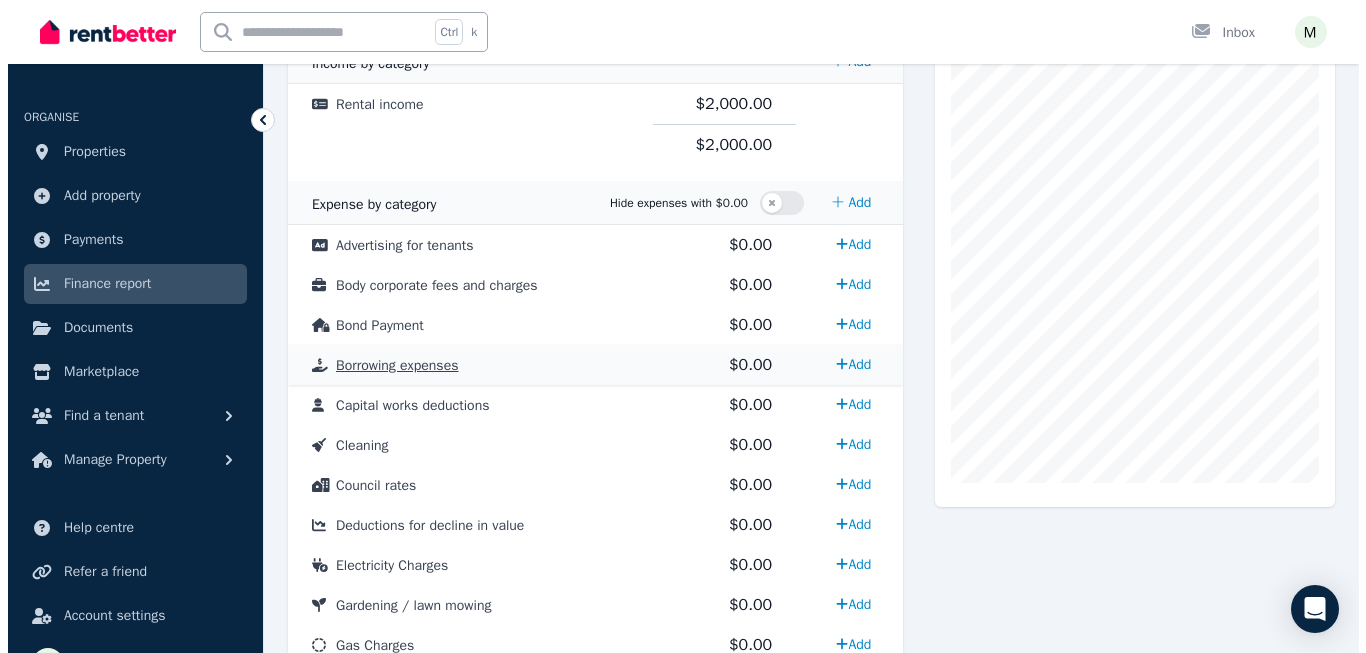 scroll, scrollTop: 500, scrollLeft: 0, axis: vertical 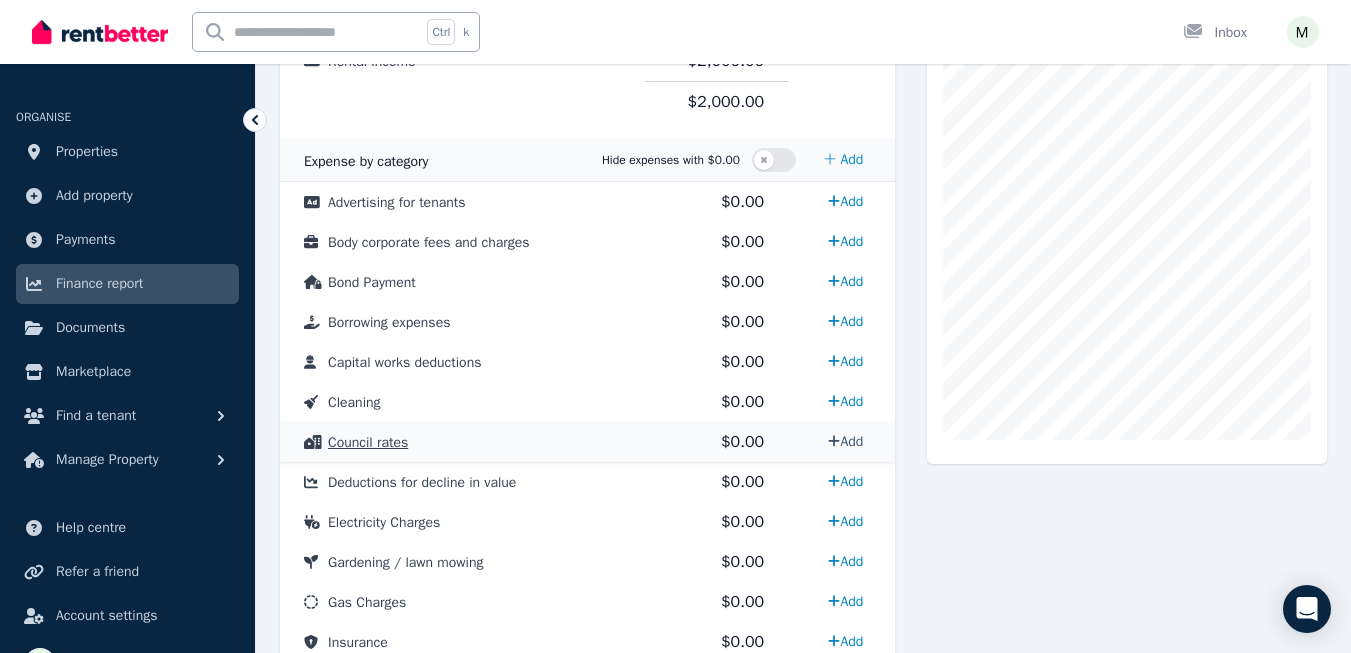 click on "Add" at bounding box center [845, 441] 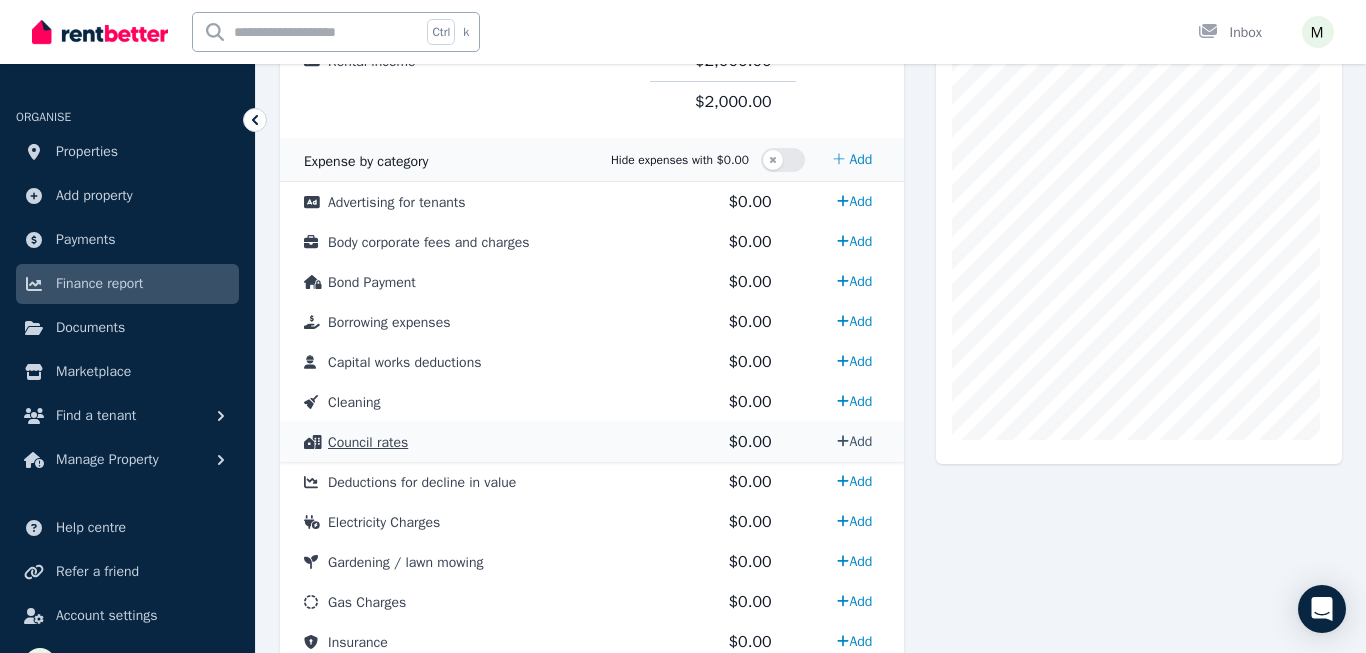 select on "**********" 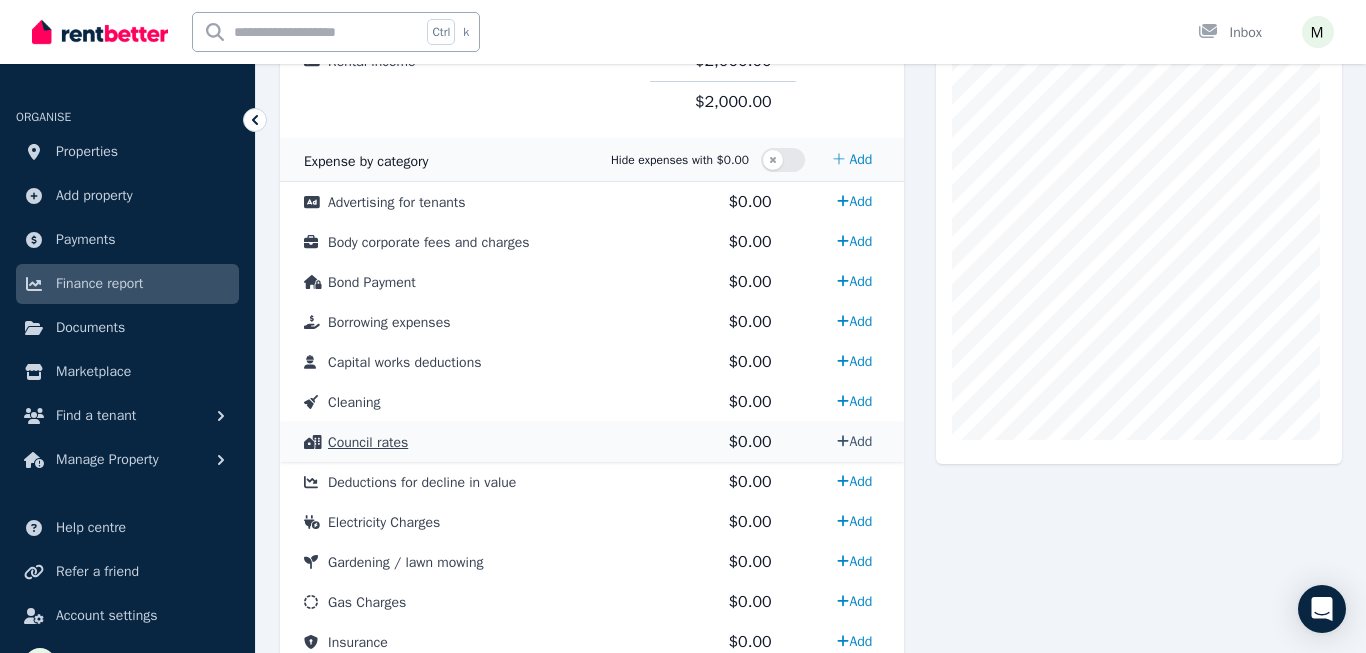 select on "**********" 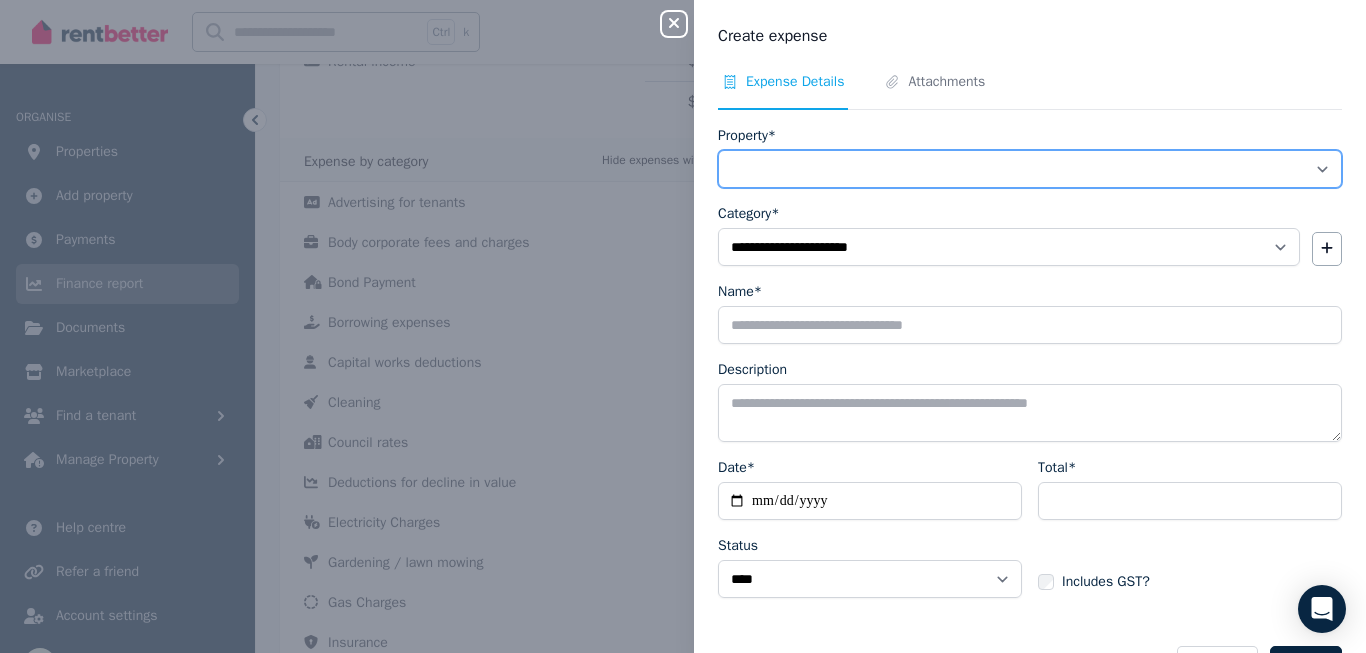 click on "**********" at bounding box center [1030, 169] 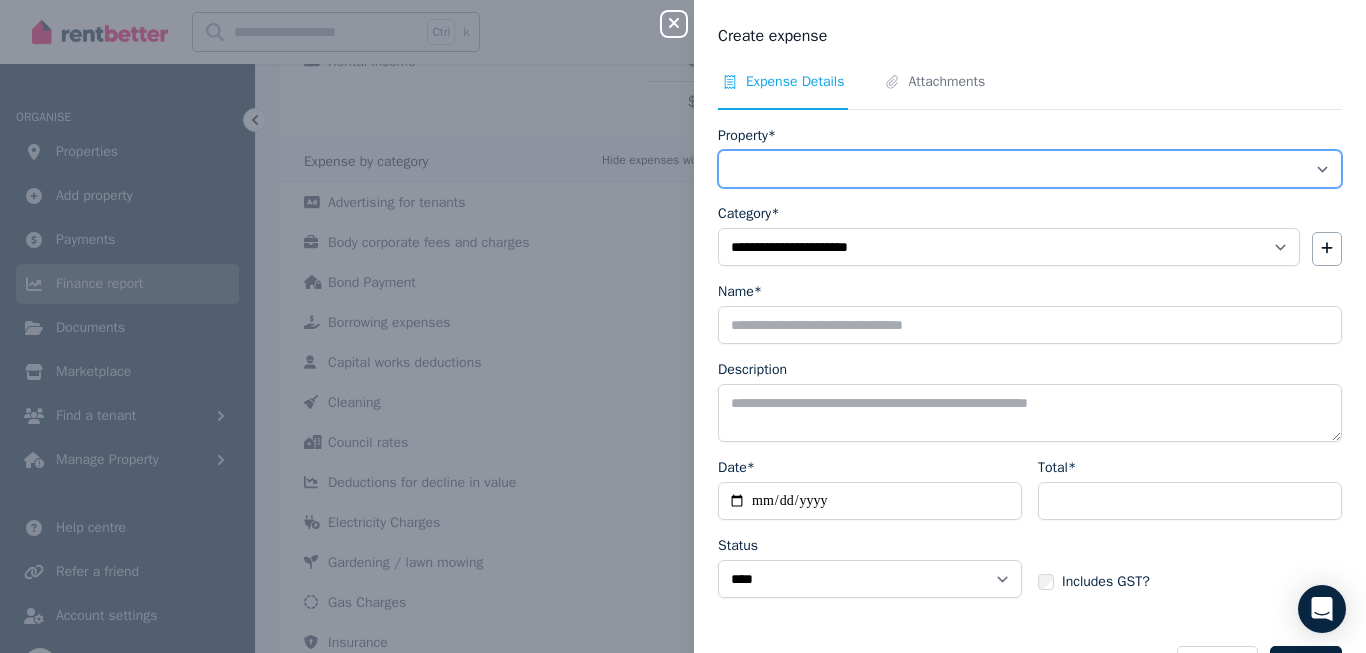 select on "**********" 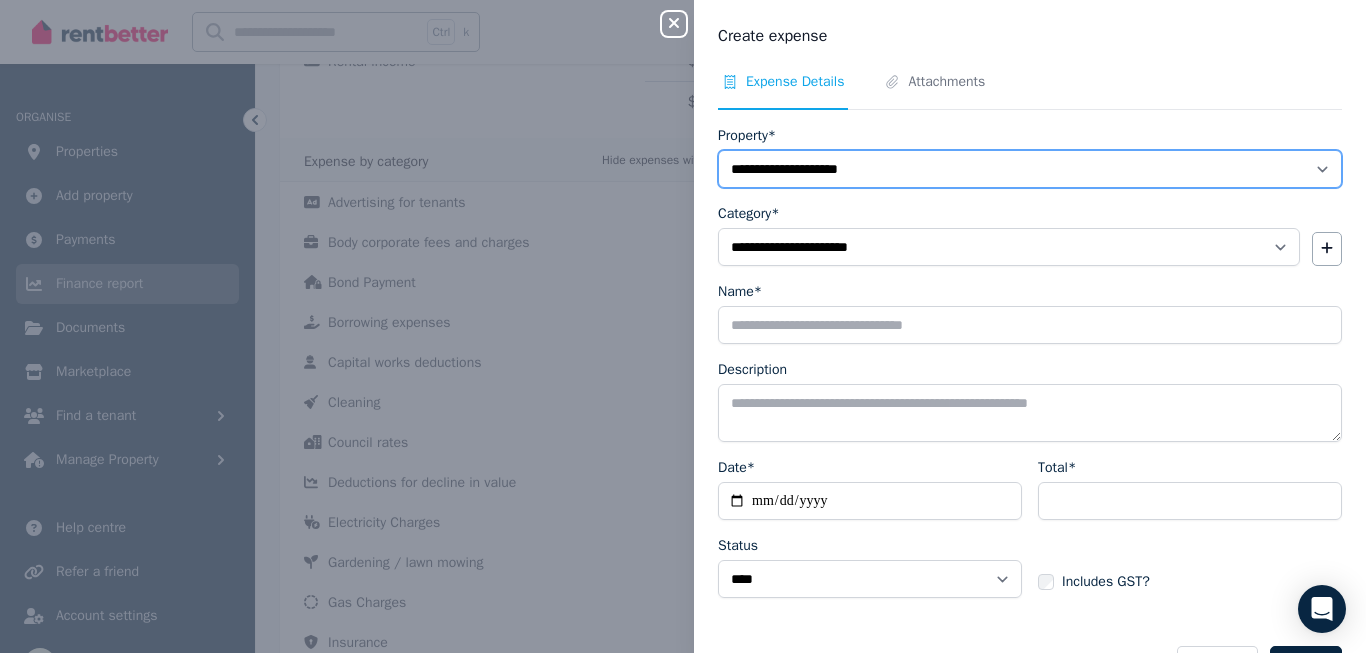 click on "**********" at bounding box center (1030, 169) 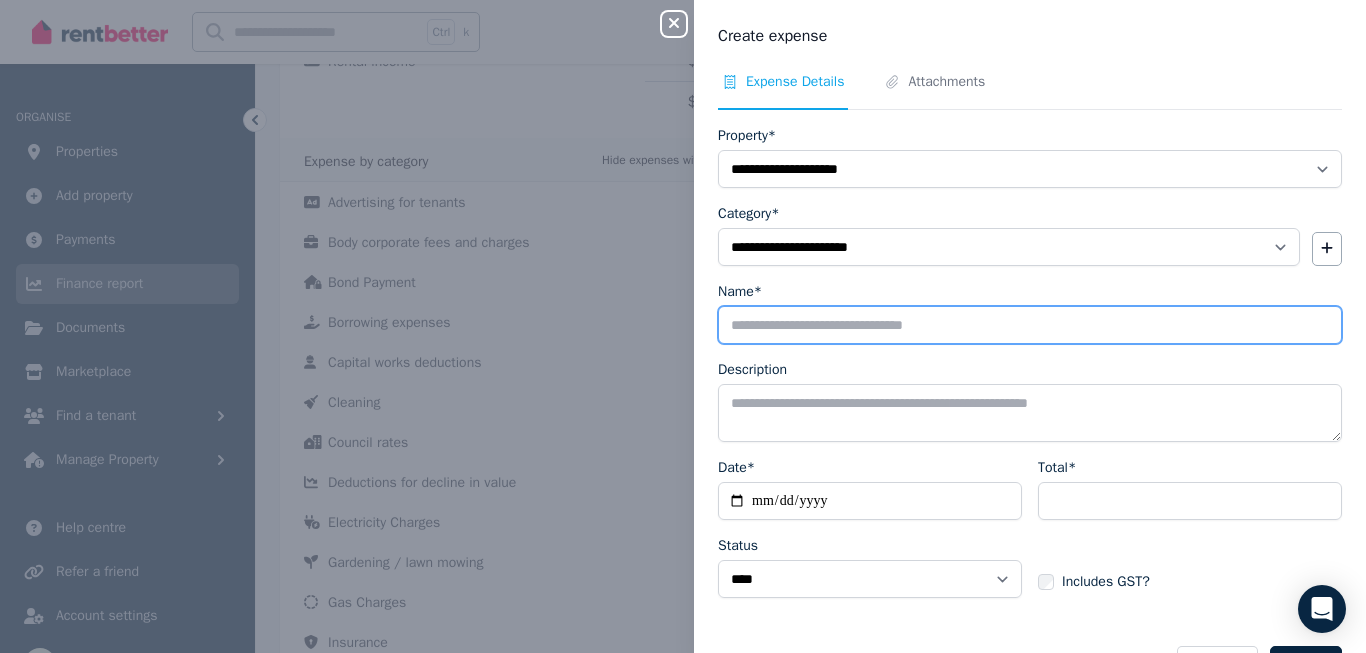 click on "Name*" at bounding box center [1030, 325] 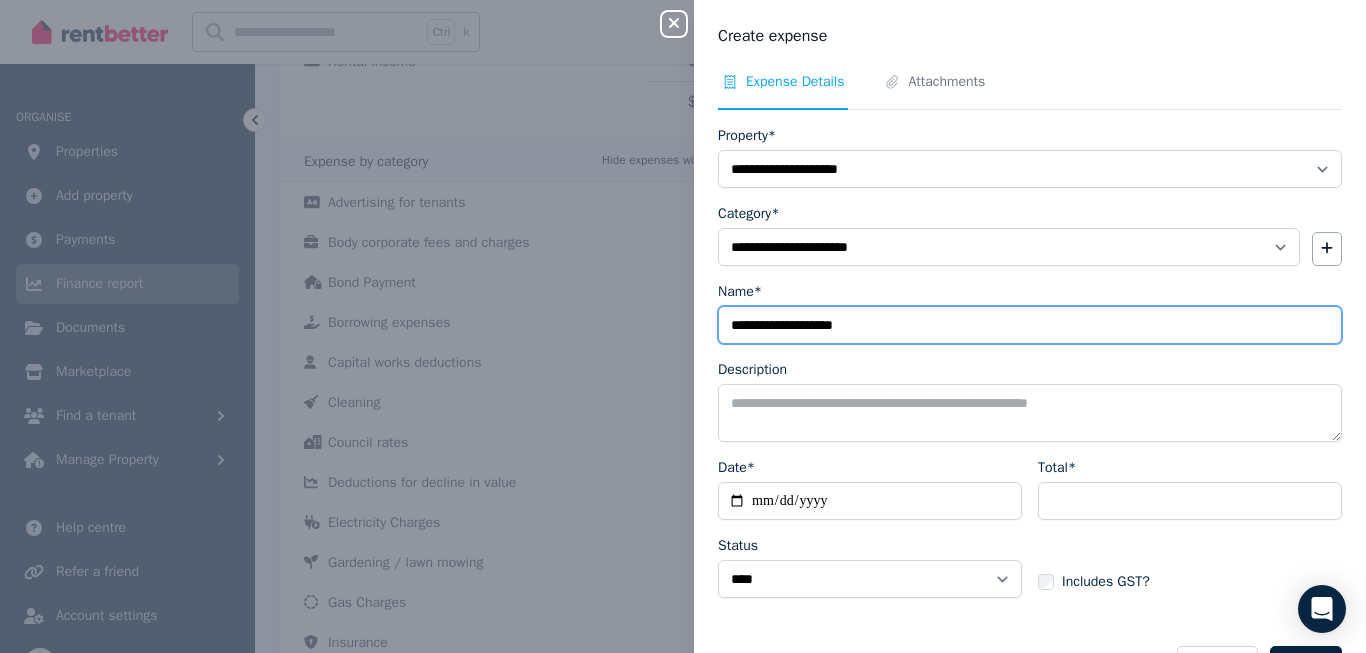 type on "**********" 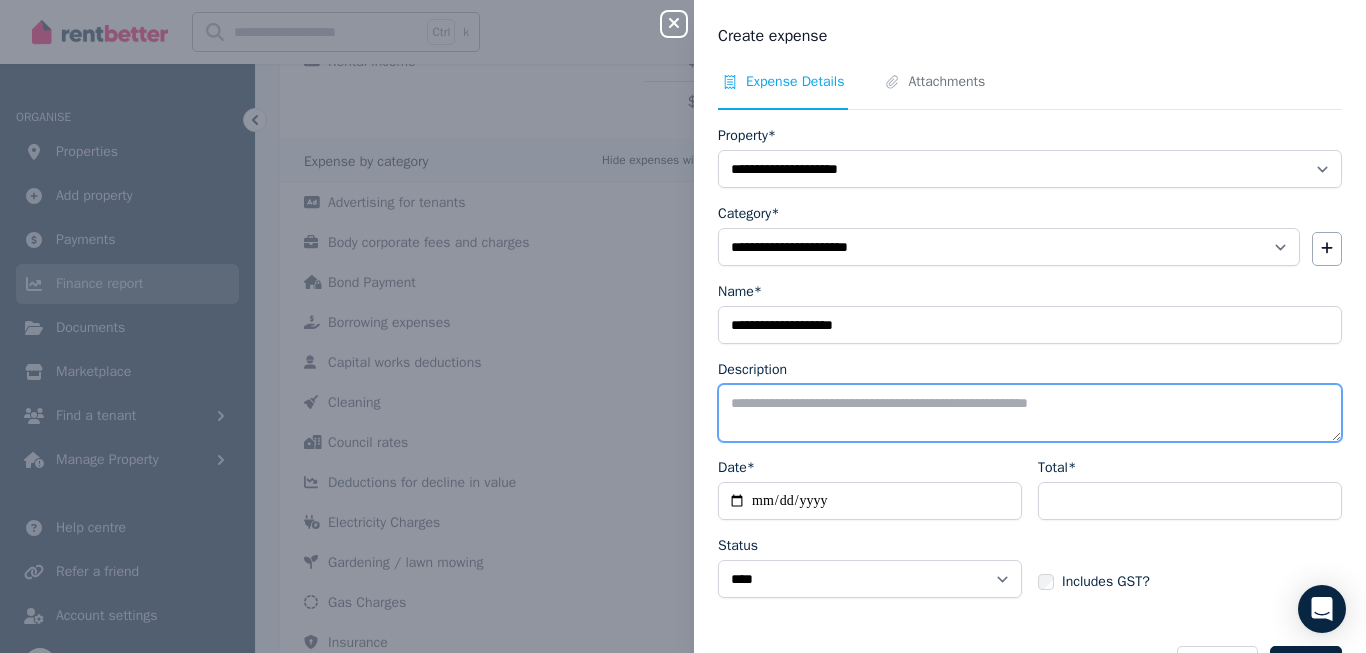 click on "Description" at bounding box center (1030, 413) 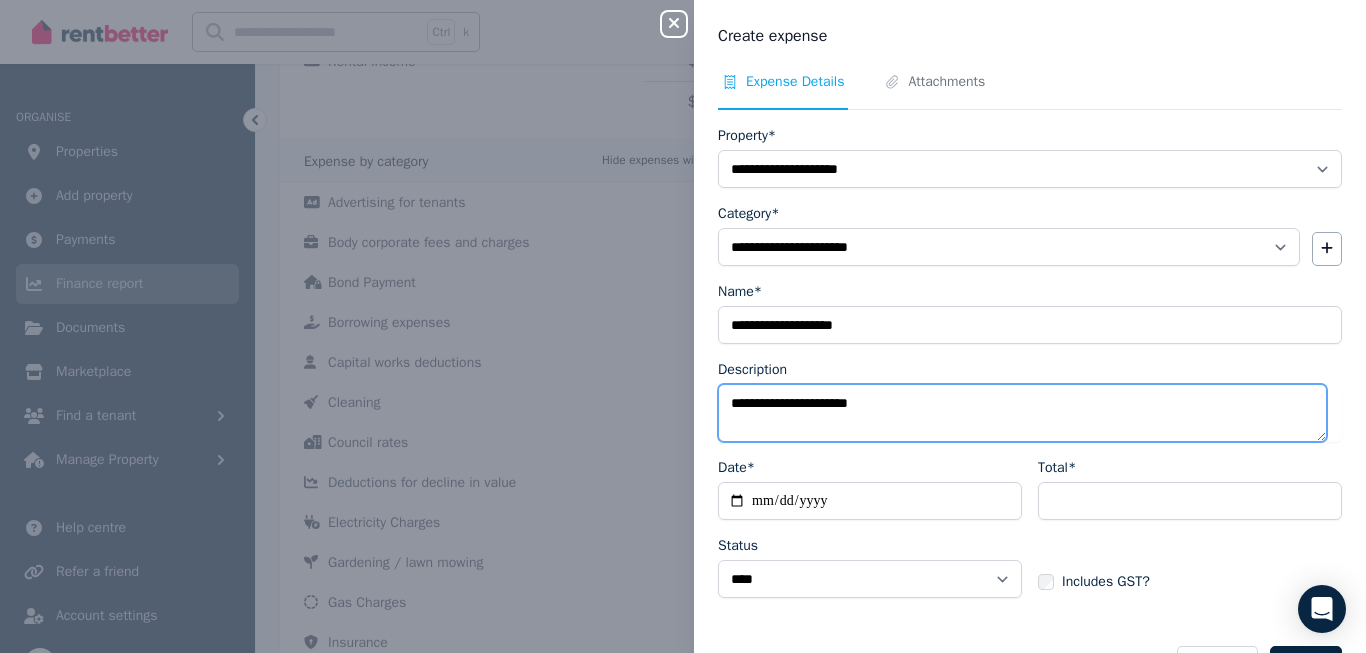 type on "**********" 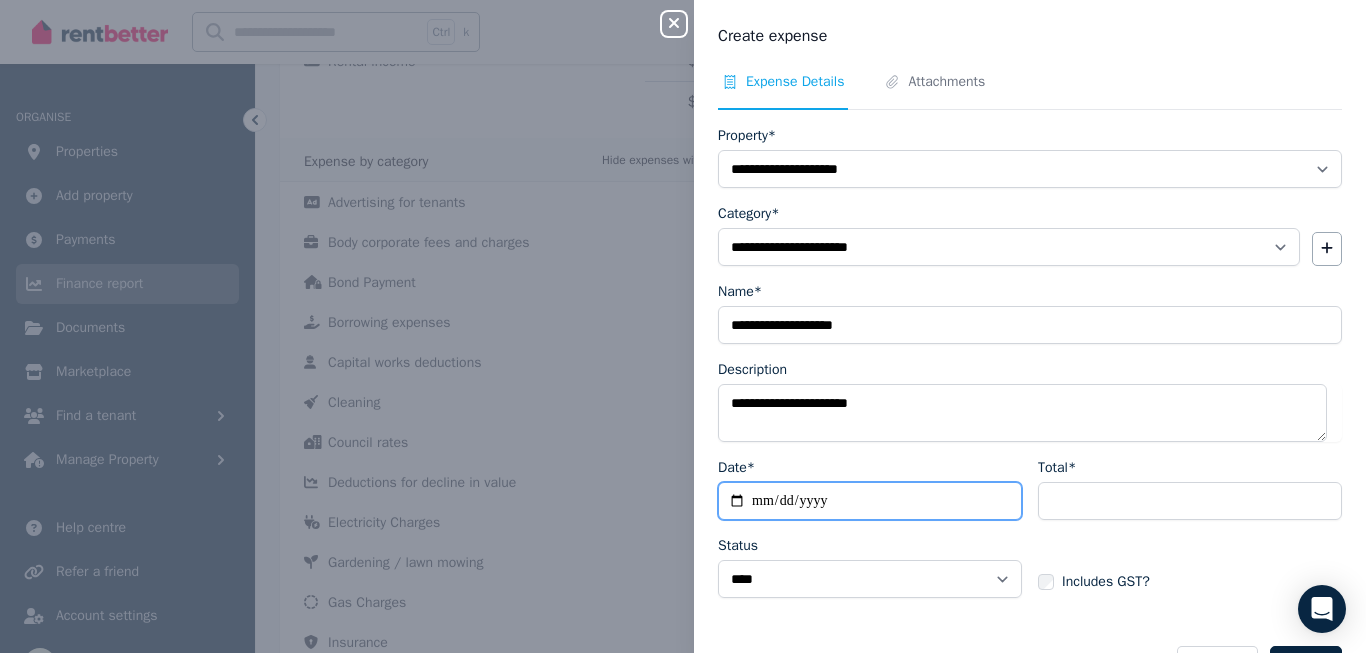 click on "Date*" at bounding box center (870, 501) 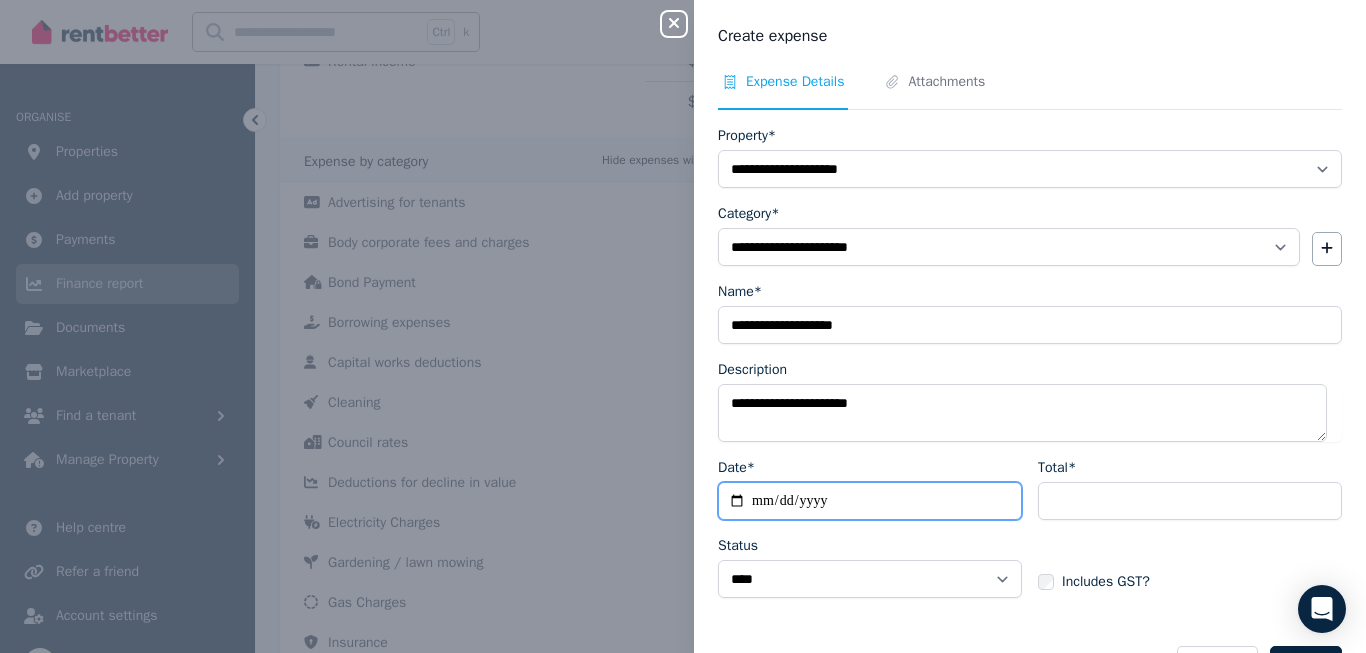 type on "**********" 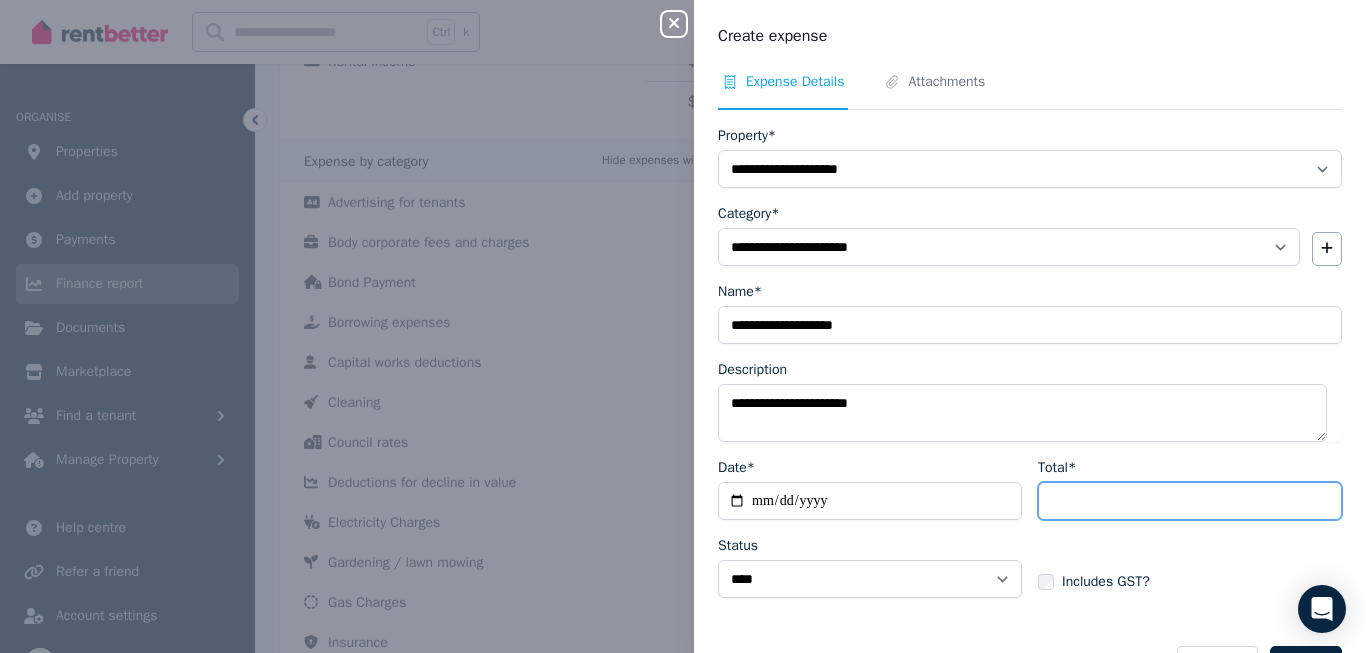 click on "Total*" at bounding box center [1190, 501] 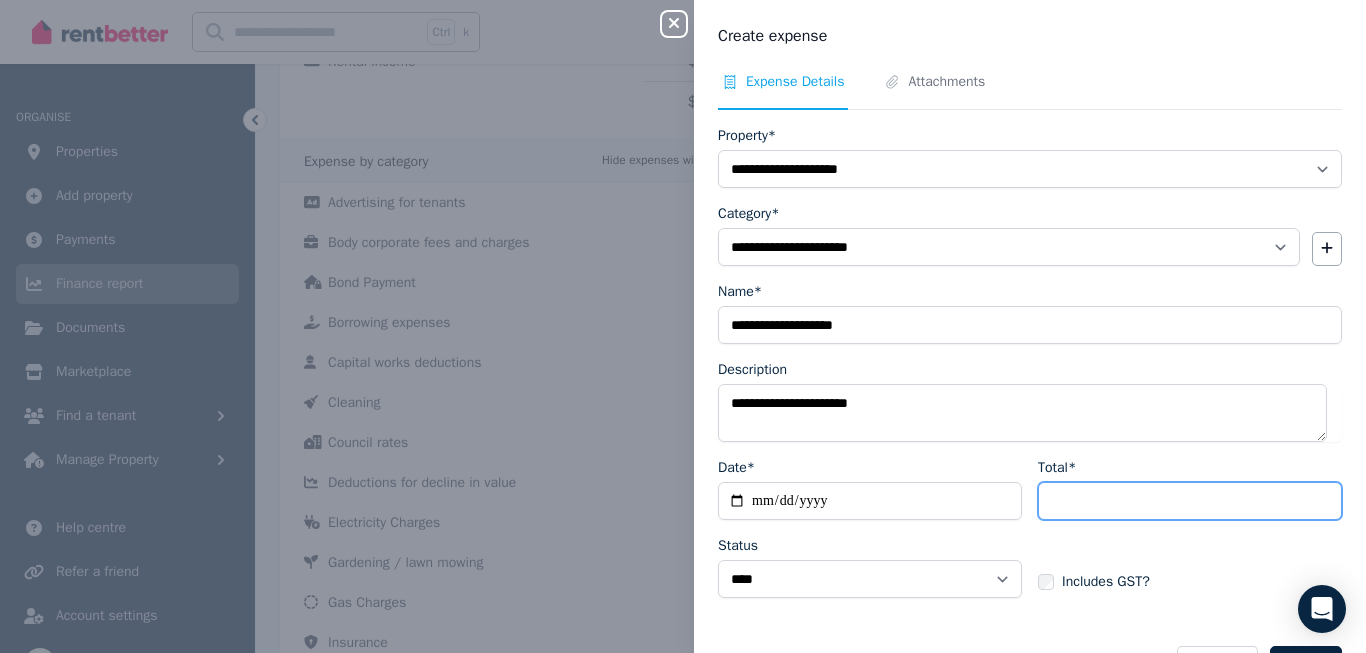 type on "*******" 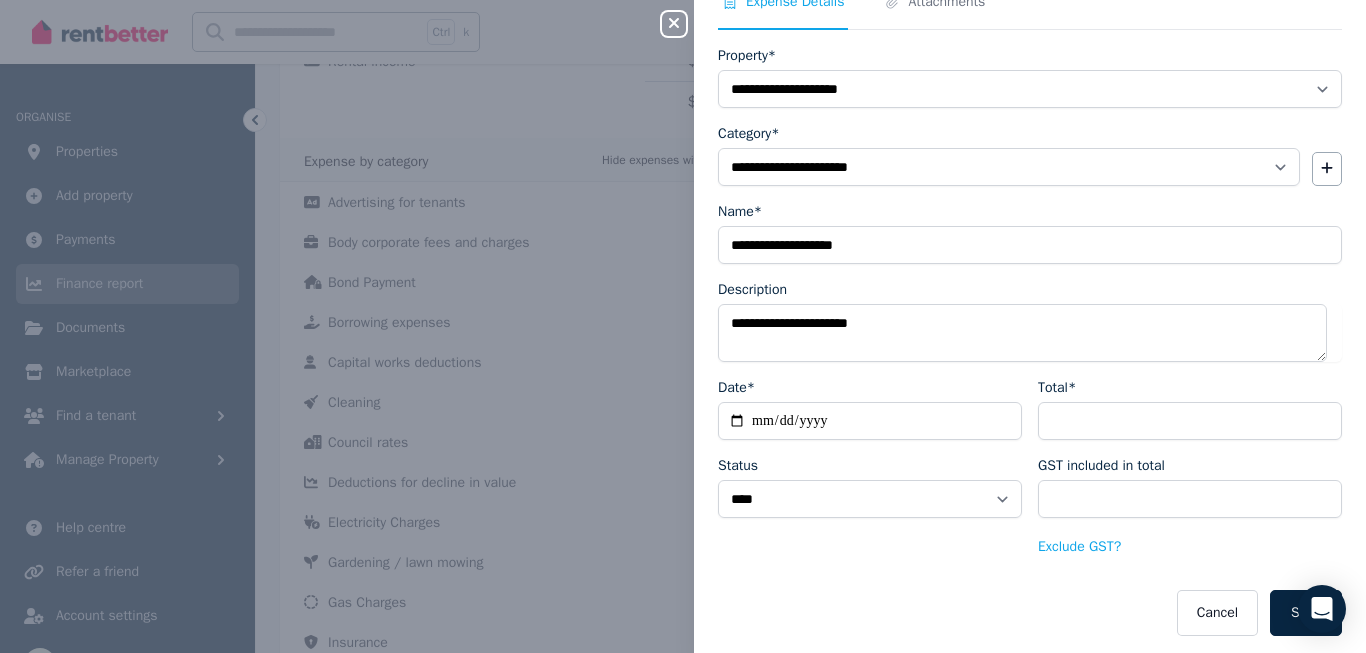 scroll, scrollTop: 87, scrollLeft: 0, axis: vertical 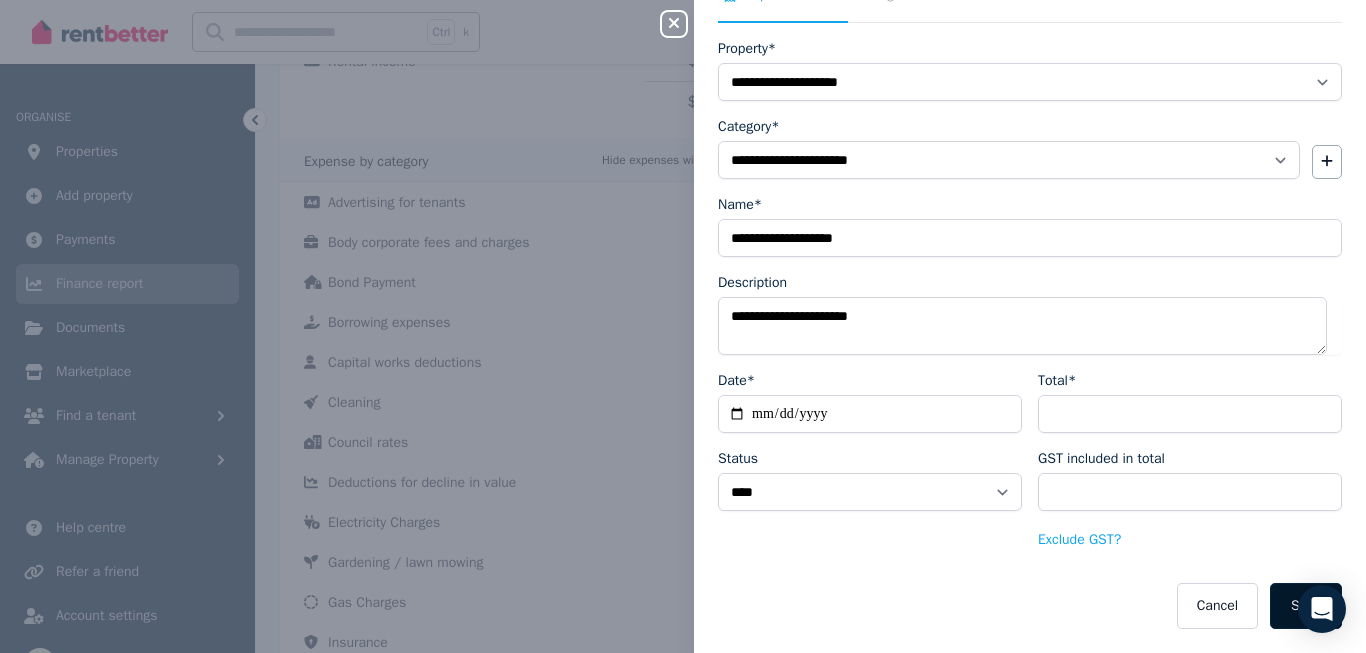 click on "Save" at bounding box center (1306, 606) 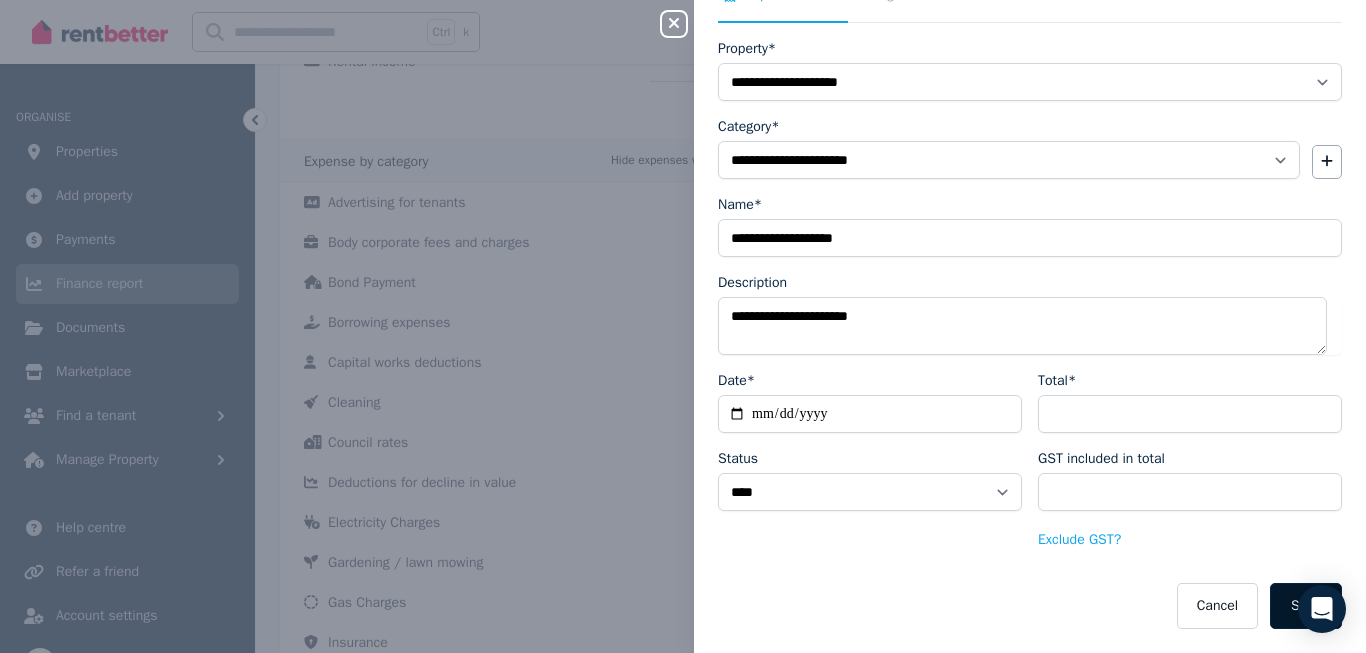 select 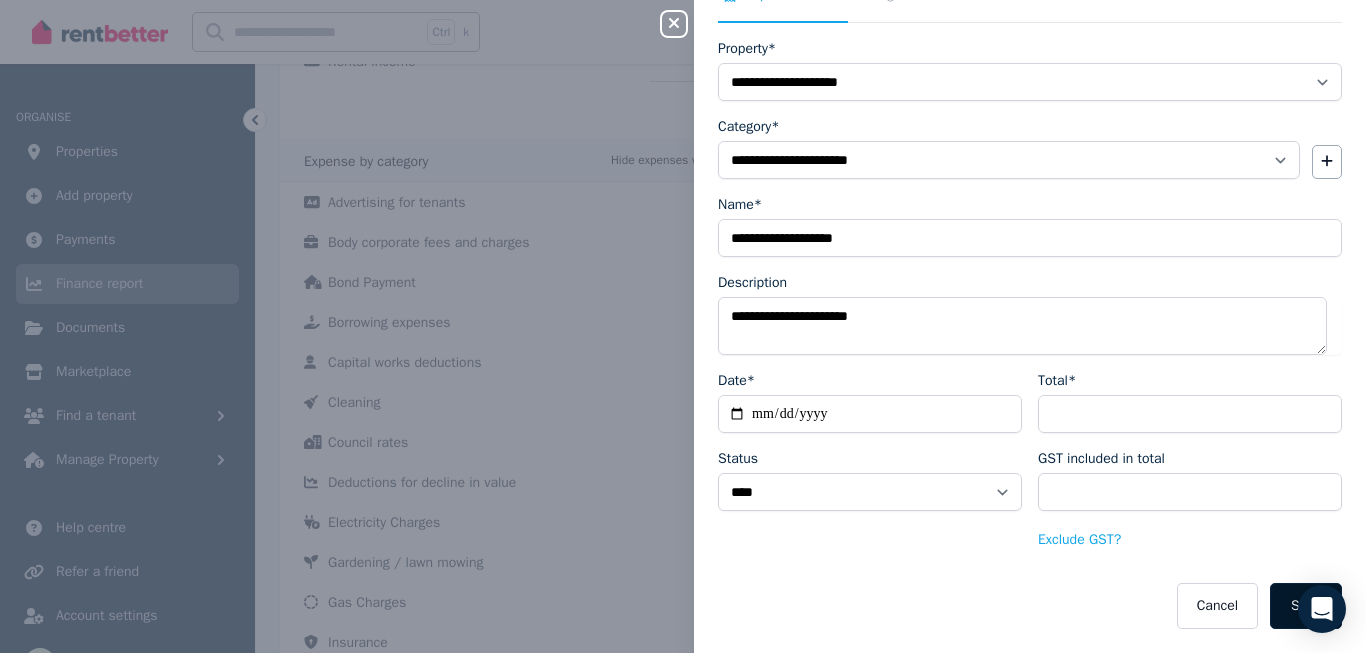 select 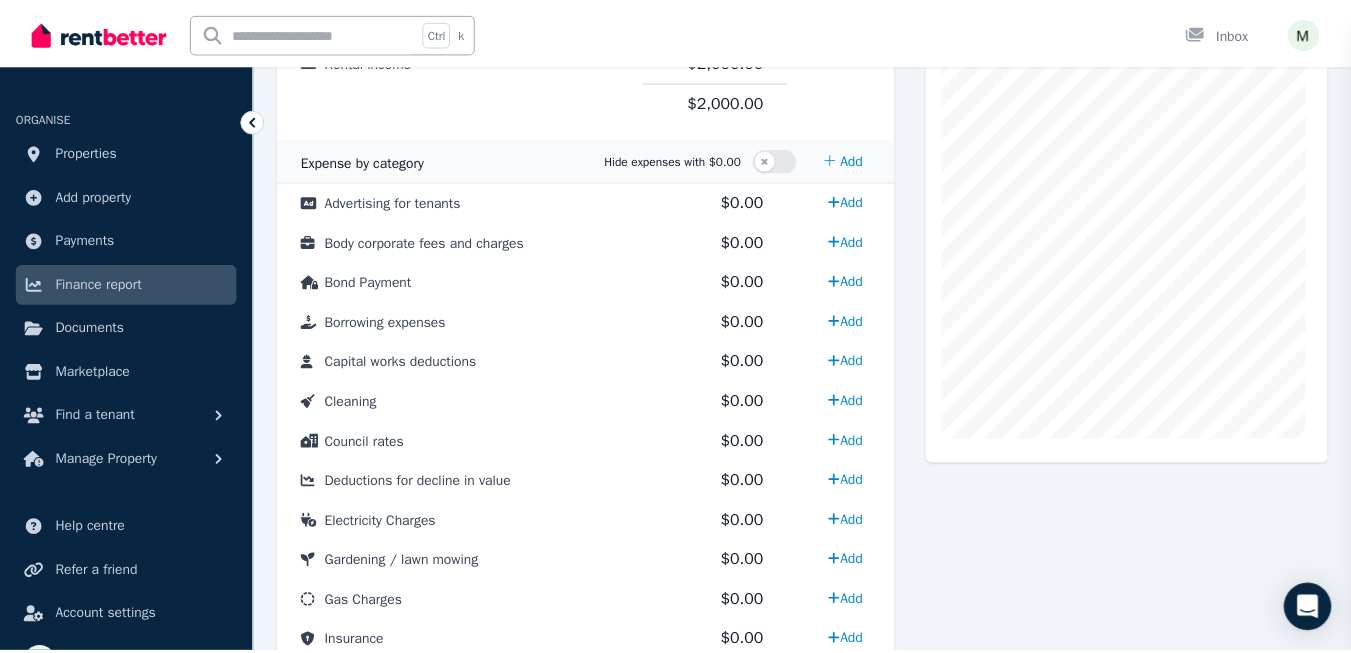 scroll, scrollTop: 63, scrollLeft: 0, axis: vertical 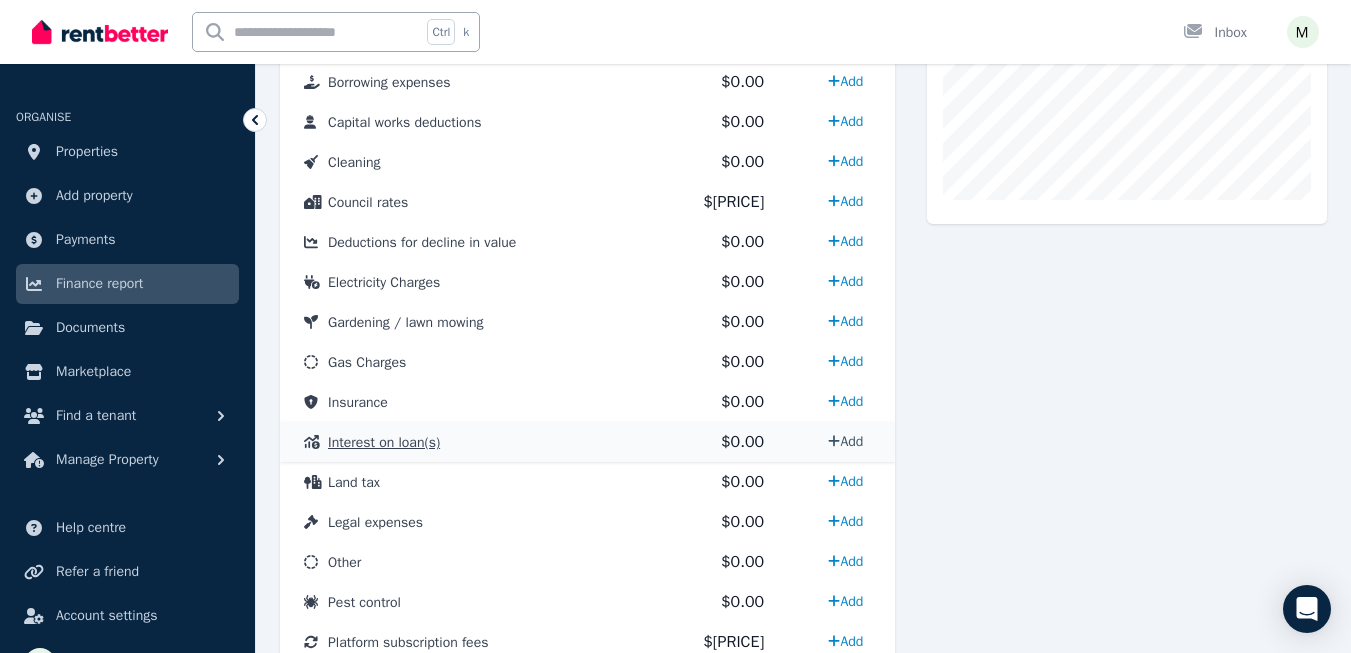 click on "Add" at bounding box center [845, 441] 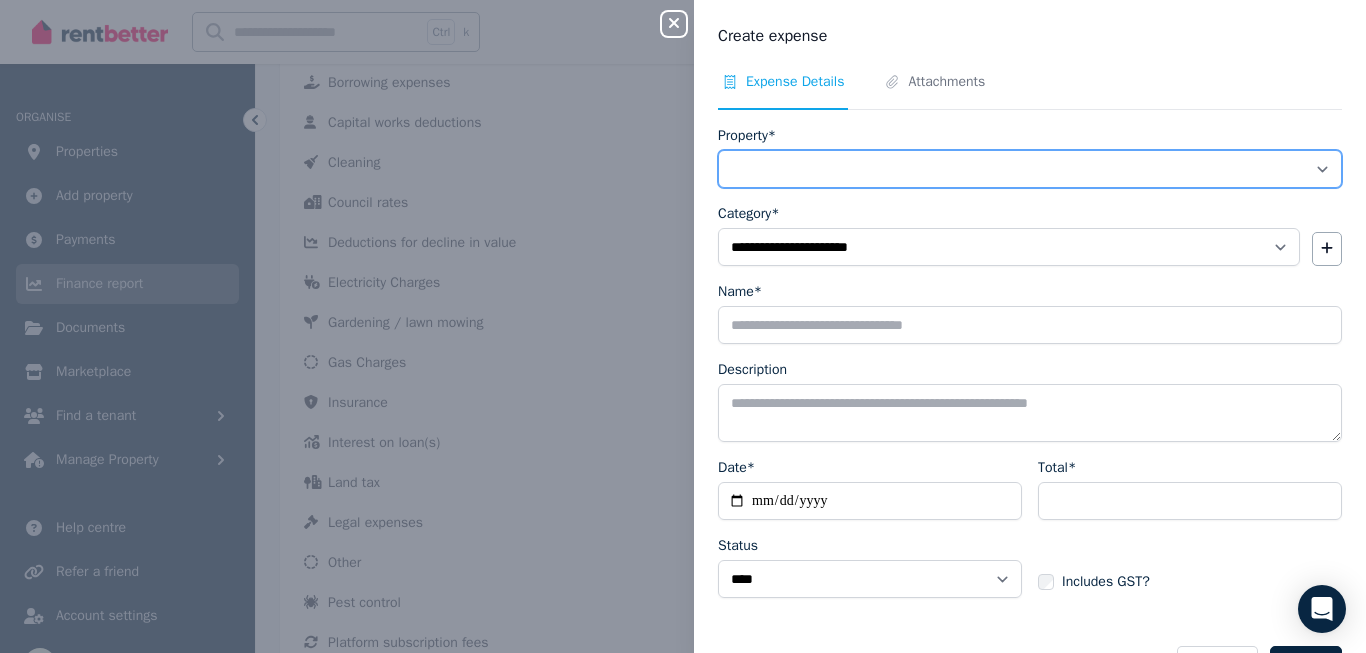 click on "**********" at bounding box center [1030, 169] 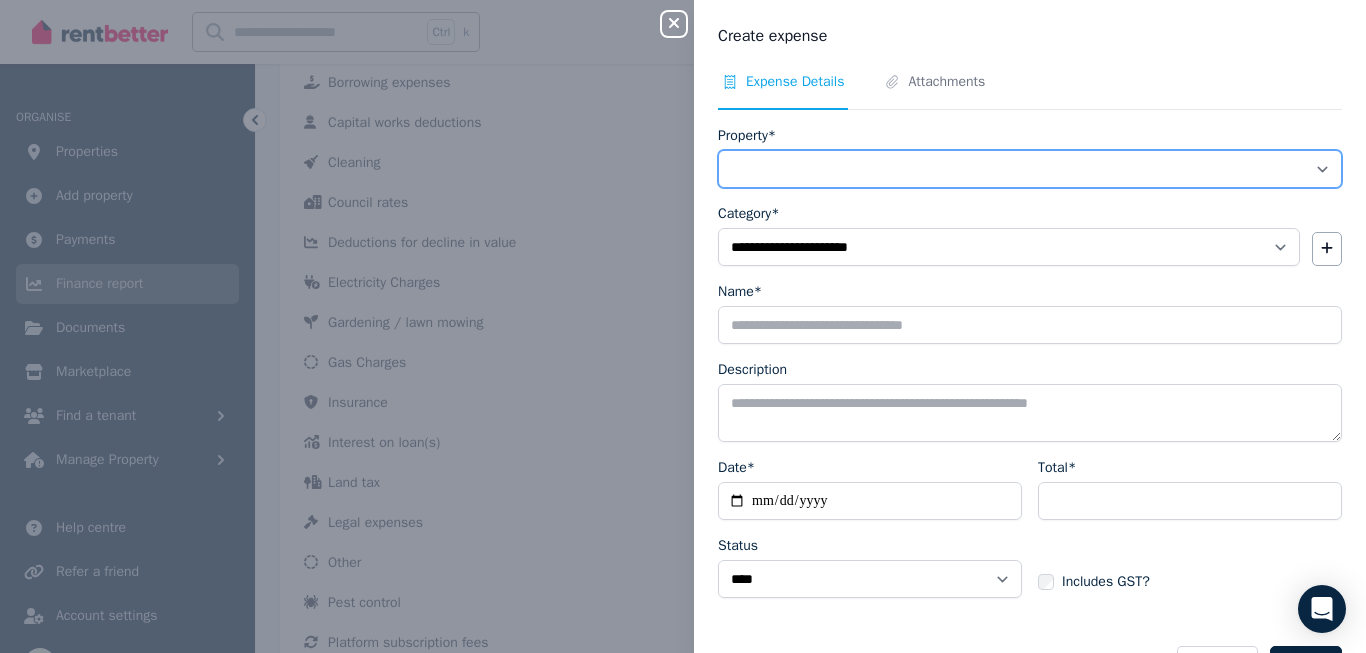 select on "**********" 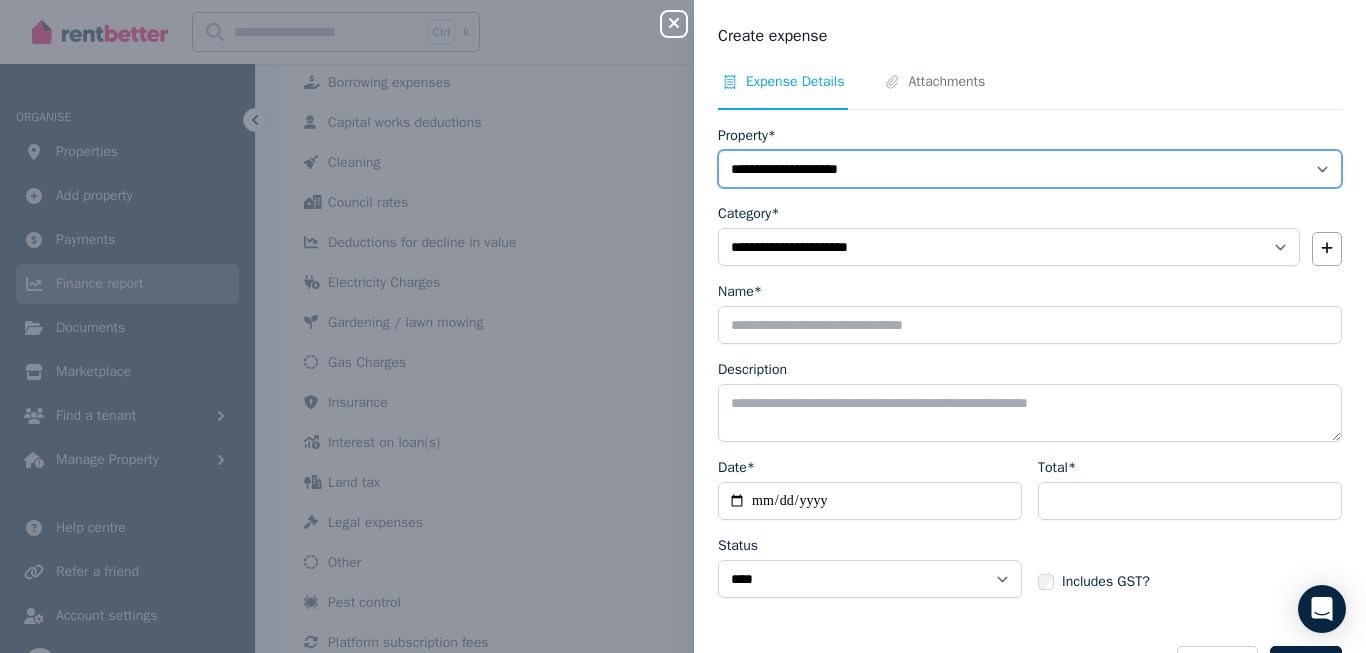 click on "**********" at bounding box center [1030, 169] 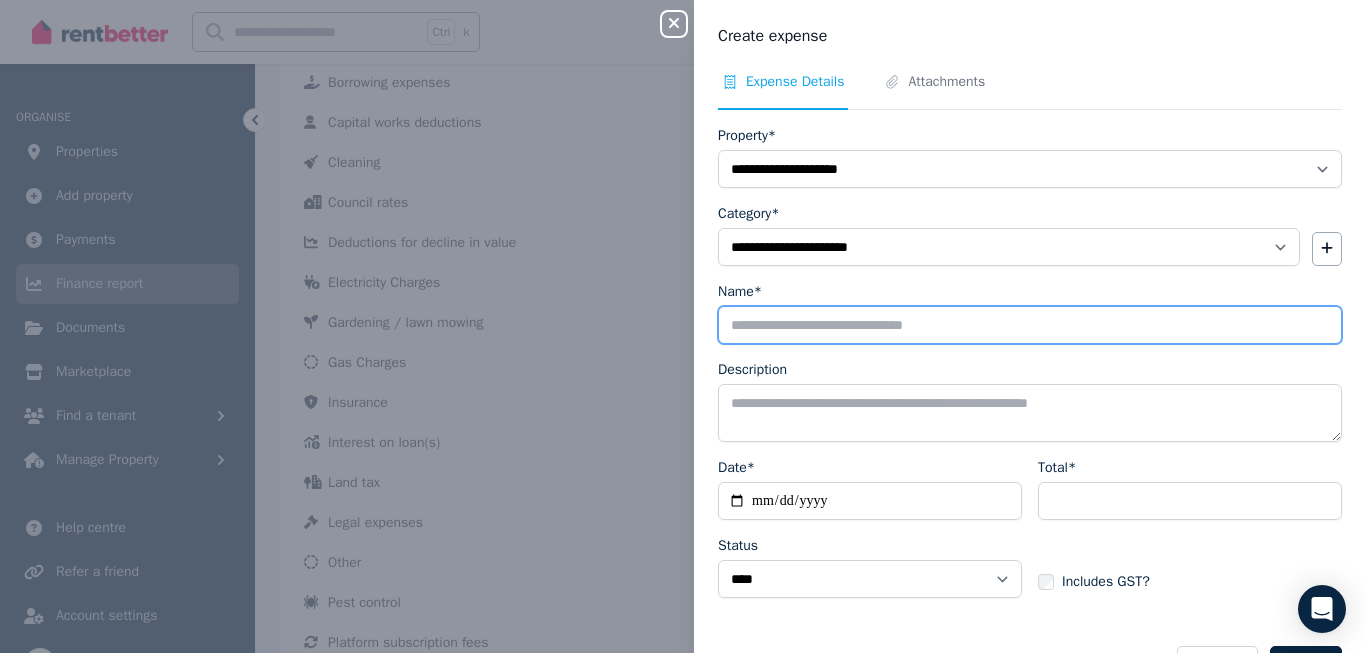 click on "Name*" at bounding box center (1030, 325) 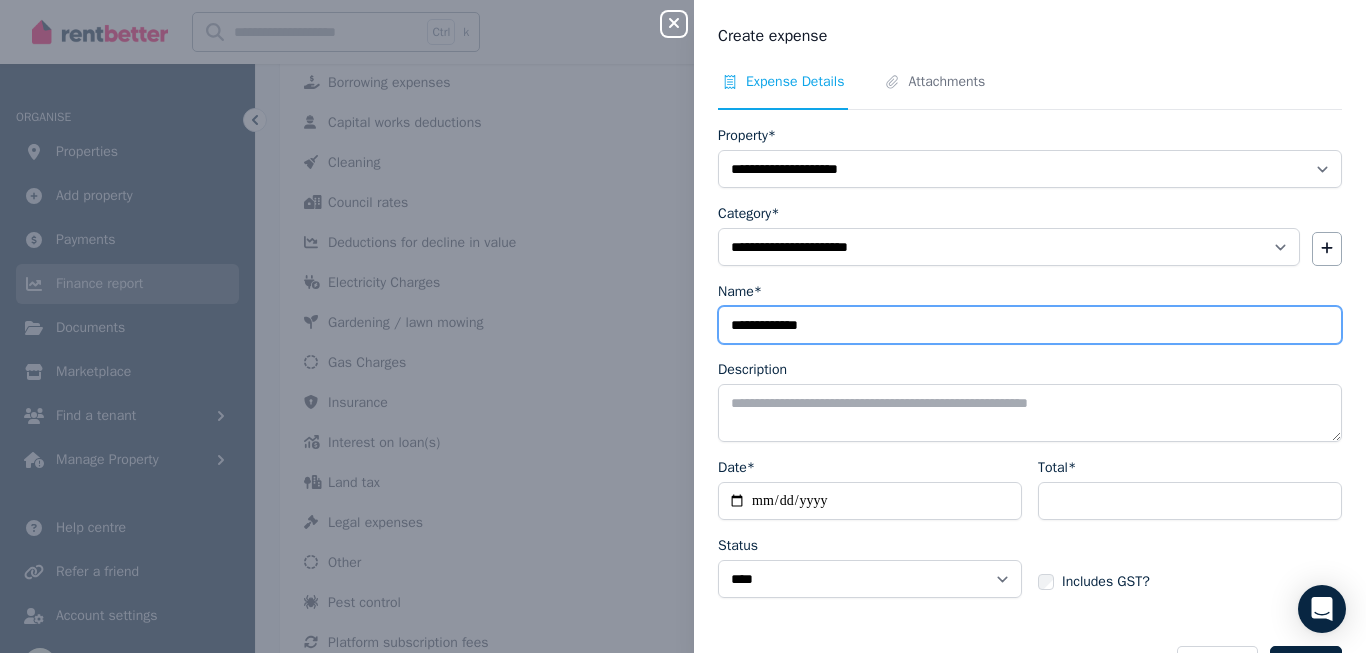 type on "**********" 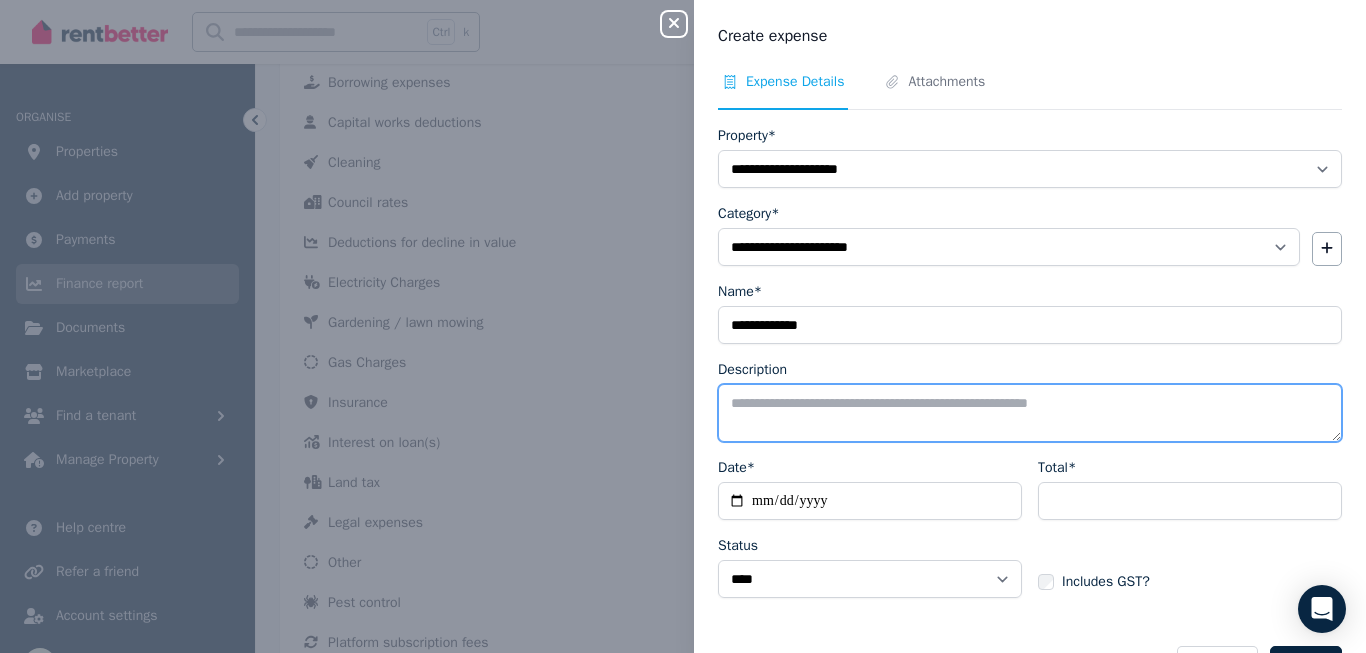 click on "Description" at bounding box center (1030, 413) 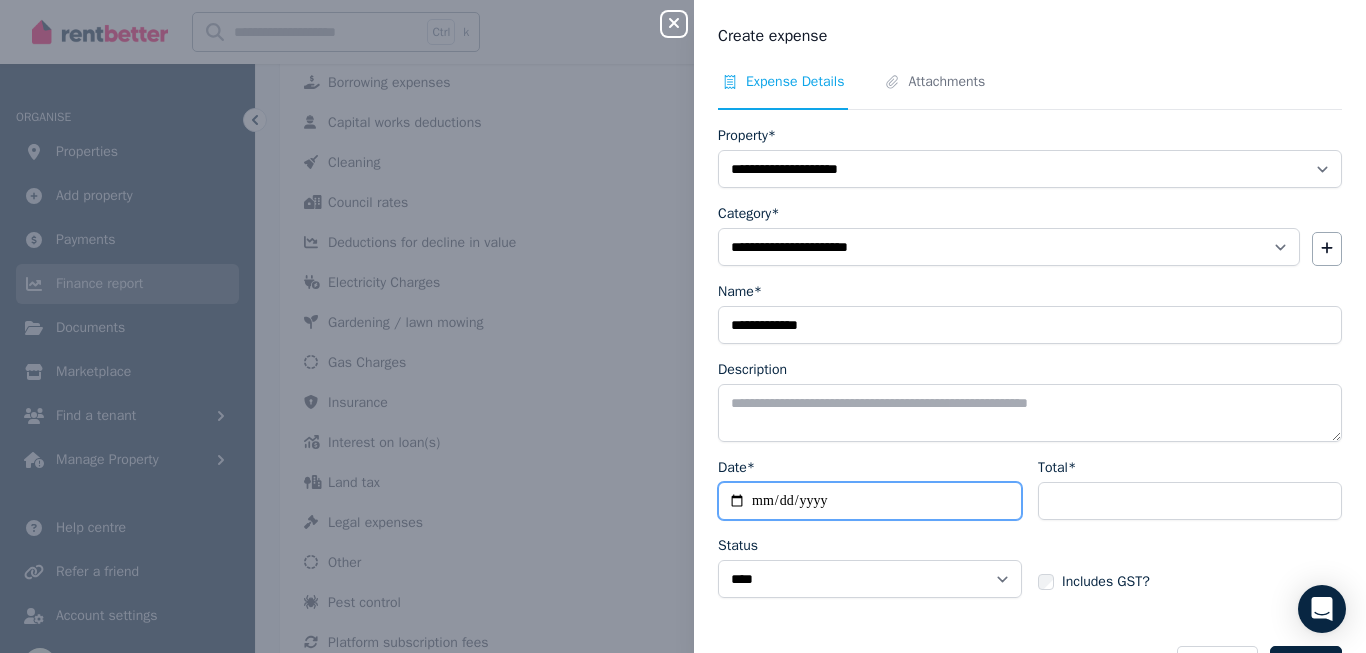 click on "Date*" at bounding box center (870, 501) 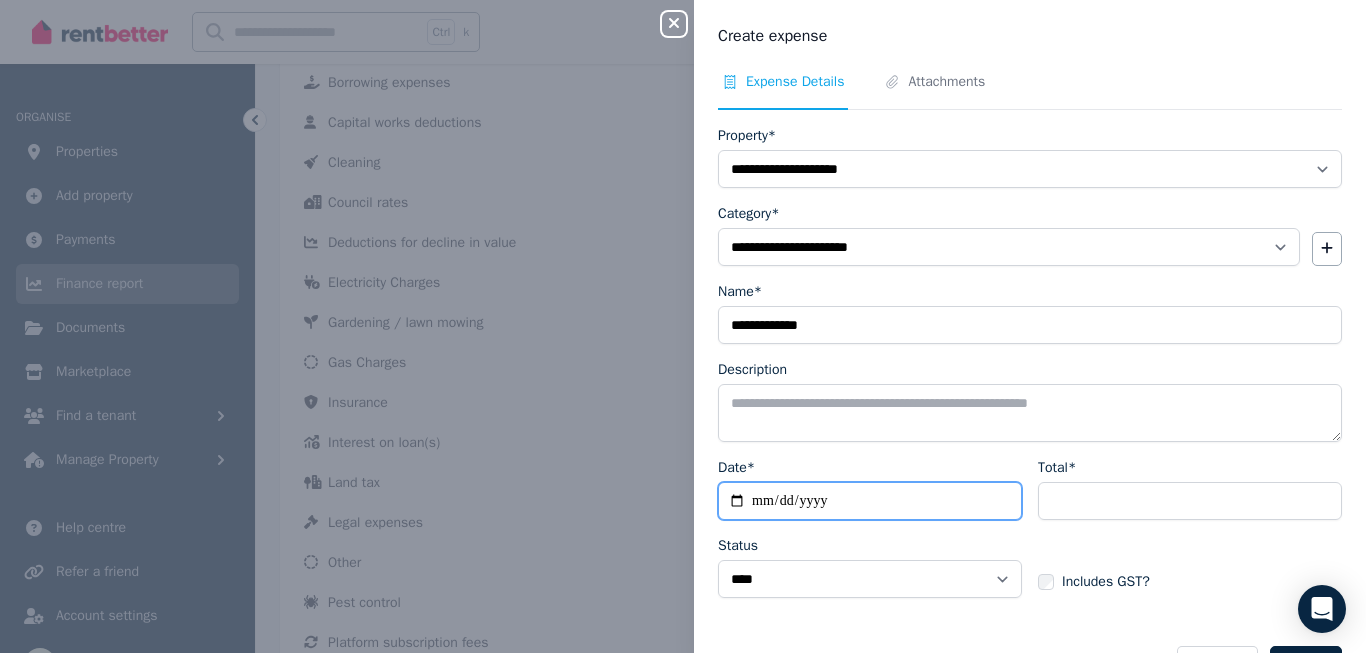 type on "**********" 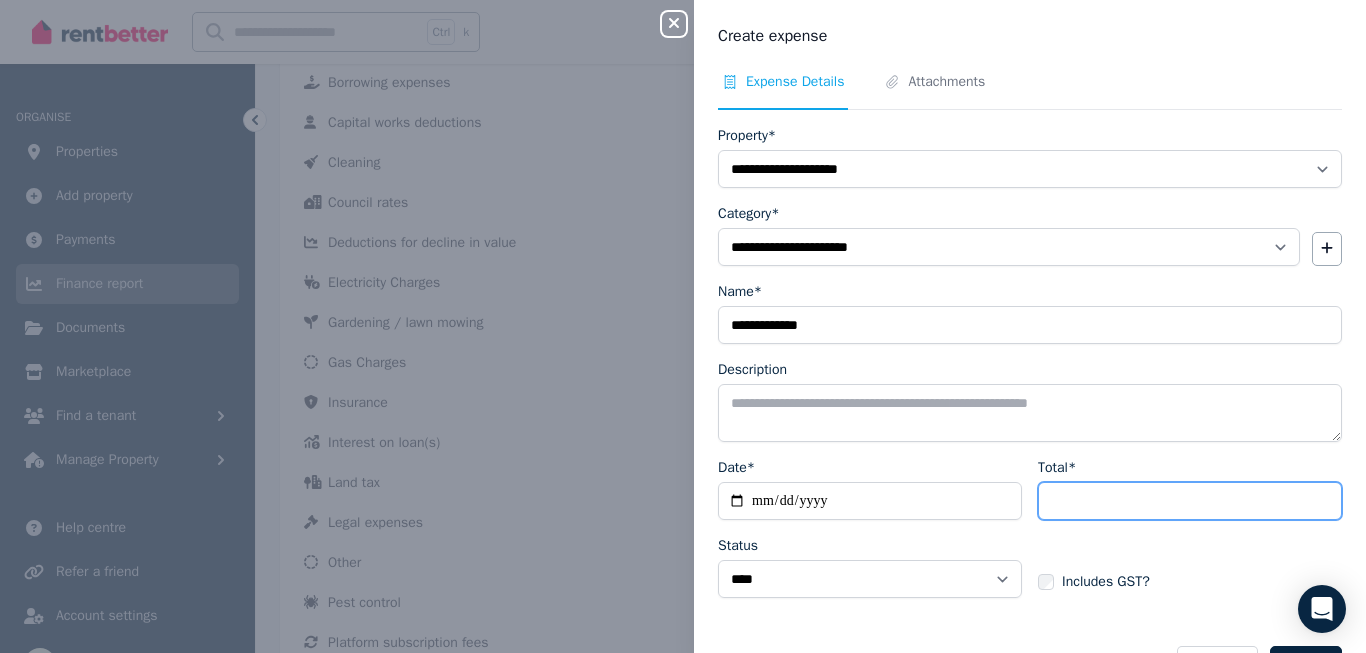 click on "Total*" at bounding box center (1190, 501) 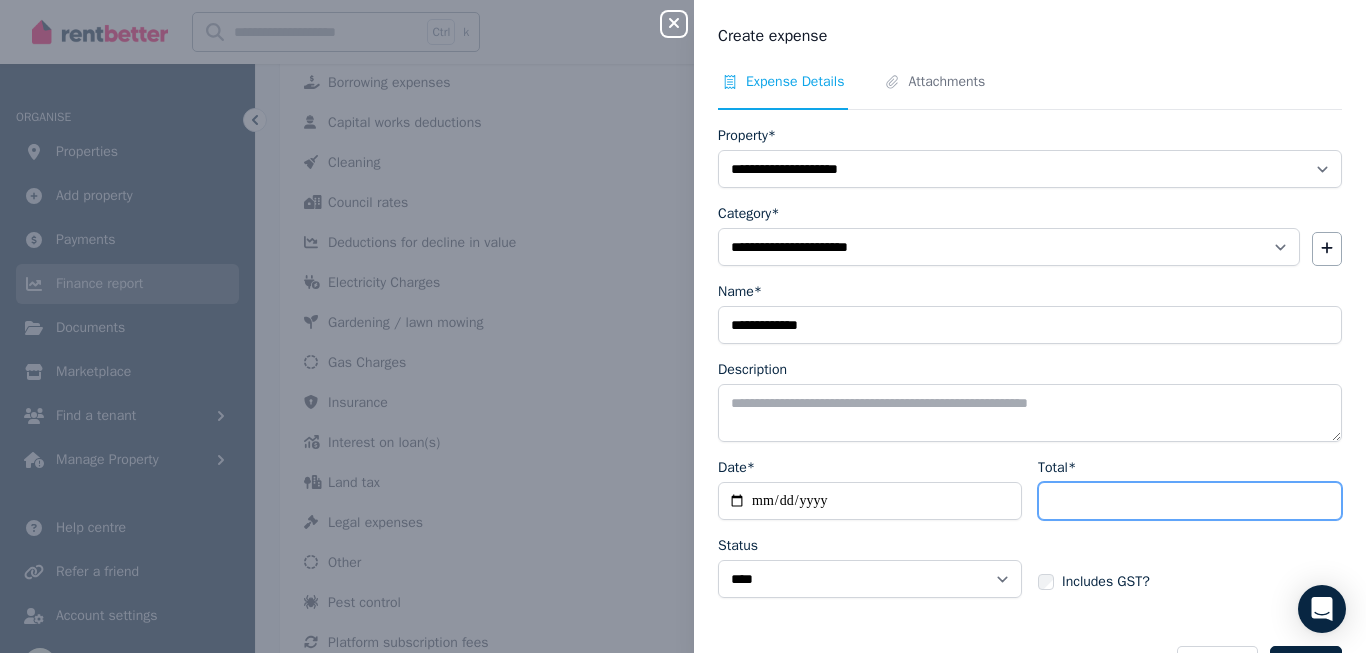 type on "******" 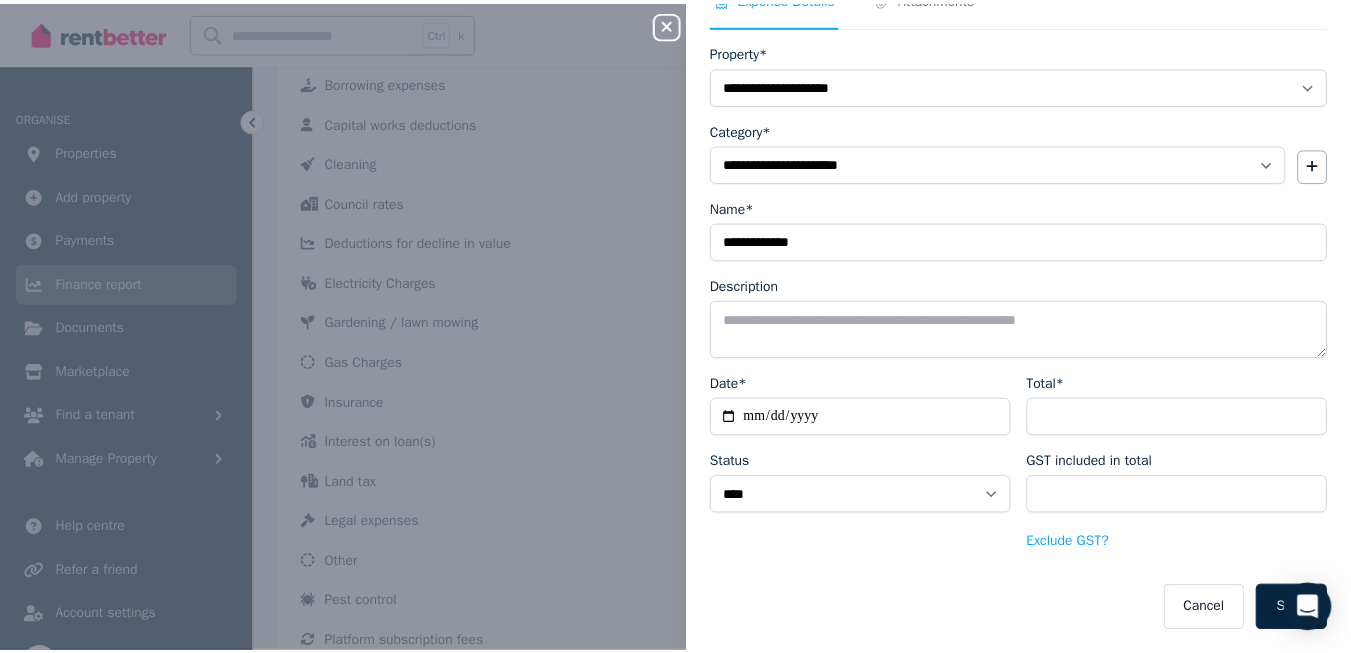 scroll, scrollTop: 87, scrollLeft: 0, axis: vertical 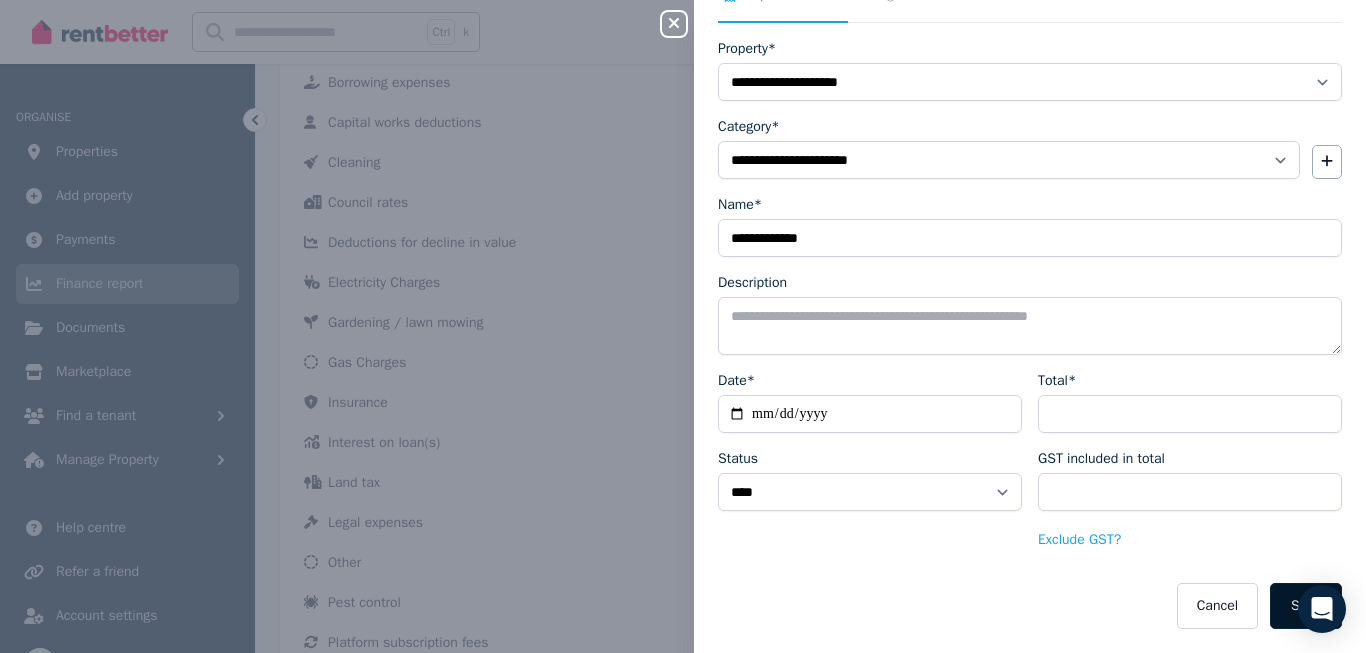 click on "Save" at bounding box center (1306, 606) 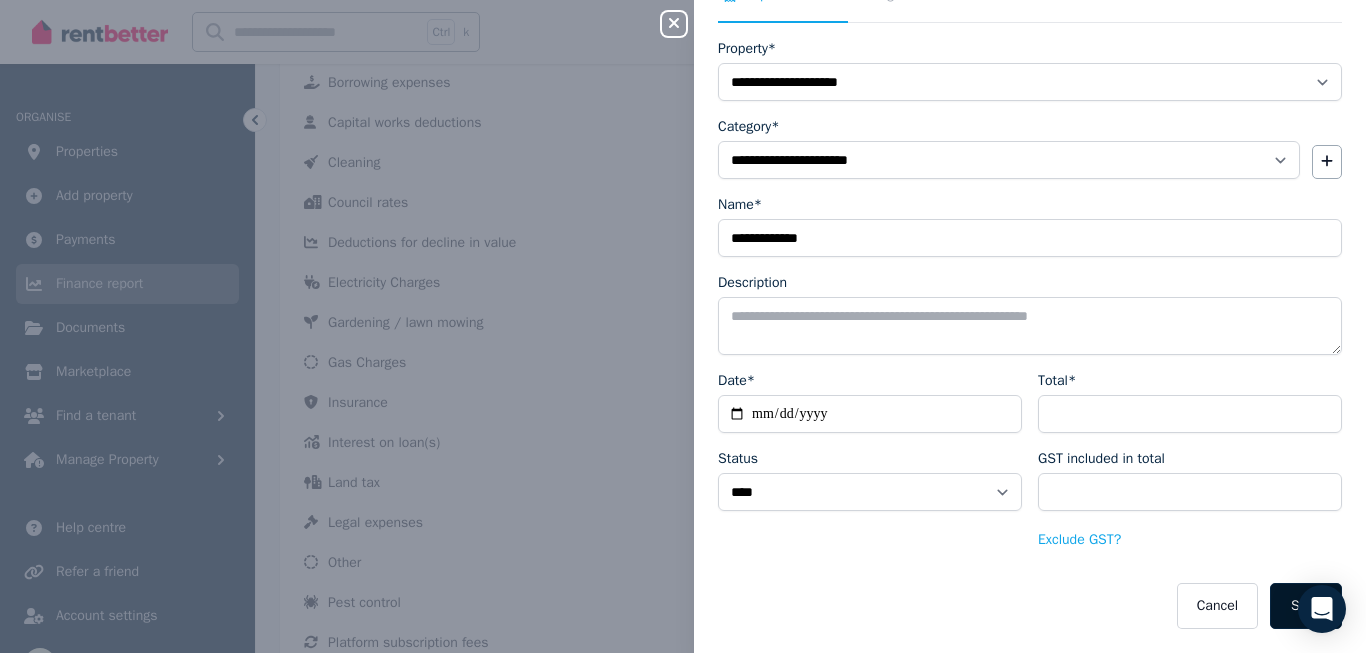 select 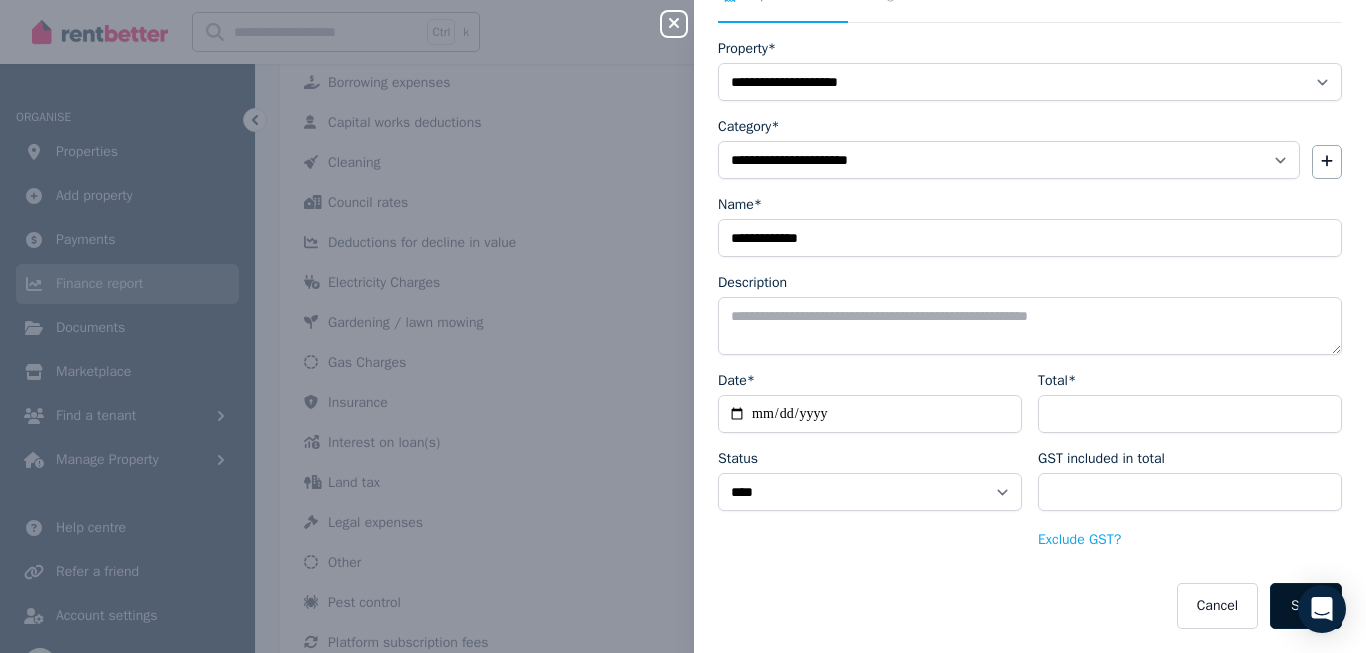select 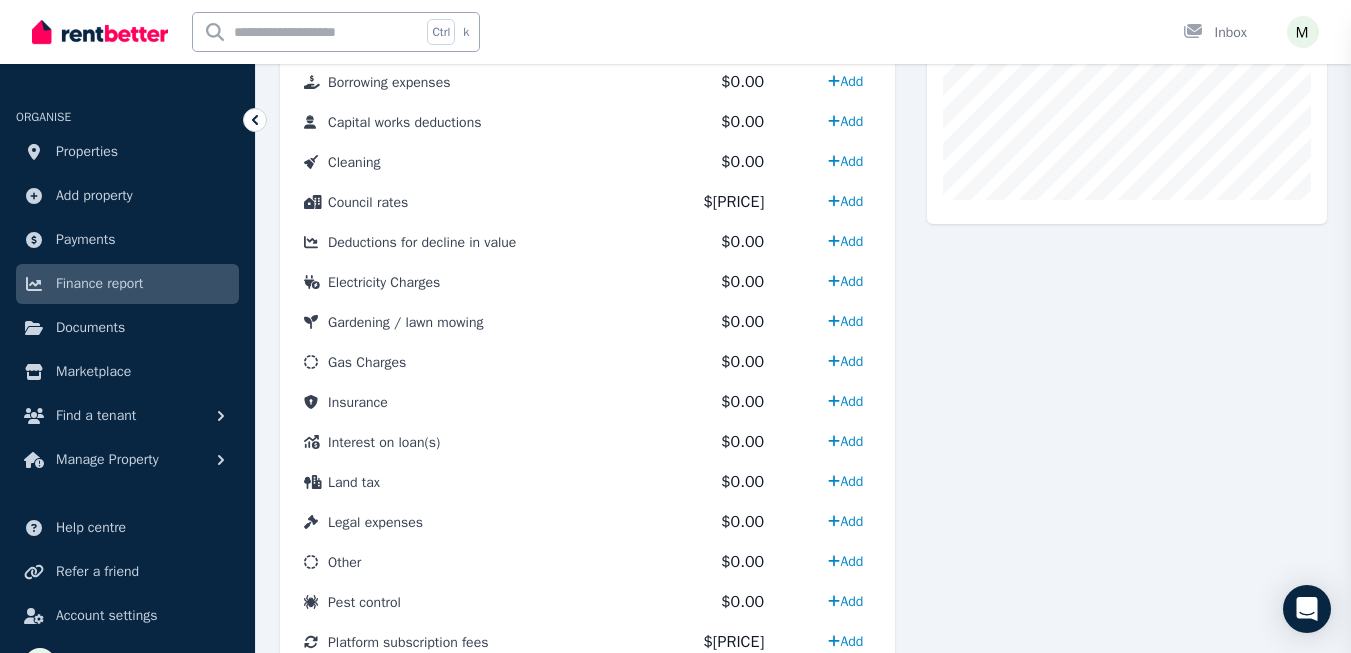 scroll, scrollTop: 63, scrollLeft: 0, axis: vertical 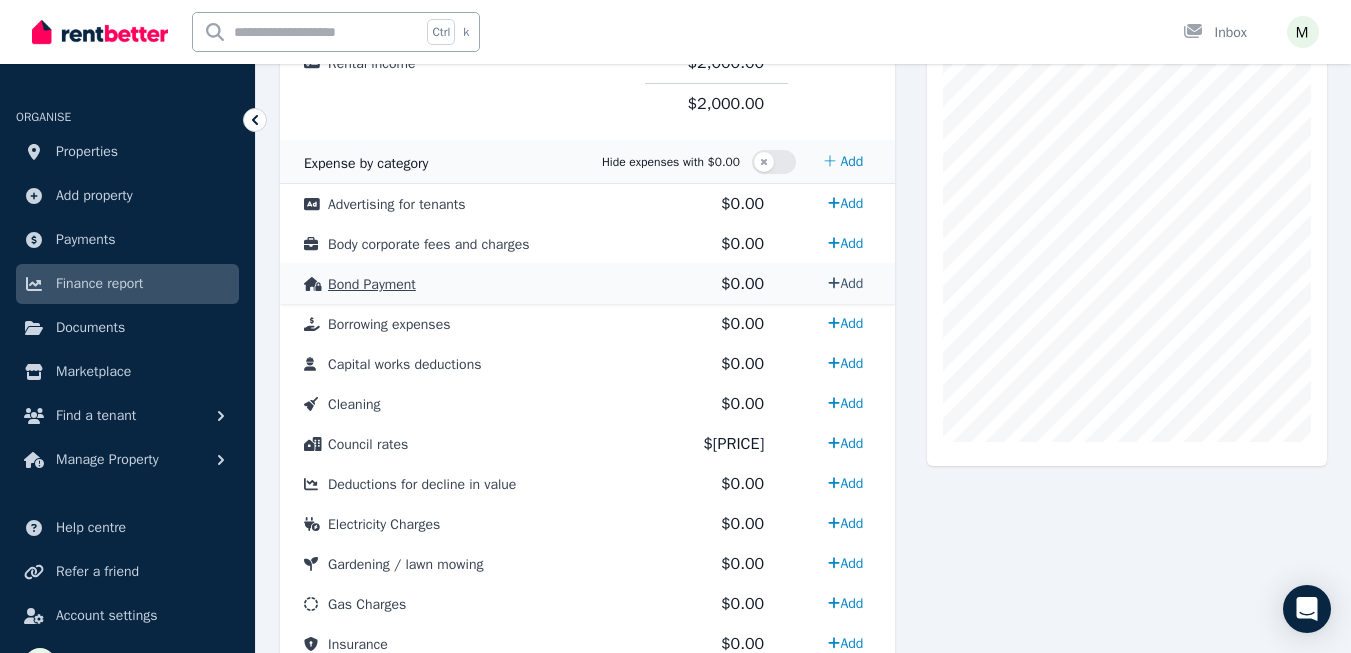 click on "Add" at bounding box center [845, 283] 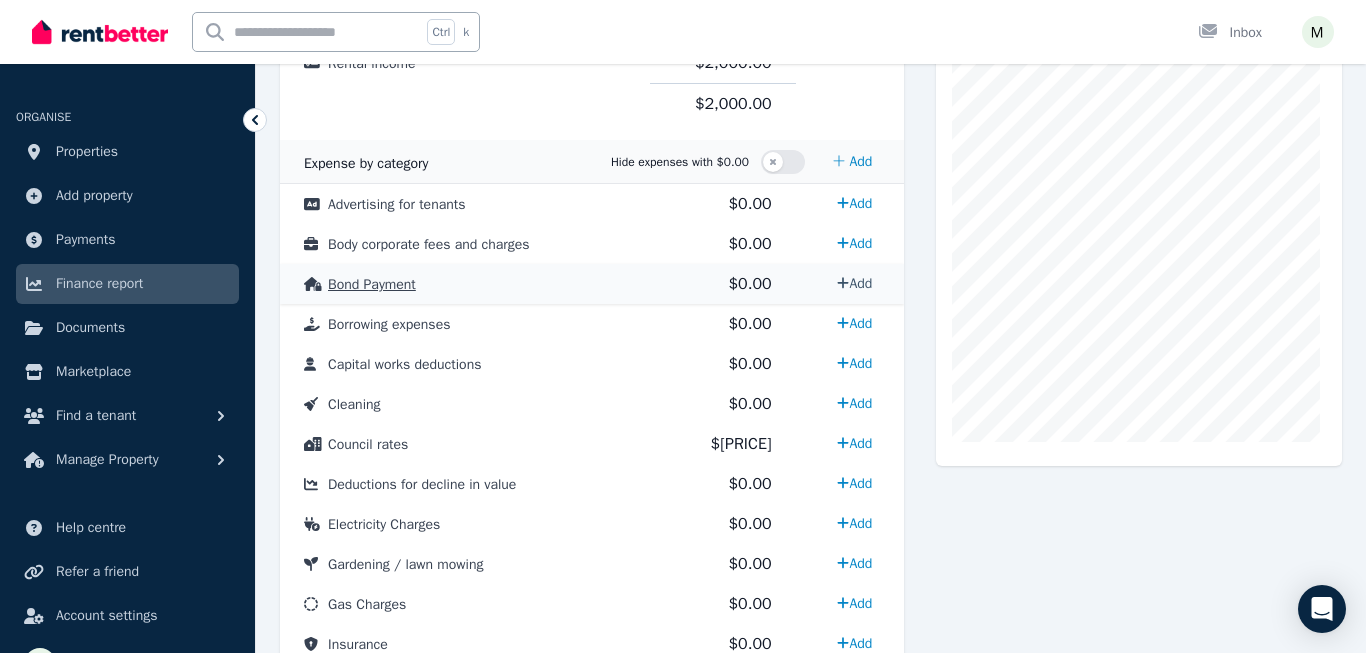 select on "**********" 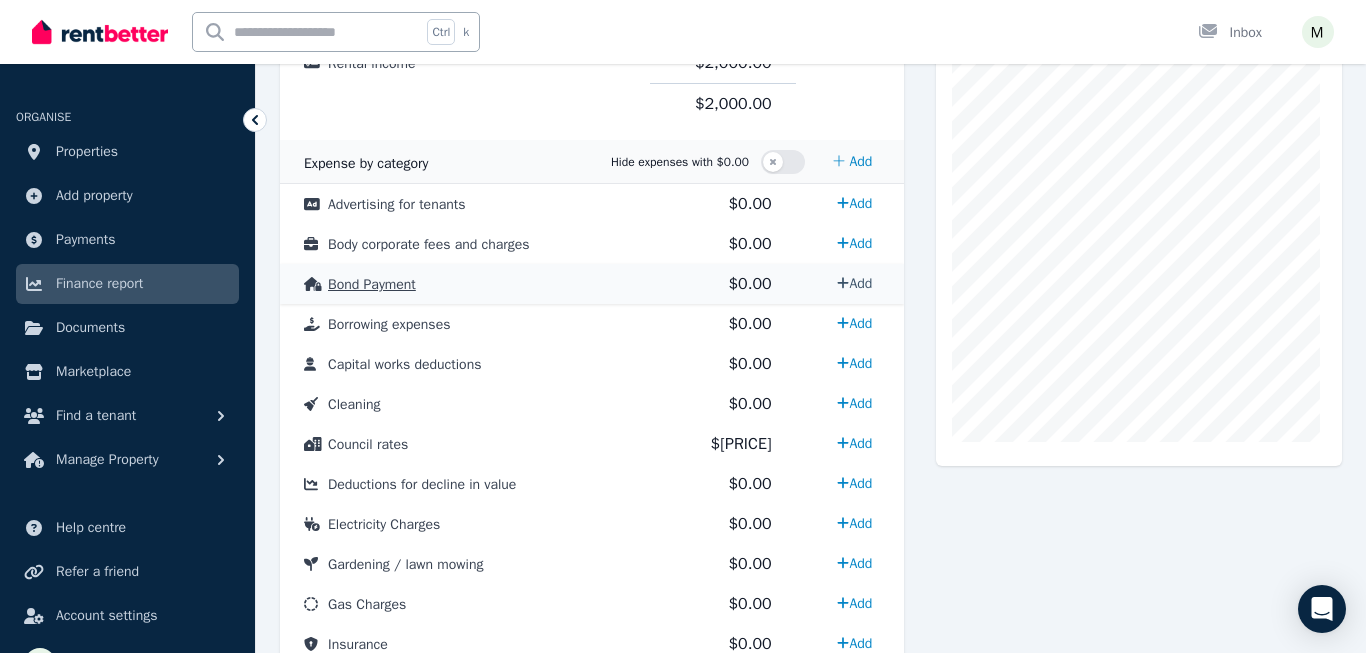select on "**********" 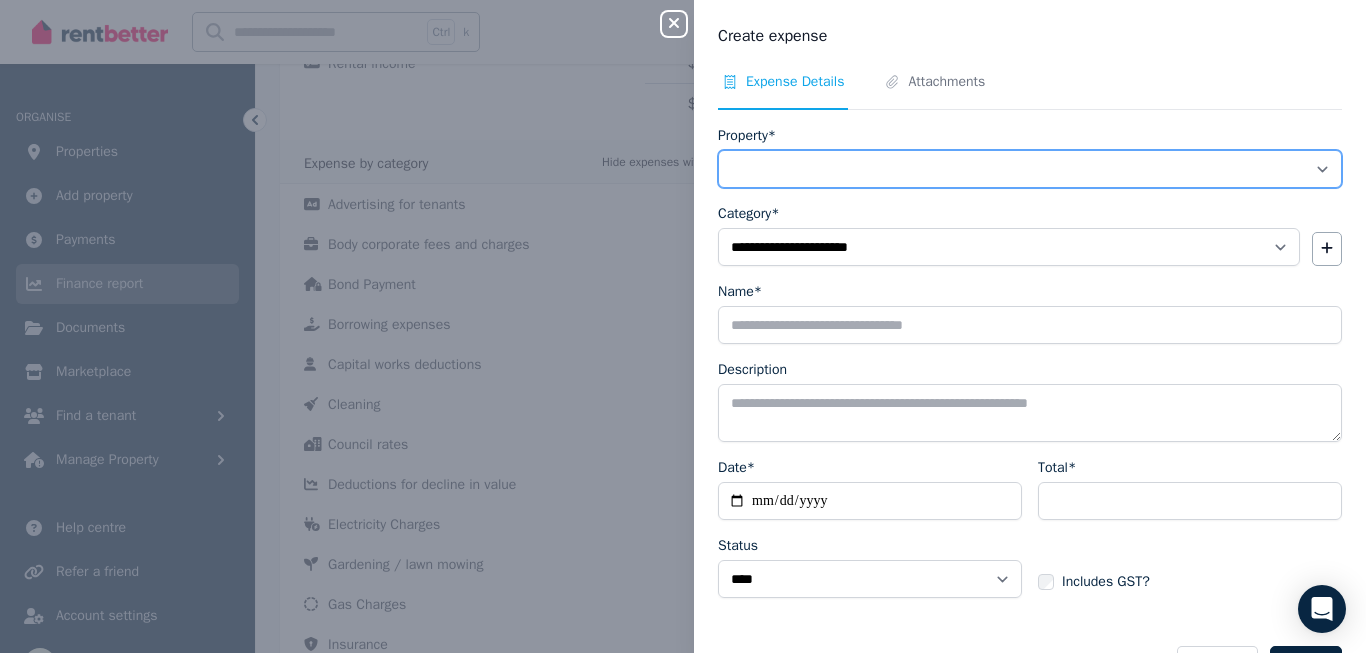 click on "**********" at bounding box center [1030, 169] 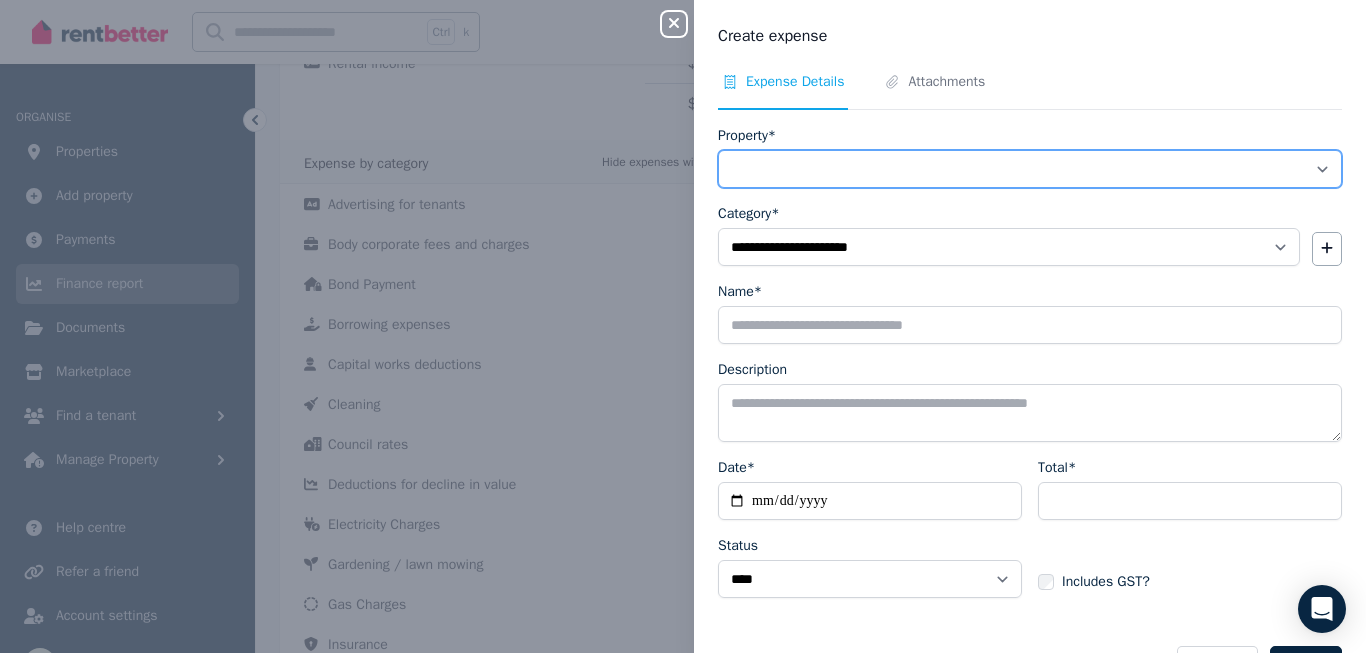 select on "**********" 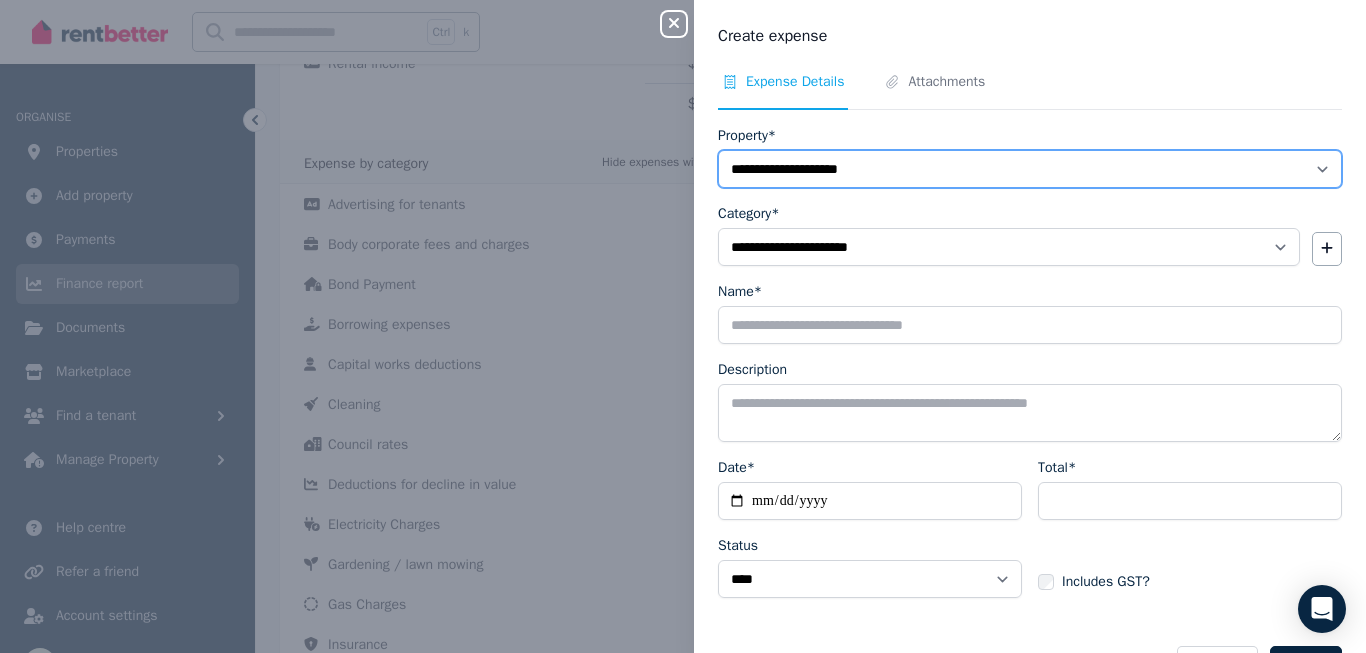click on "**********" at bounding box center (1030, 169) 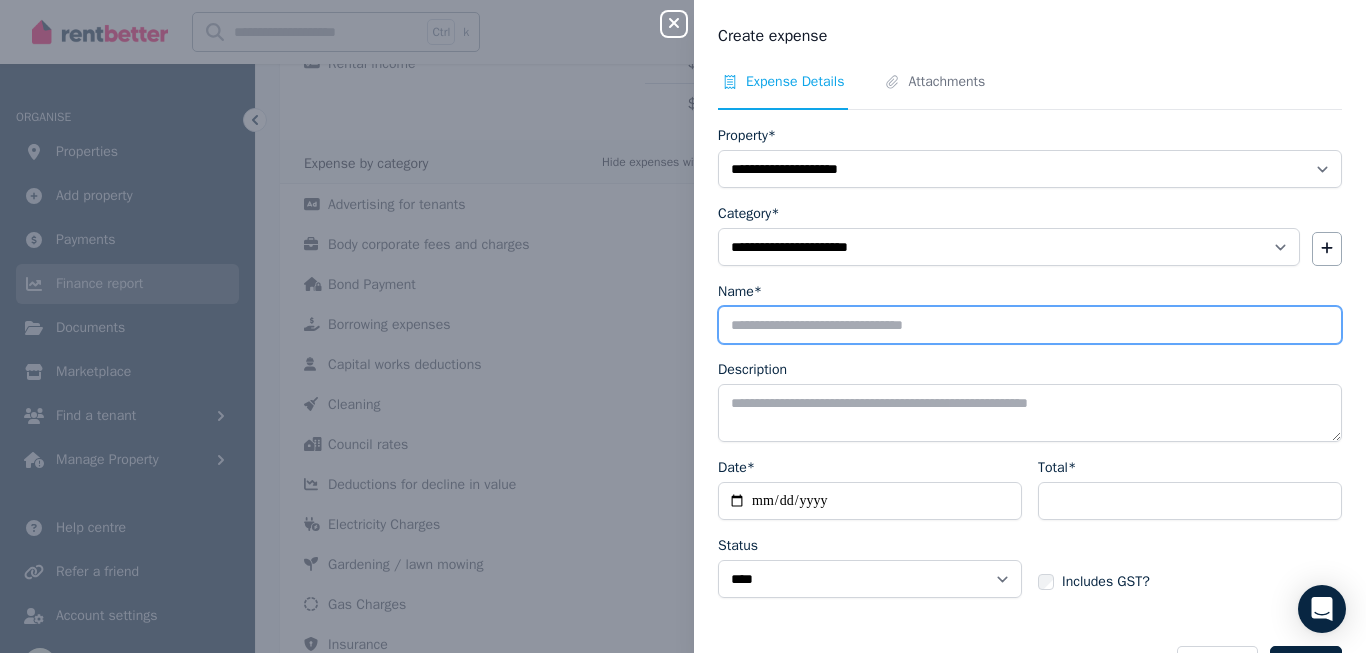 click on "Name*" at bounding box center [1030, 325] 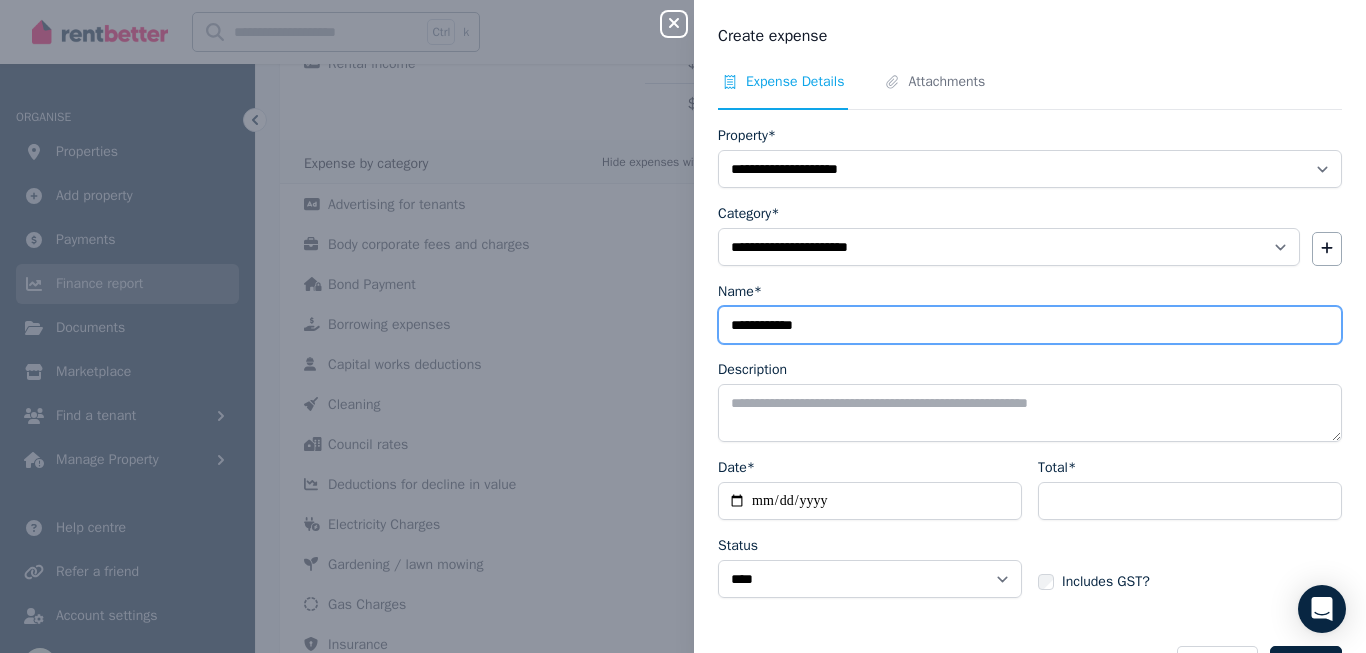 type on "**********" 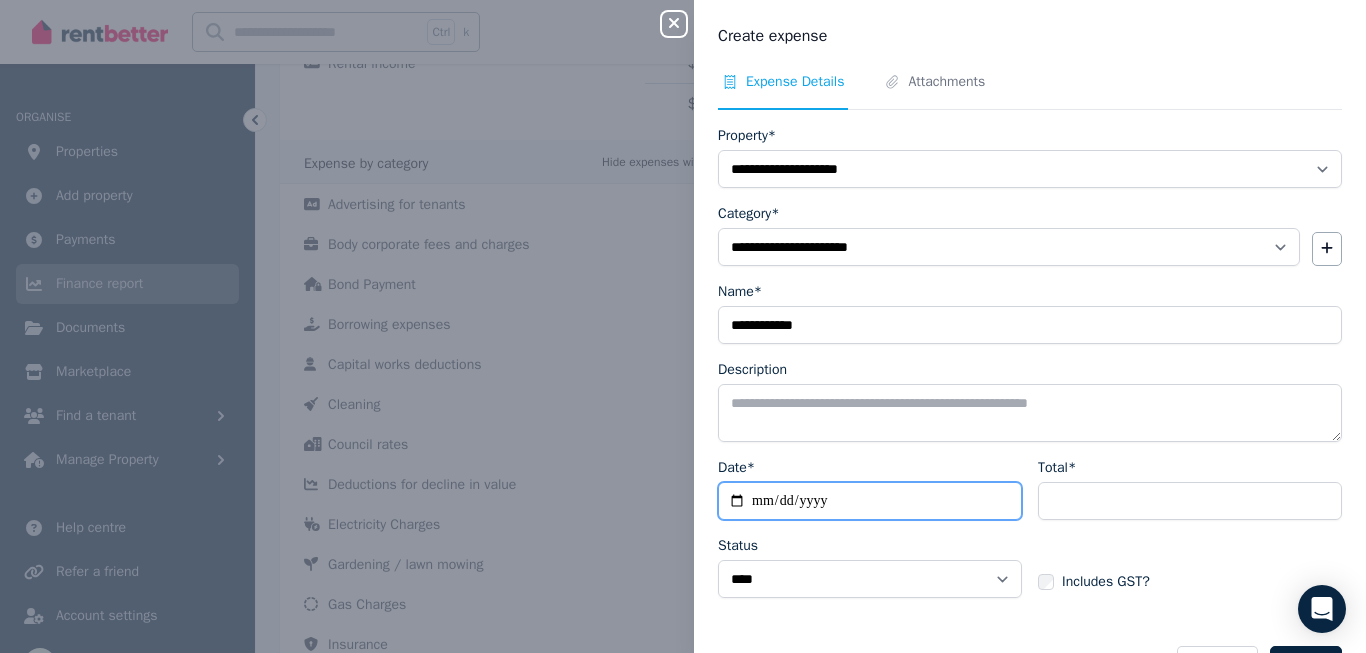 click on "Date*" at bounding box center [870, 501] 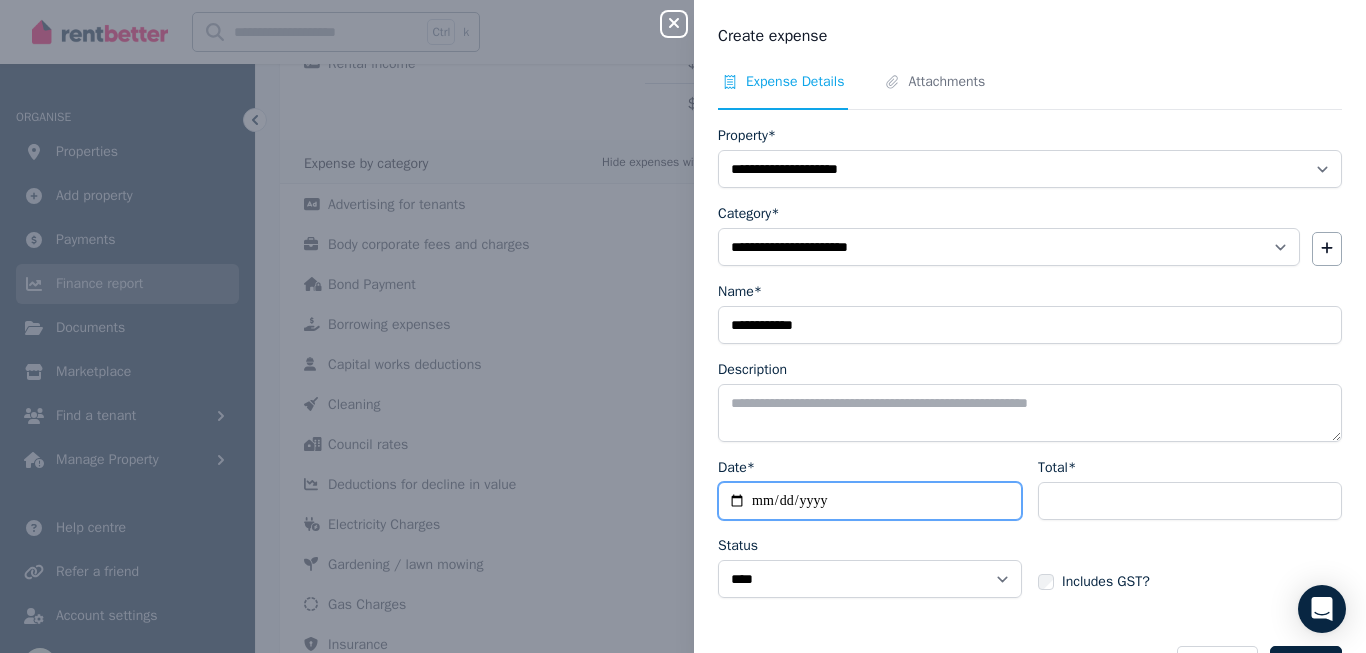 type on "**********" 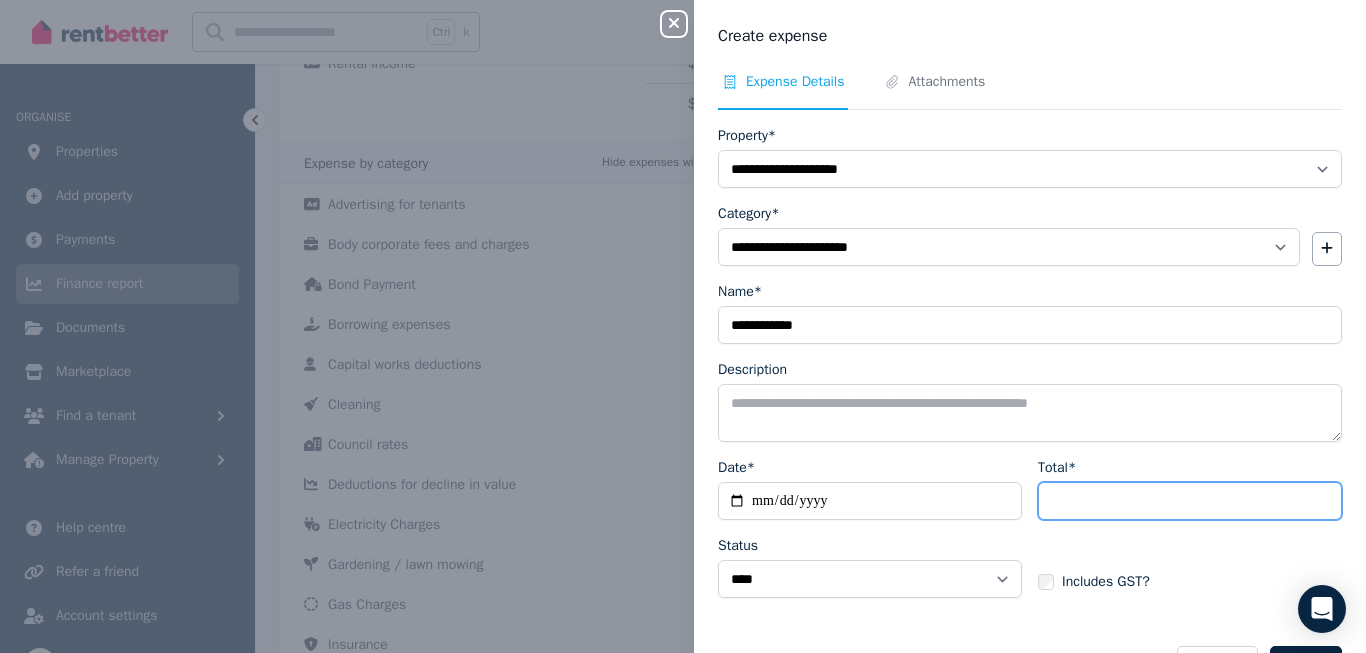 click on "Total*" at bounding box center (1190, 501) 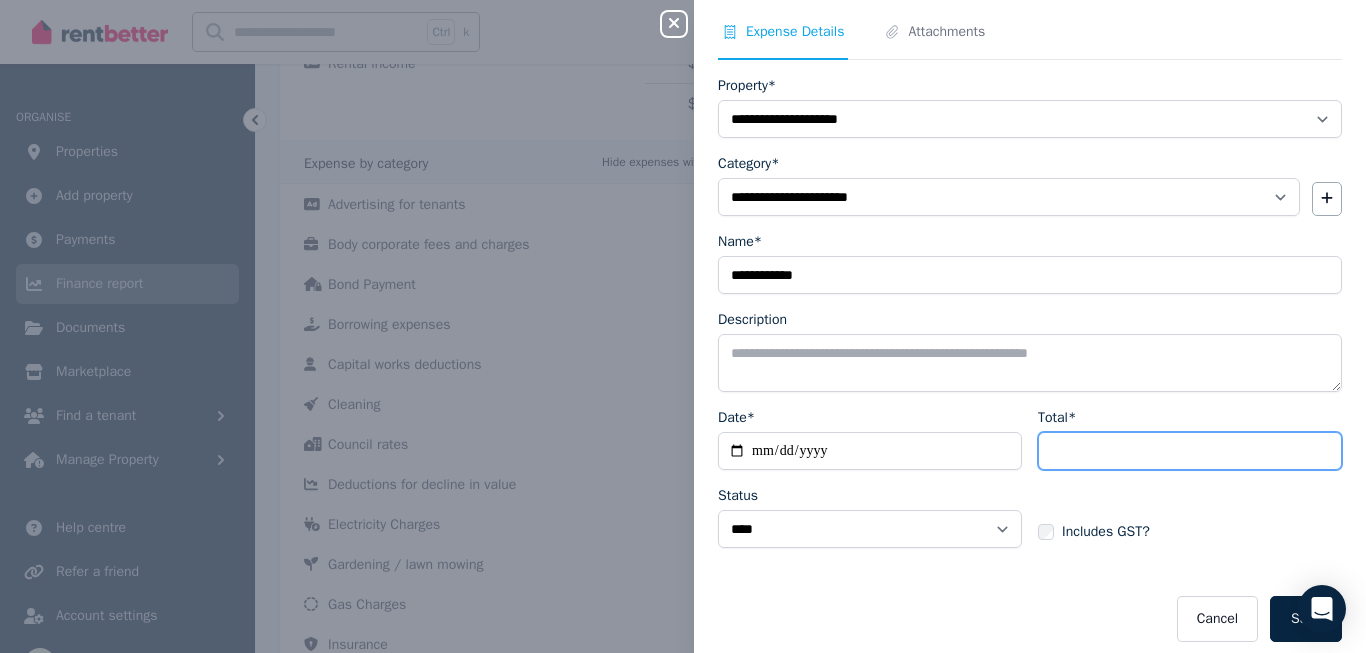 scroll, scrollTop: 63, scrollLeft: 0, axis: vertical 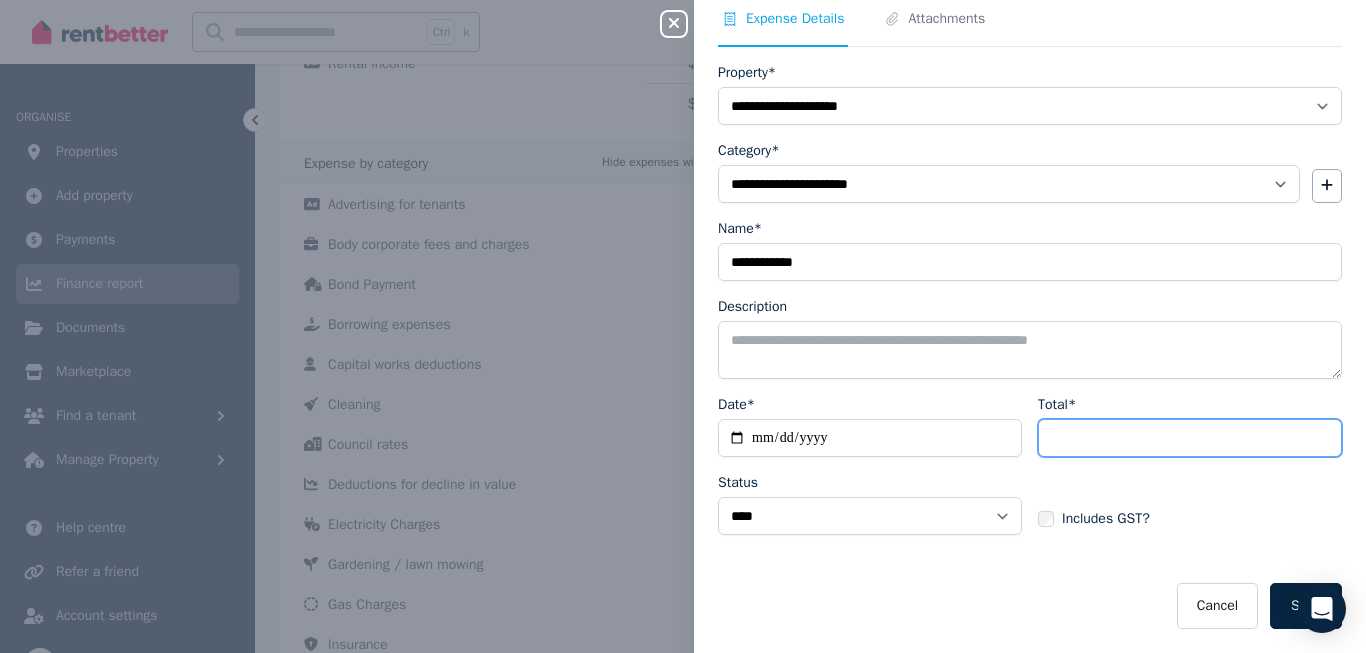 type on "****" 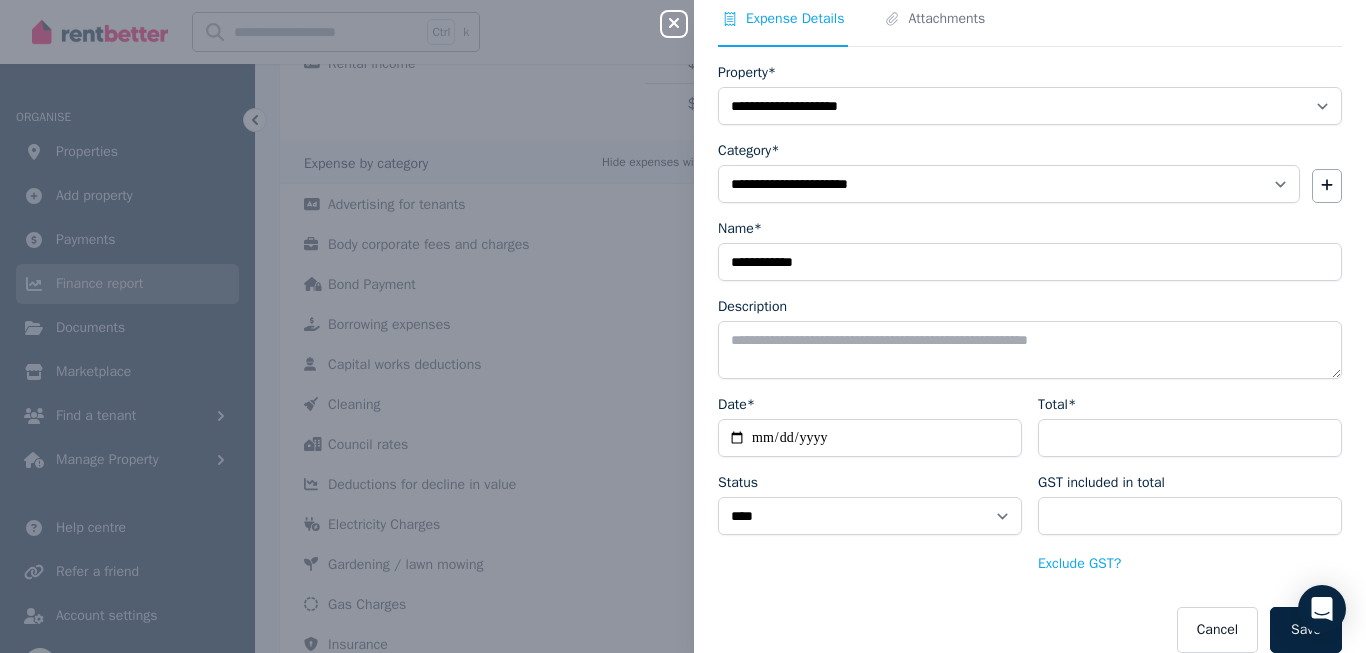 scroll, scrollTop: 87, scrollLeft: 0, axis: vertical 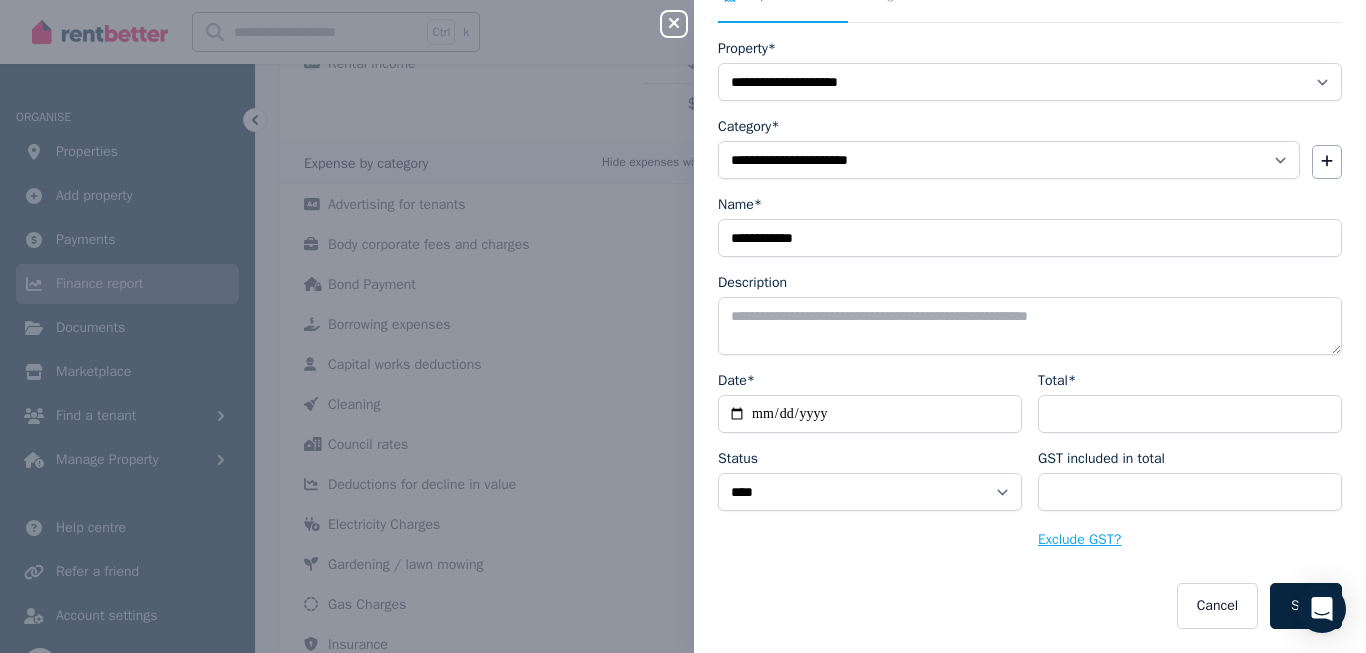 click on "Exclude GST?" at bounding box center (1079, 540) 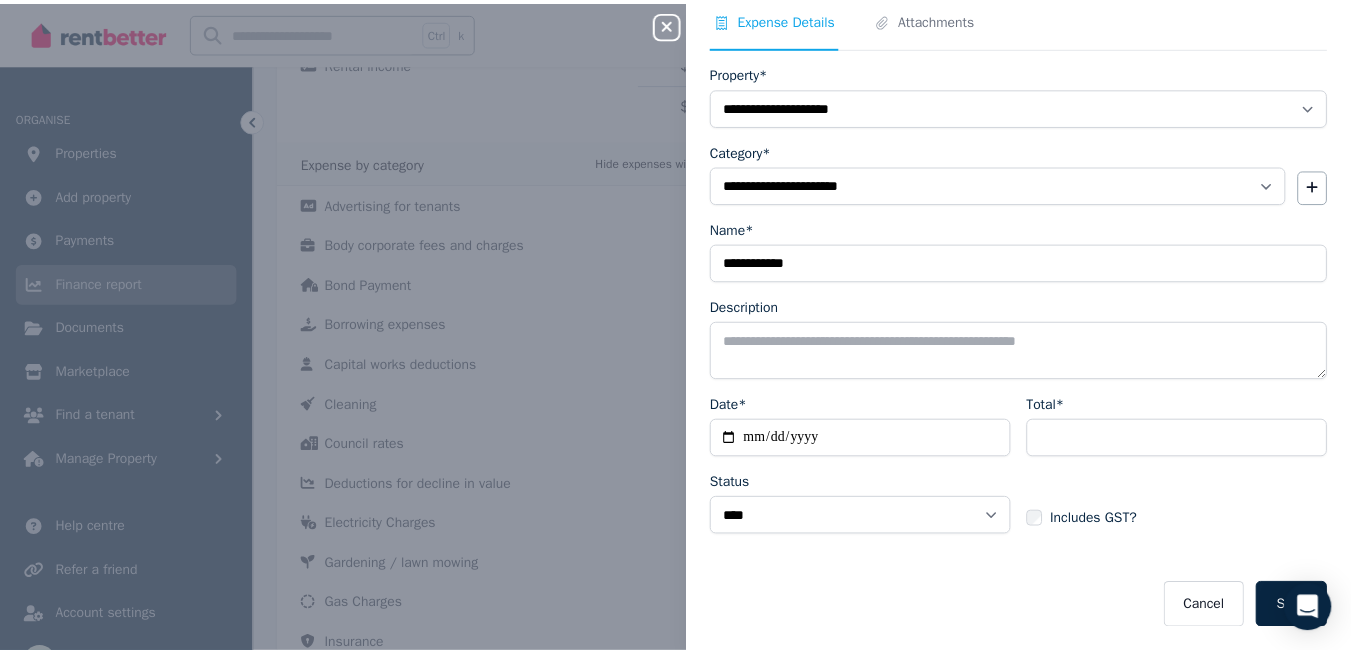scroll, scrollTop: 63, scrollLeft: 0, axis: vertical 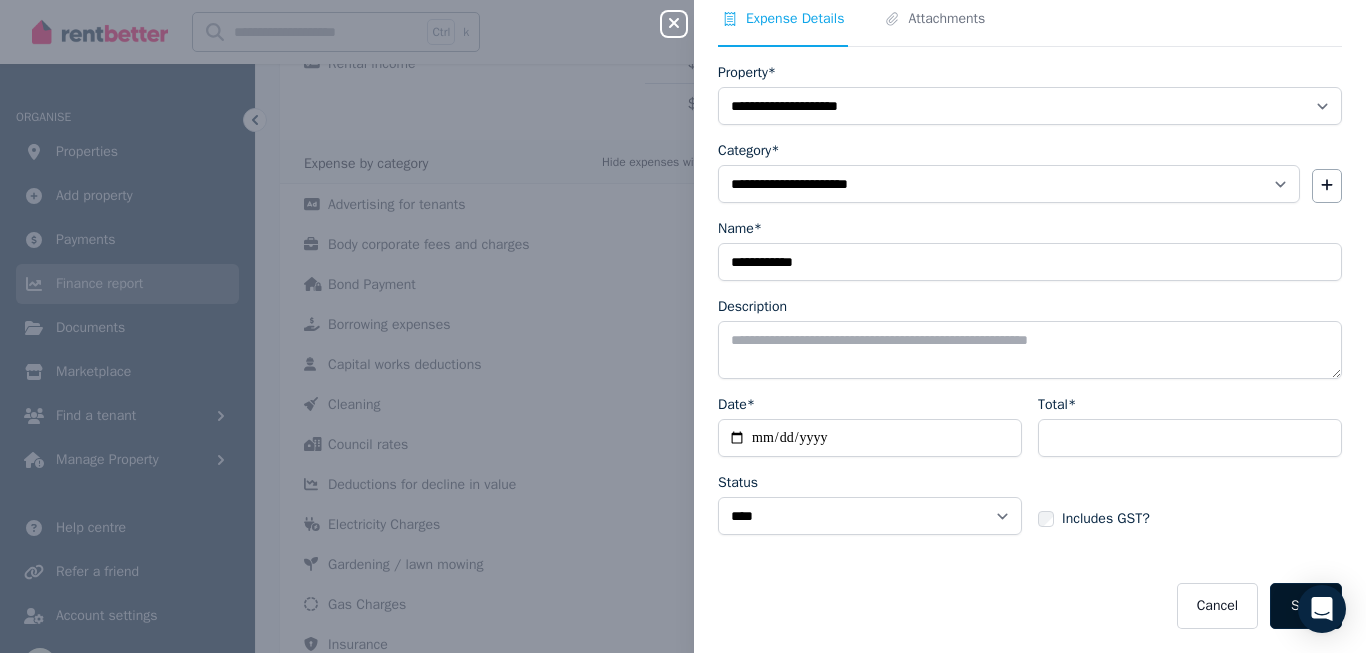 click on "Save" at bounding box center (1306, 606) 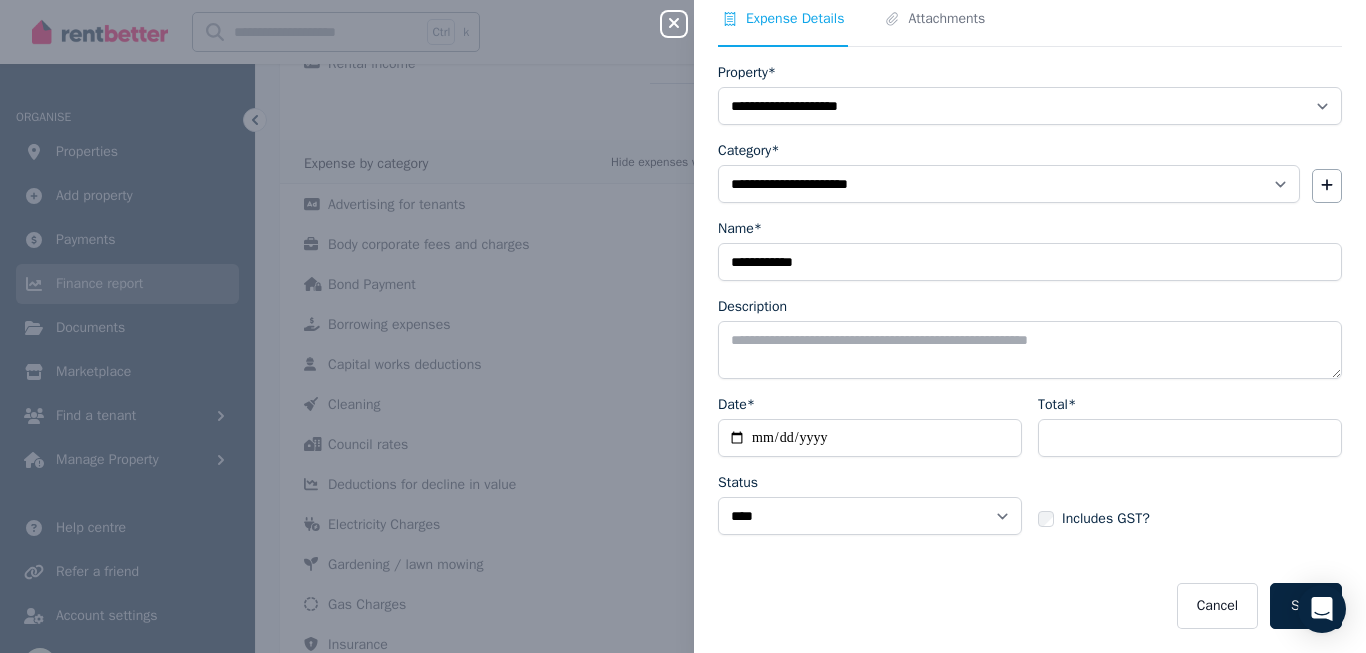 select 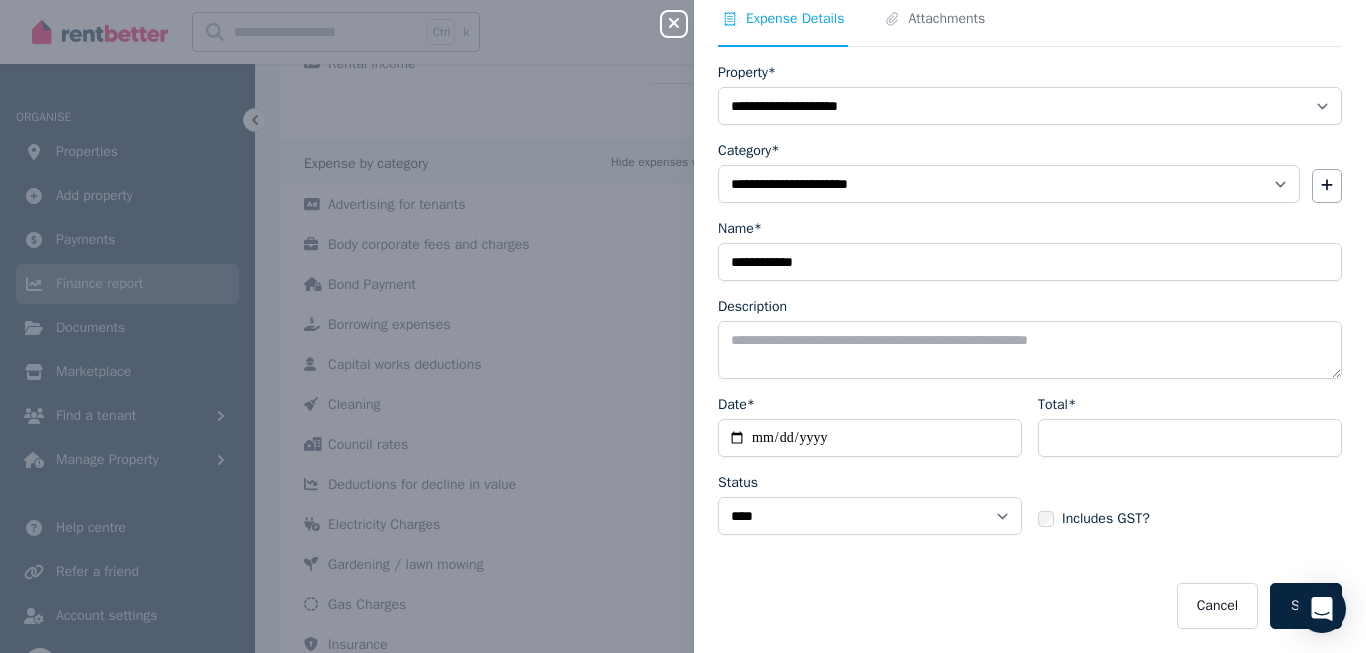 select 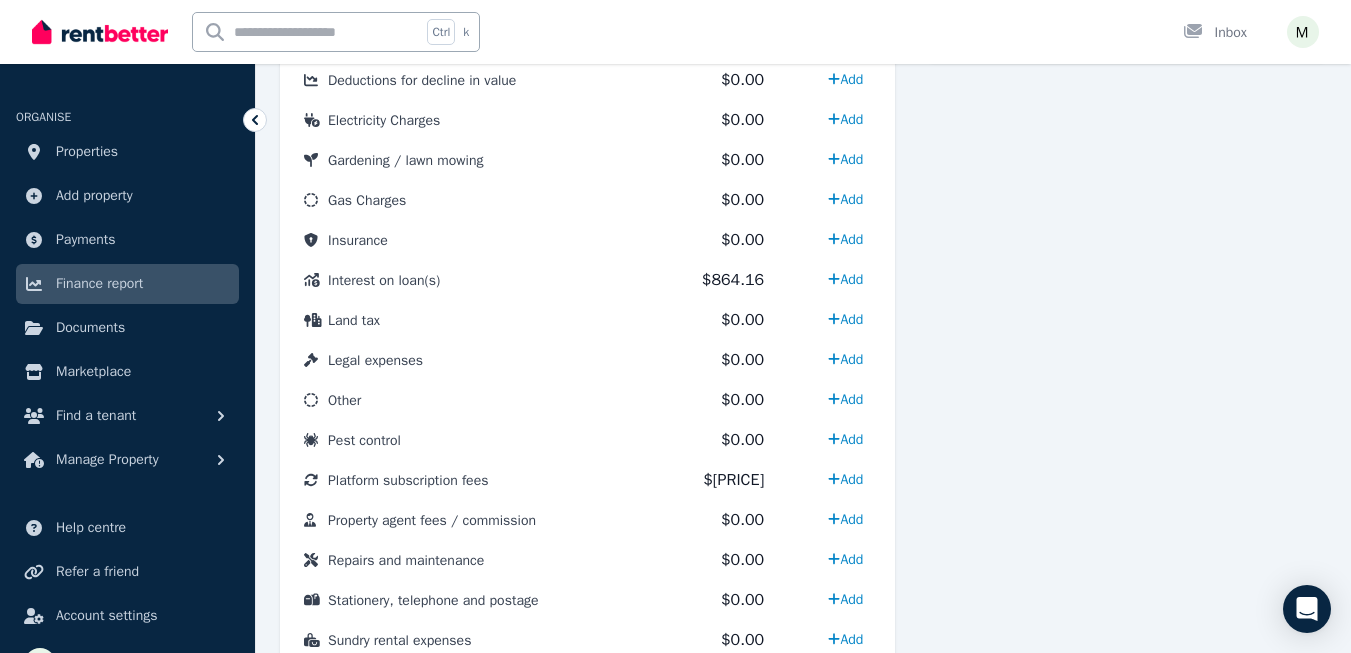 scroll, scrollTop: 1098, scrollLeft: 0, axis: vertical 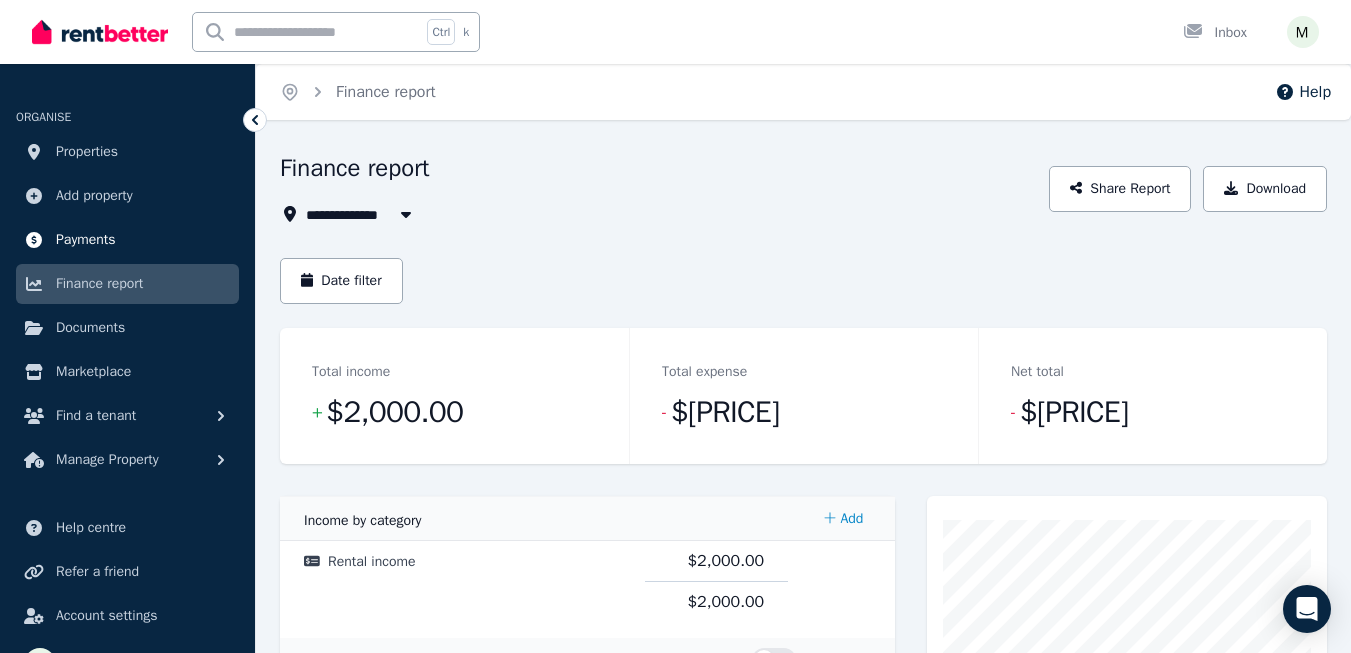 click on "Payments" at bounding box center (86, 240) 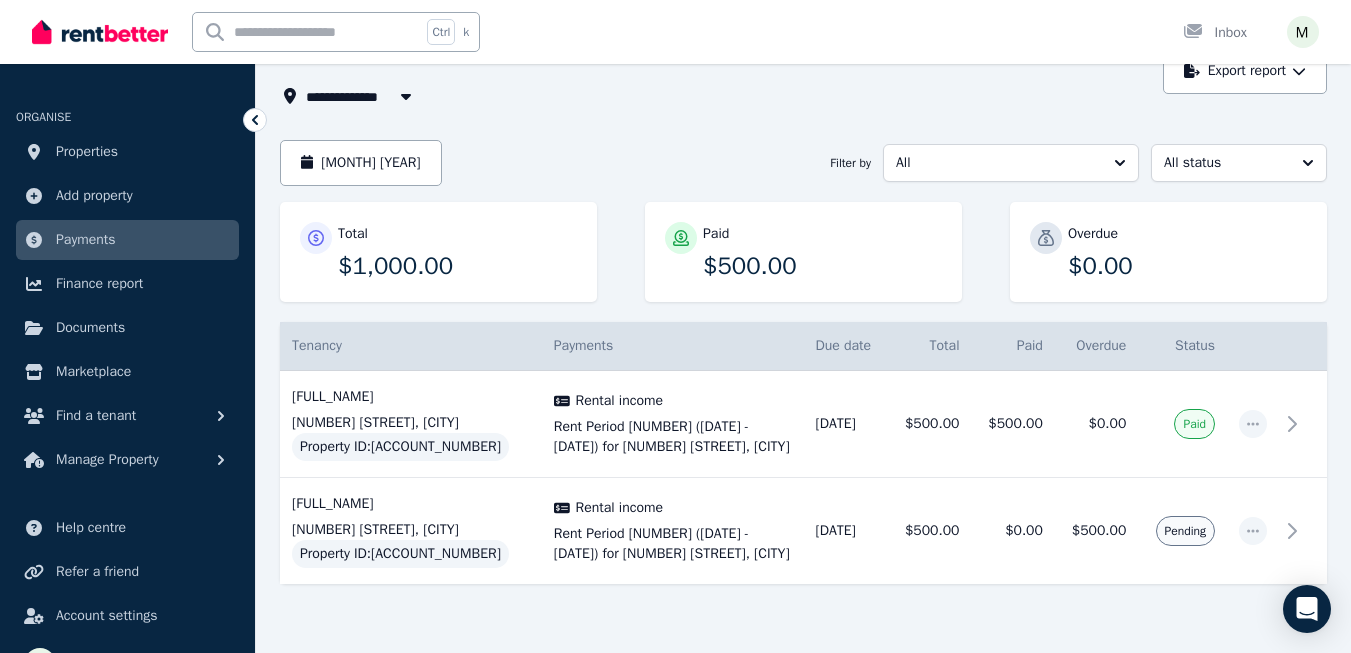 scroll, scrollTop: 157, scrollLeft: 0, axis: vertical 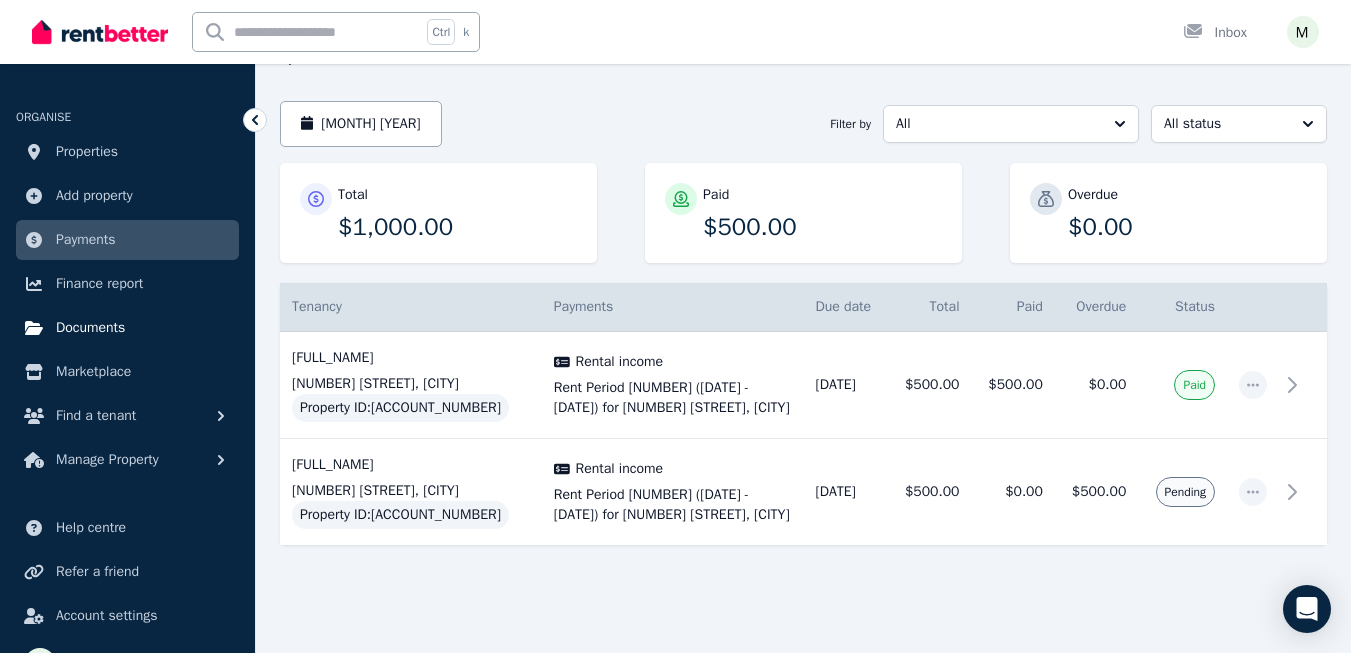 click on "Documents" at bounding box center (90, 328) 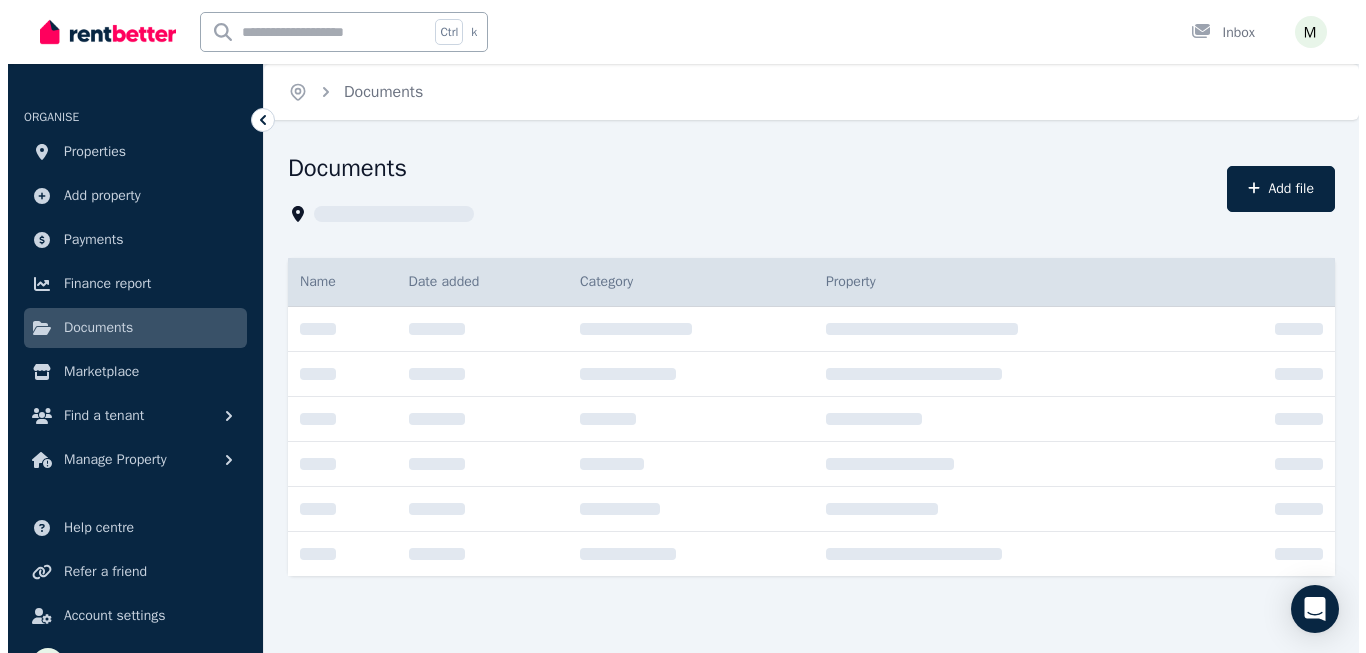 scroll, scrollTop: 0, scrollLeft: 0, axis: both 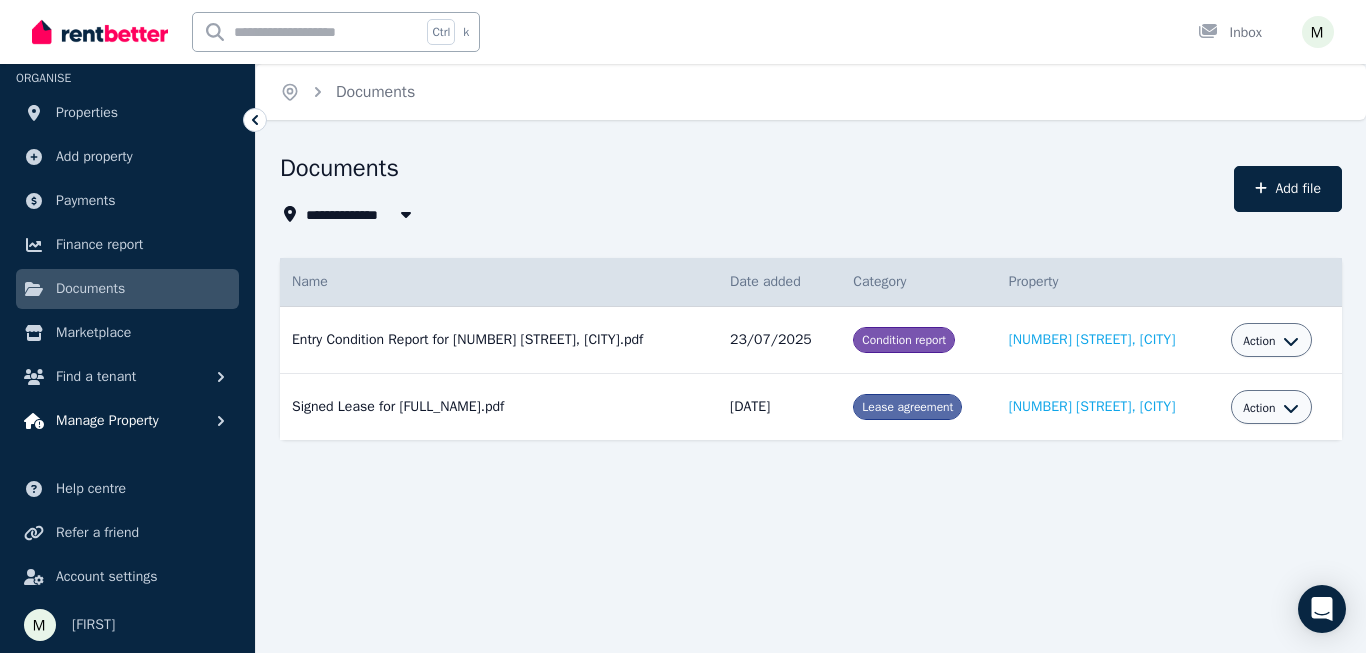 click on "Manage Property" at bounding box center (107, 421) 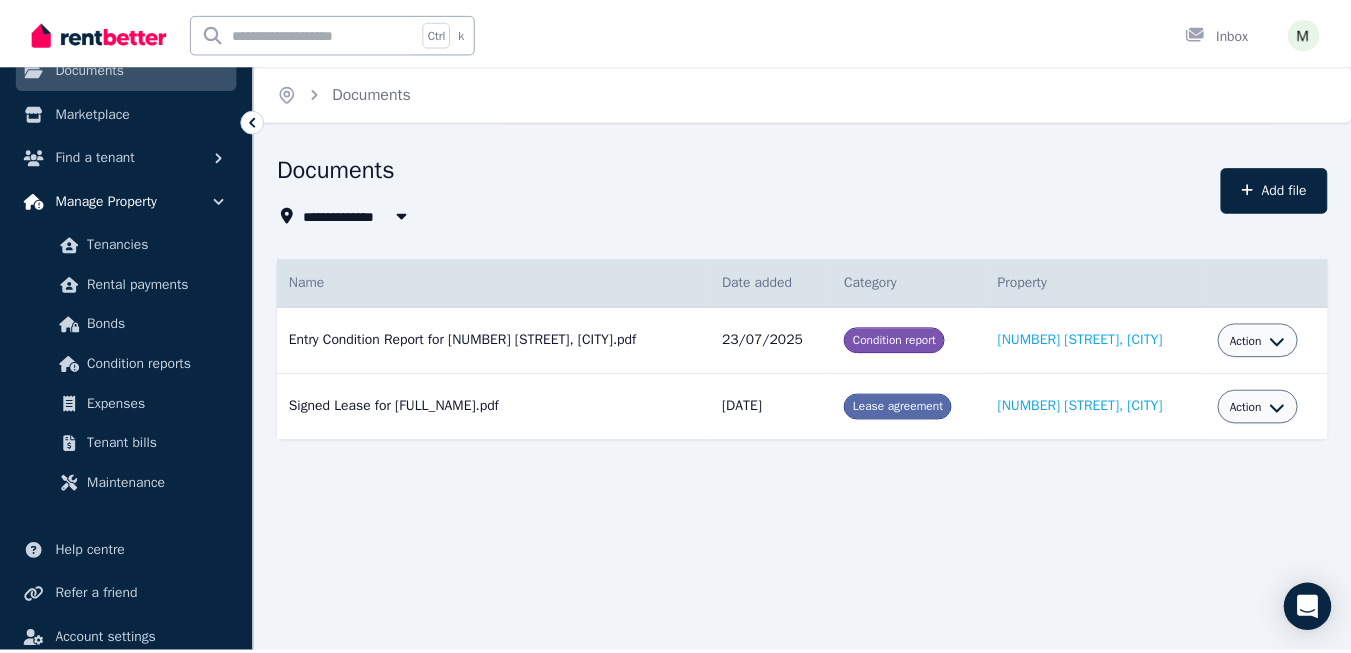 scroll, scrollTop: 323, scrollLeft: 0, axis: vertical 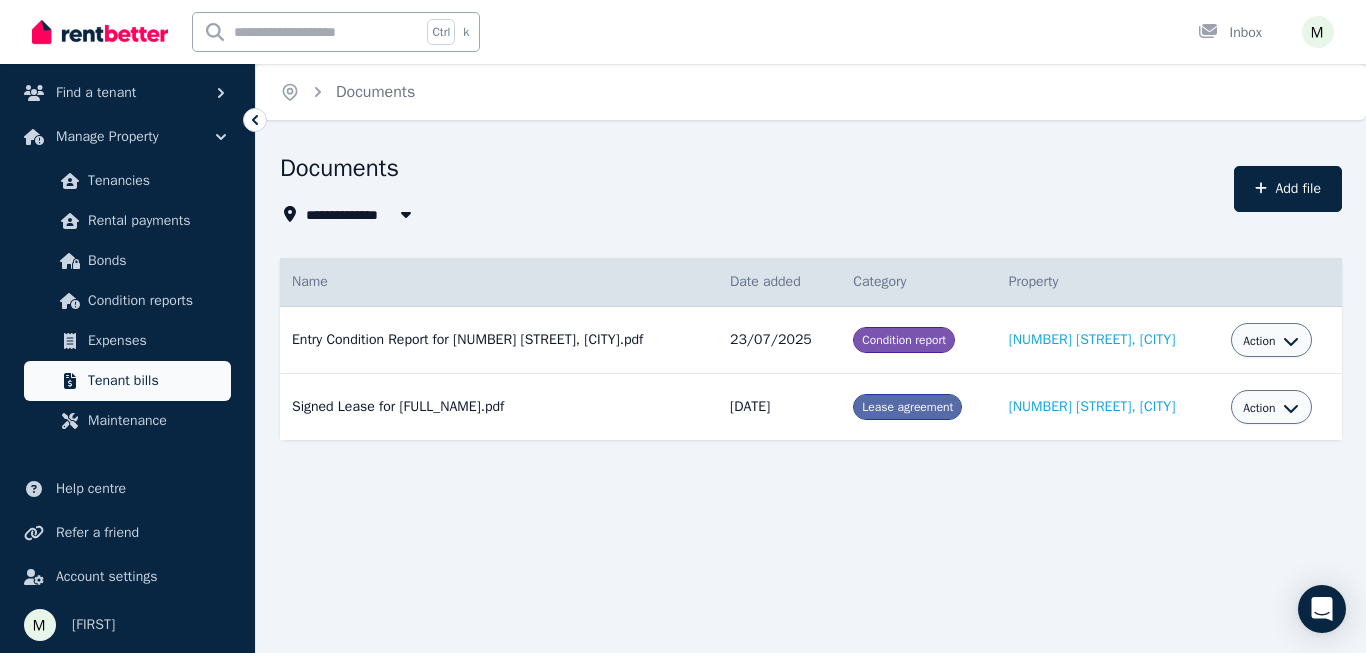 click on "Tenant bills" at bounding box center [155, 381] 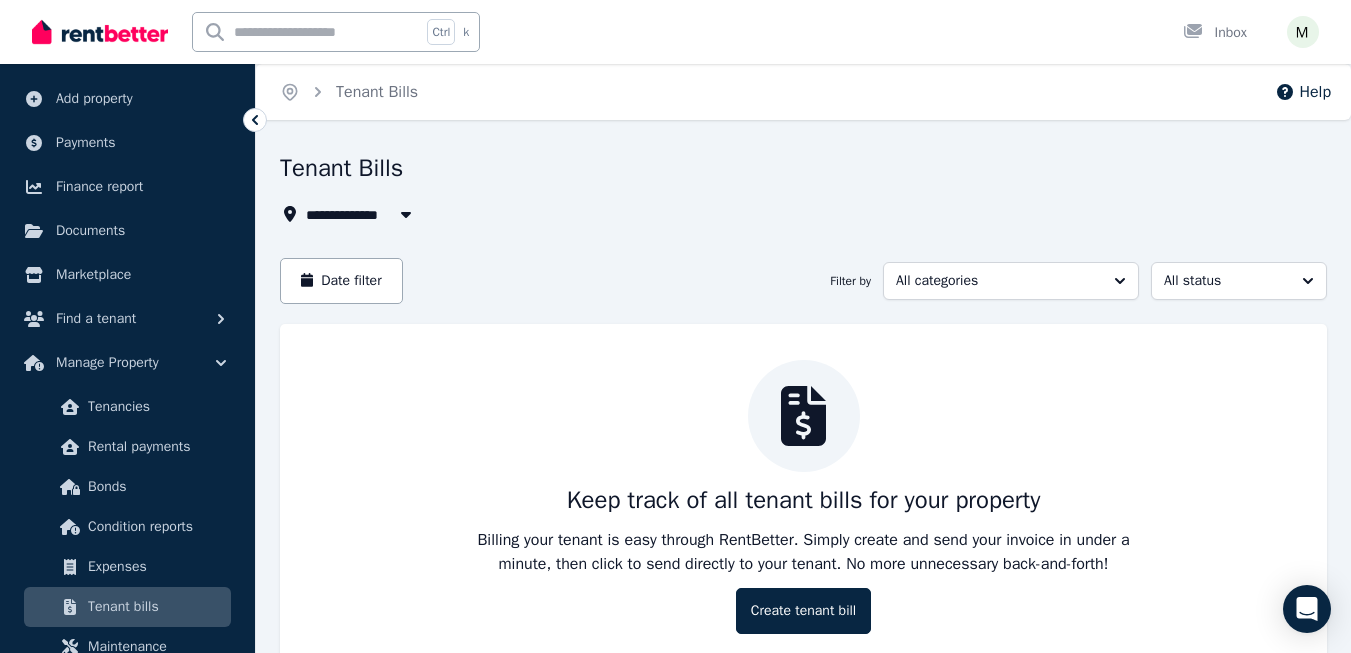 scroll, scrollTop: 100, scrollLeft: 0, axis: vertical 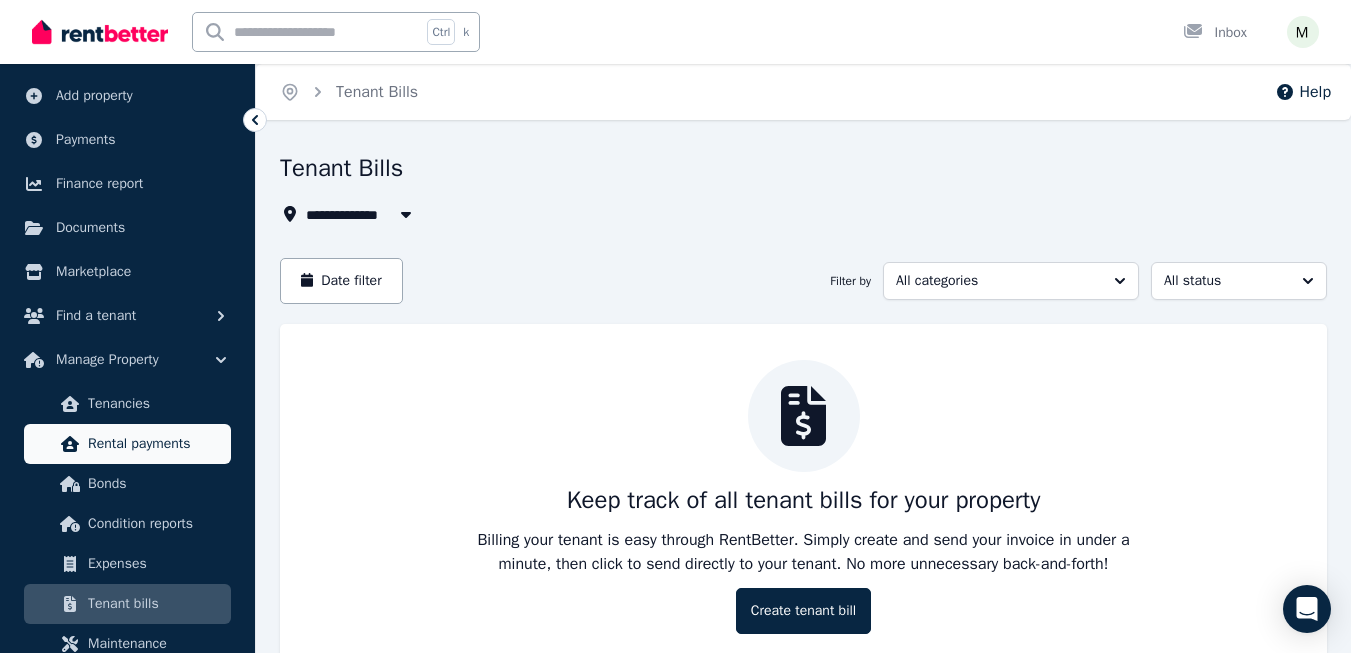 click on "Rental payments" at bounding box center [155, 444] 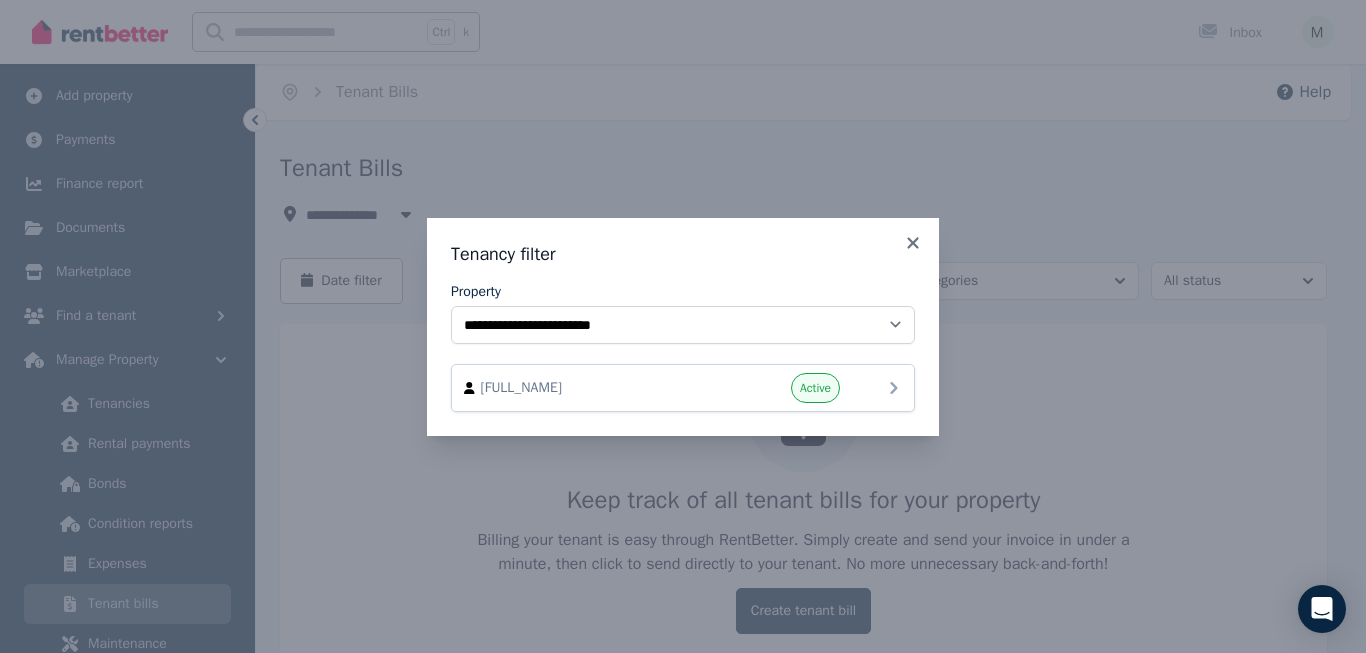 click on "Active" at bounding box center [815, 388] 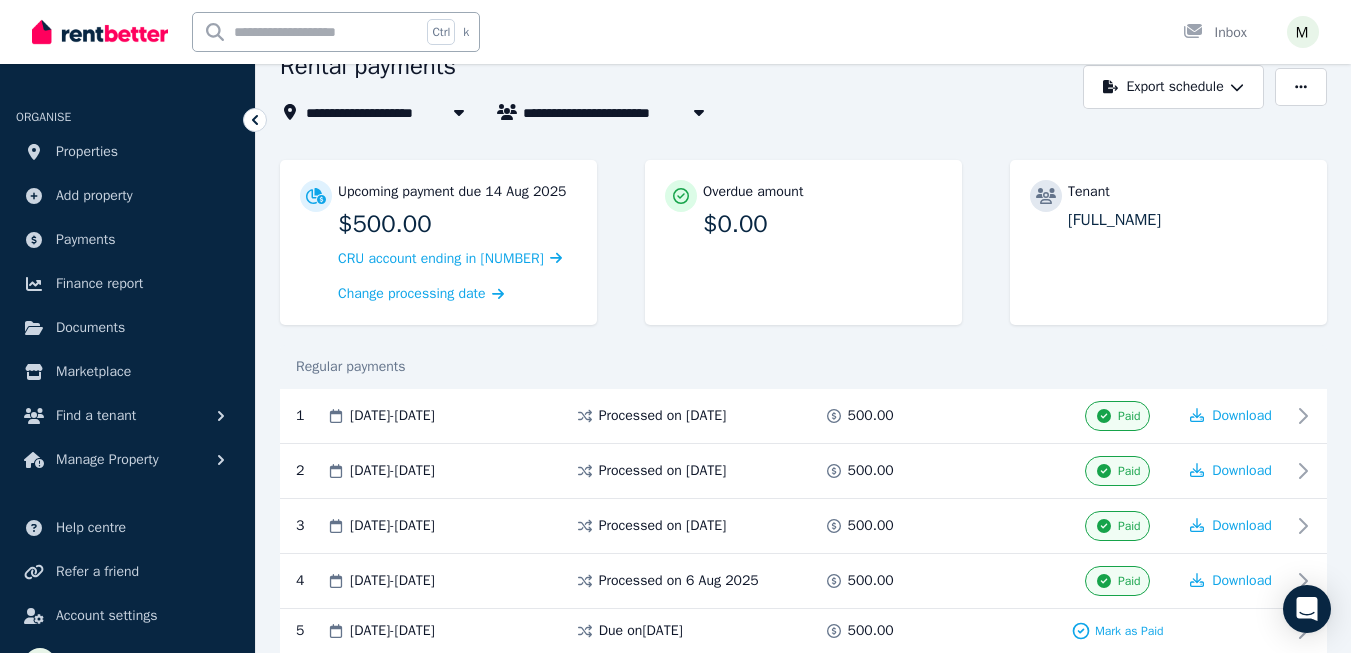 scroll, scrollTop: 100, scrollLeft: 0, axis: vertical 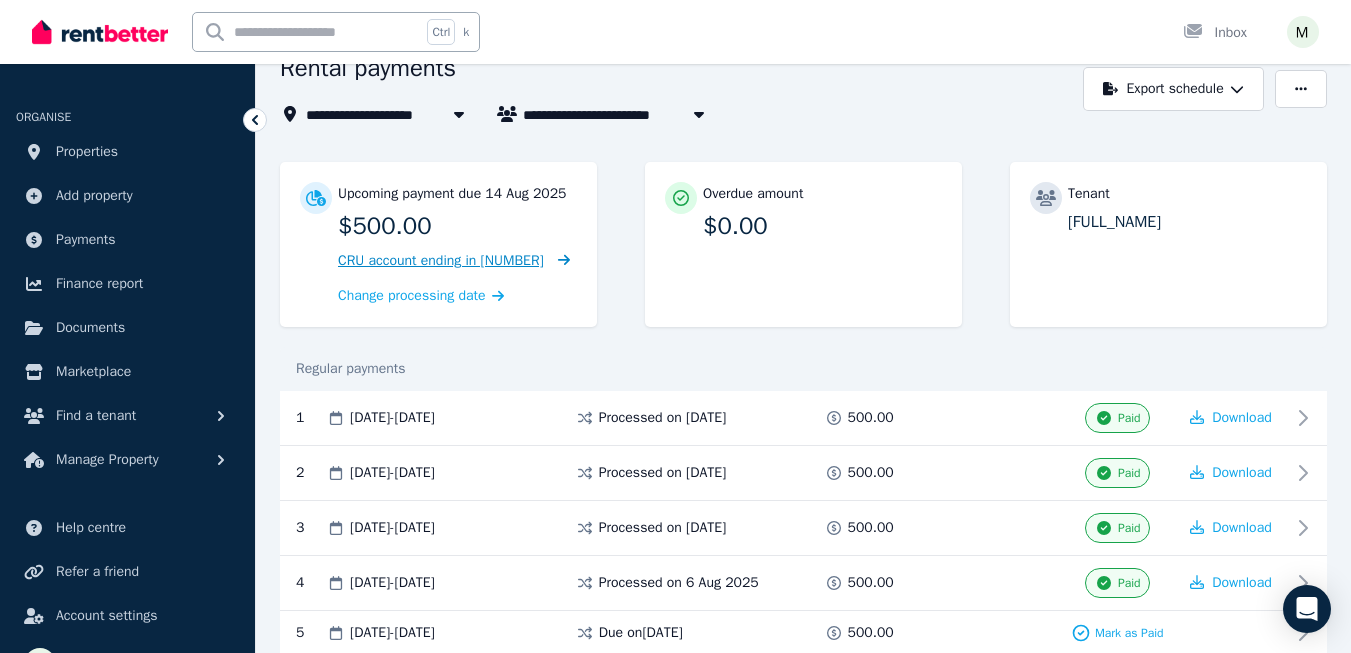 click on "CRU account ending in [NUMBER]" at bounding box center [441, 260] 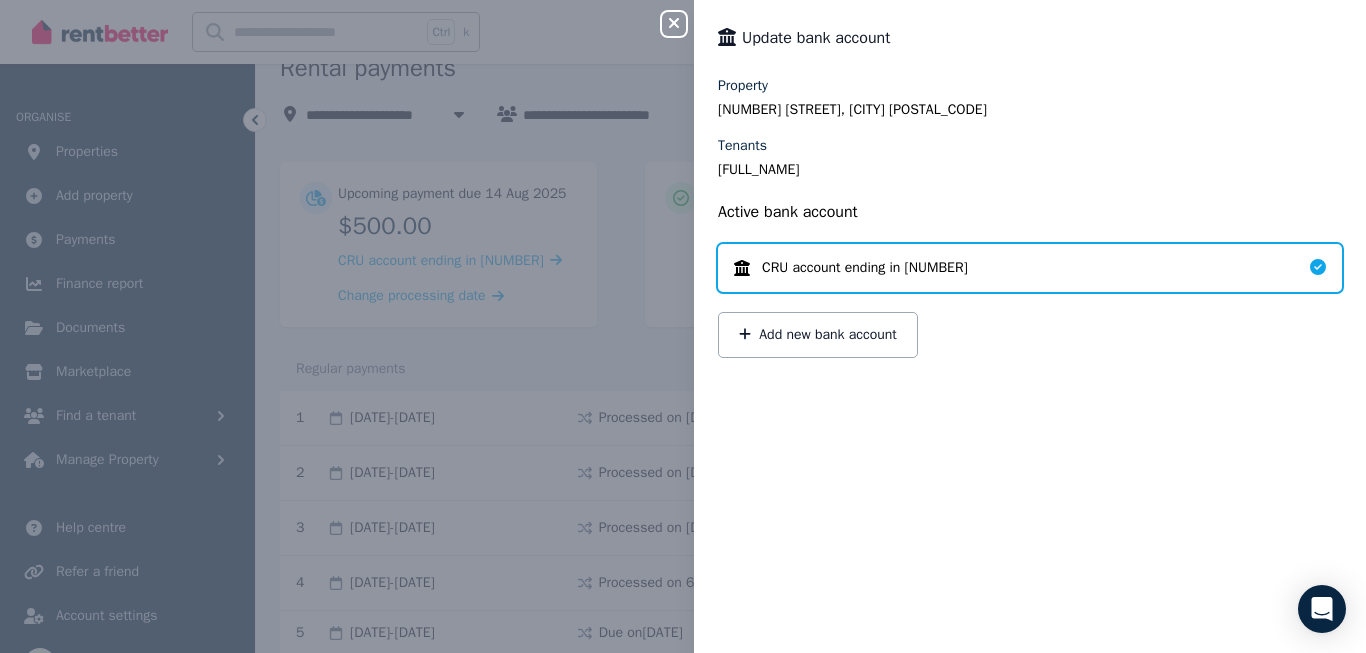 click 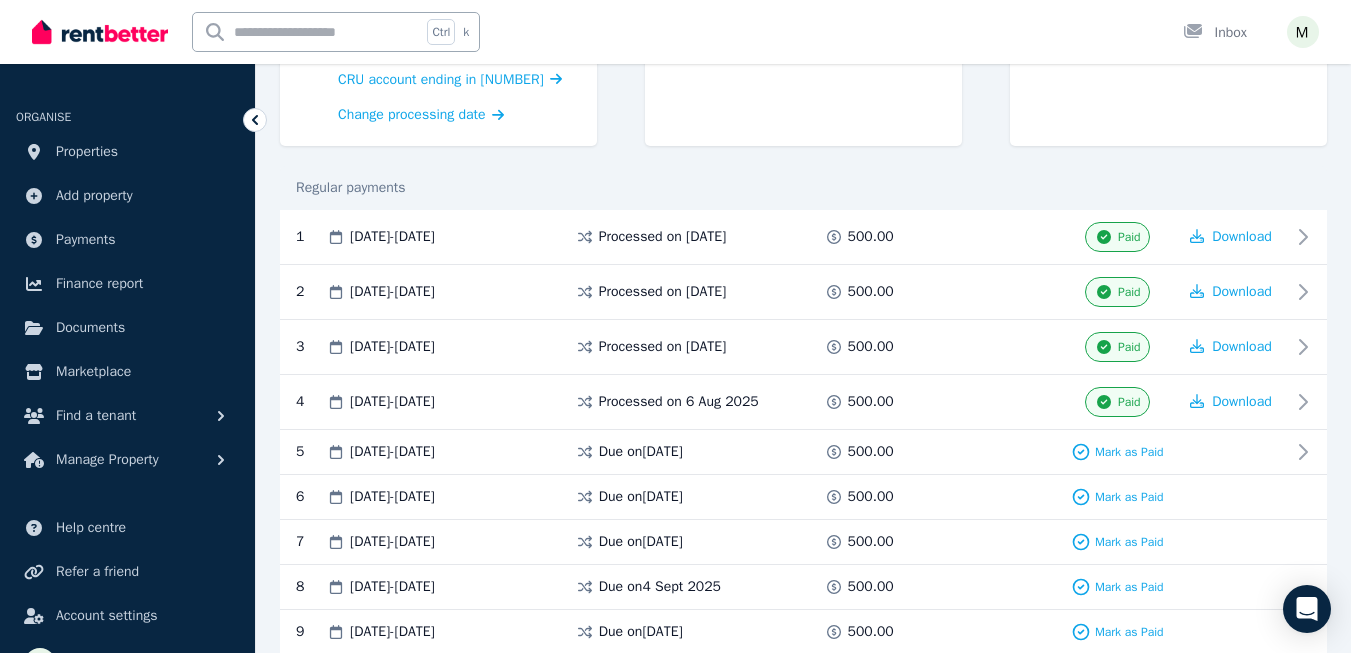 scroll, scrollTop: 280, scrollLeft: 0, axis: vertical 